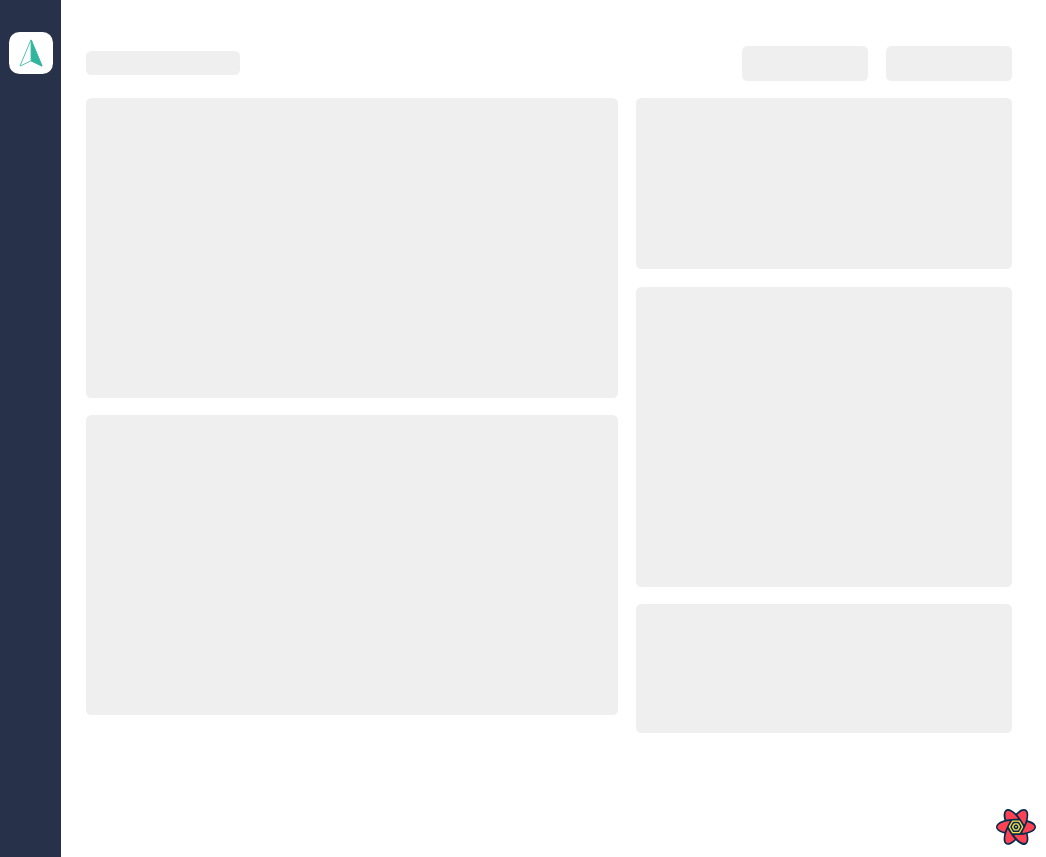 scroll, scrollTop: 0, scrollLeft: 0, axis: both 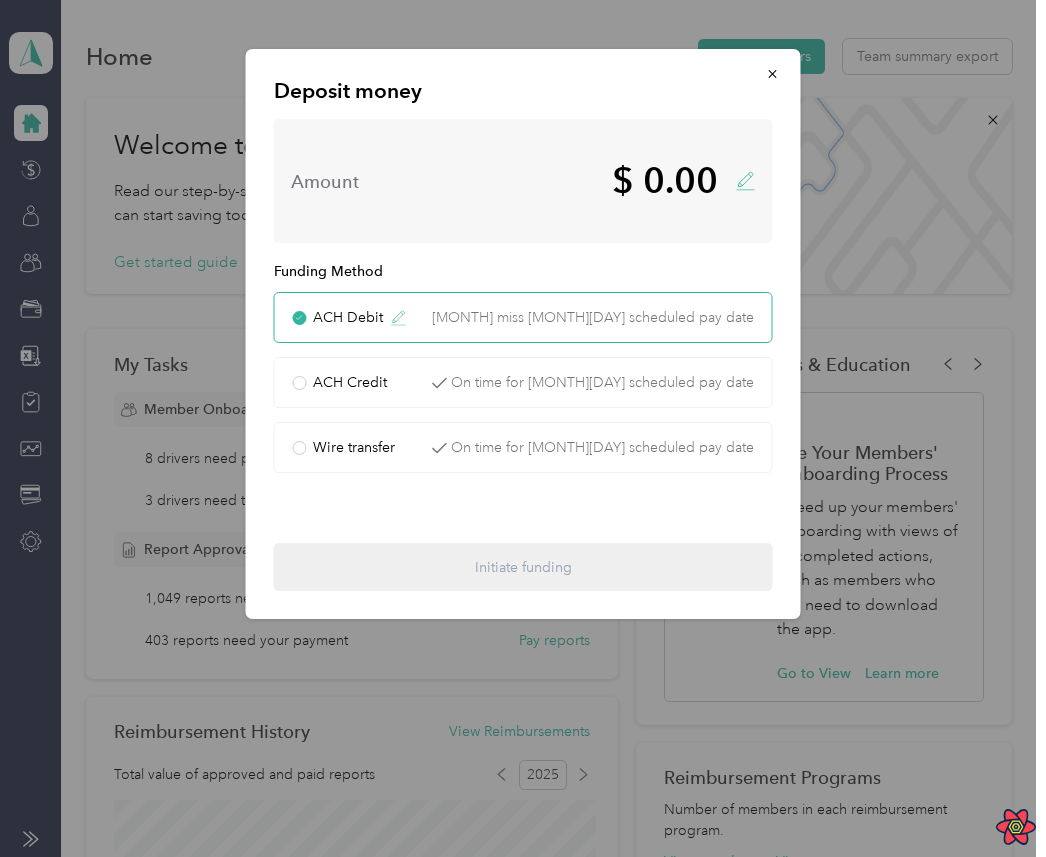 click 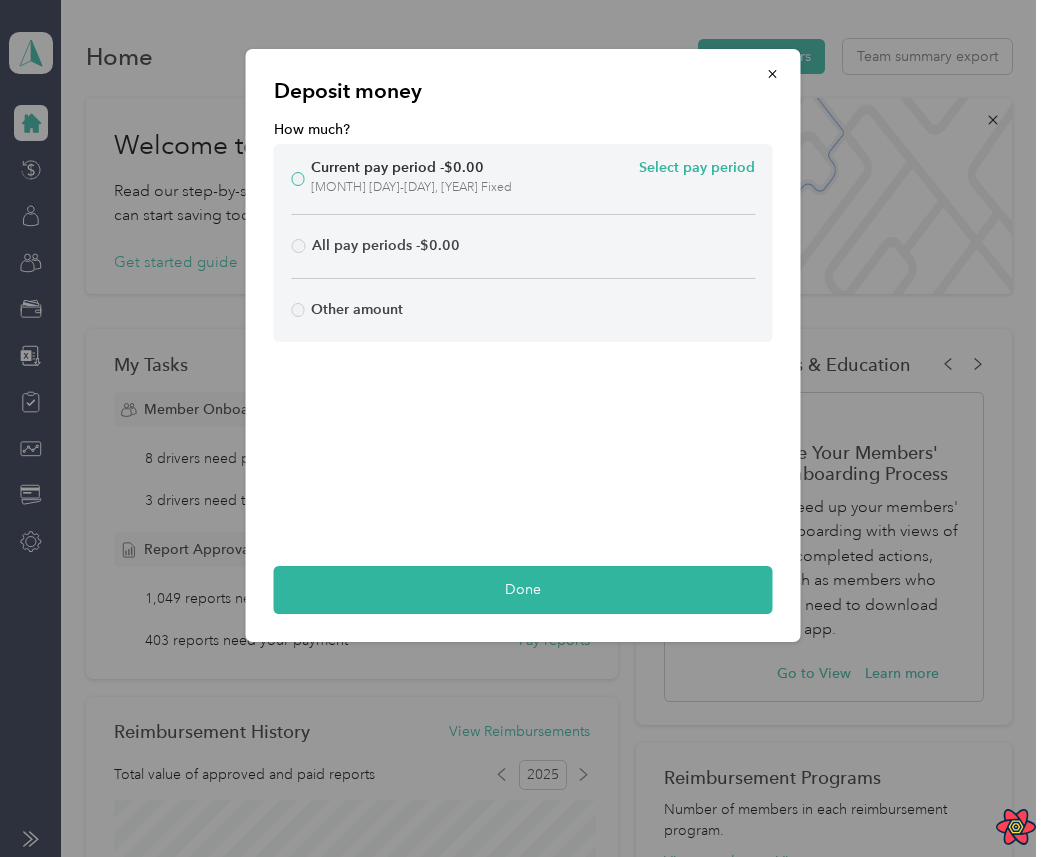 click on "Select pay period" at bounding box center (697, 168) 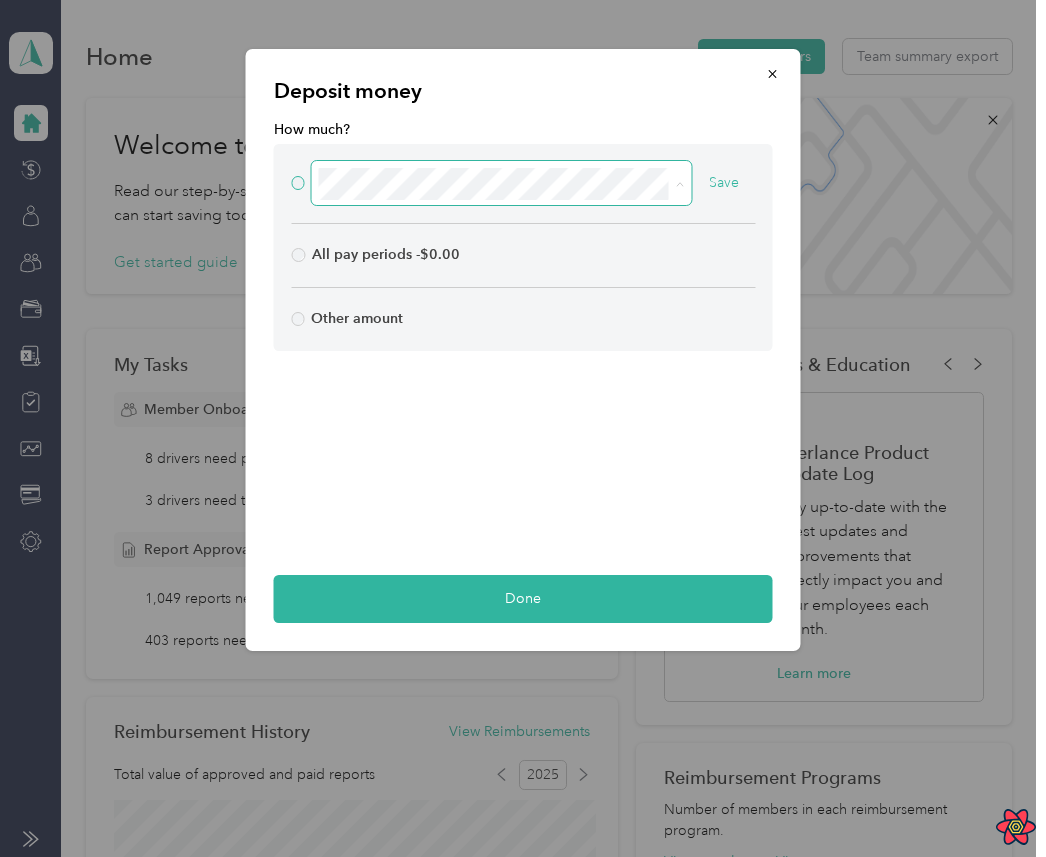 click at bounding box center [501, 183] 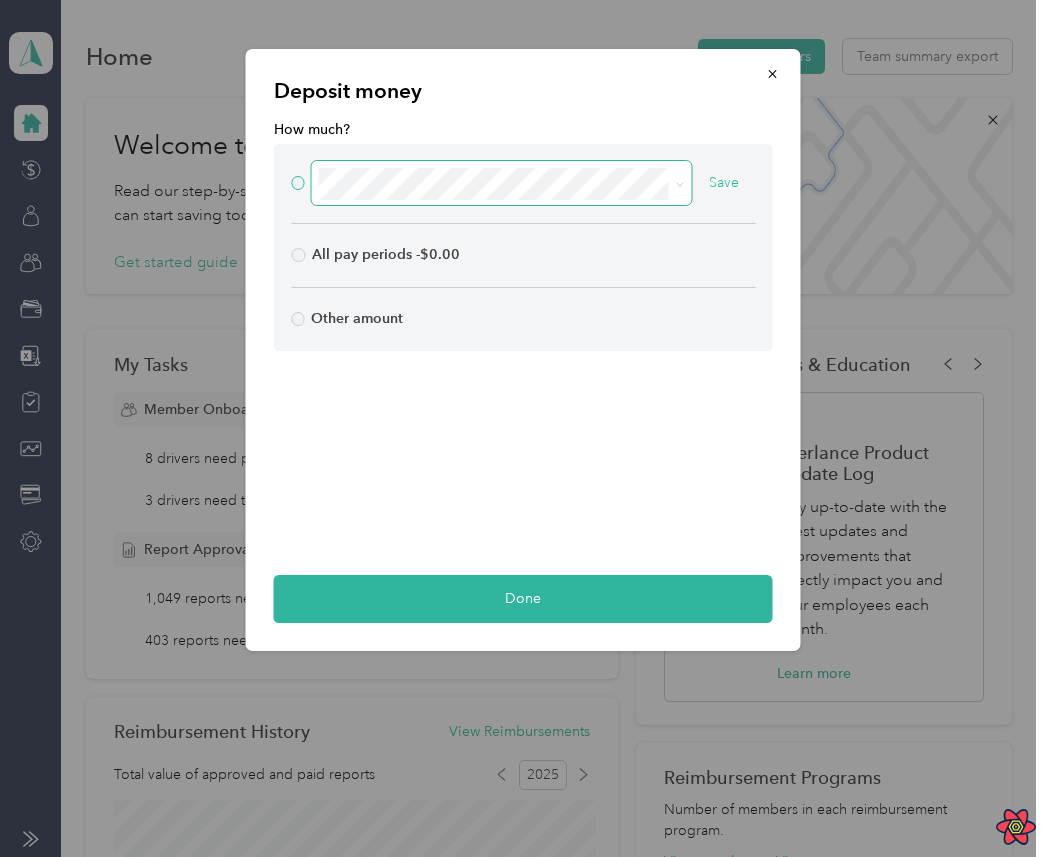 click 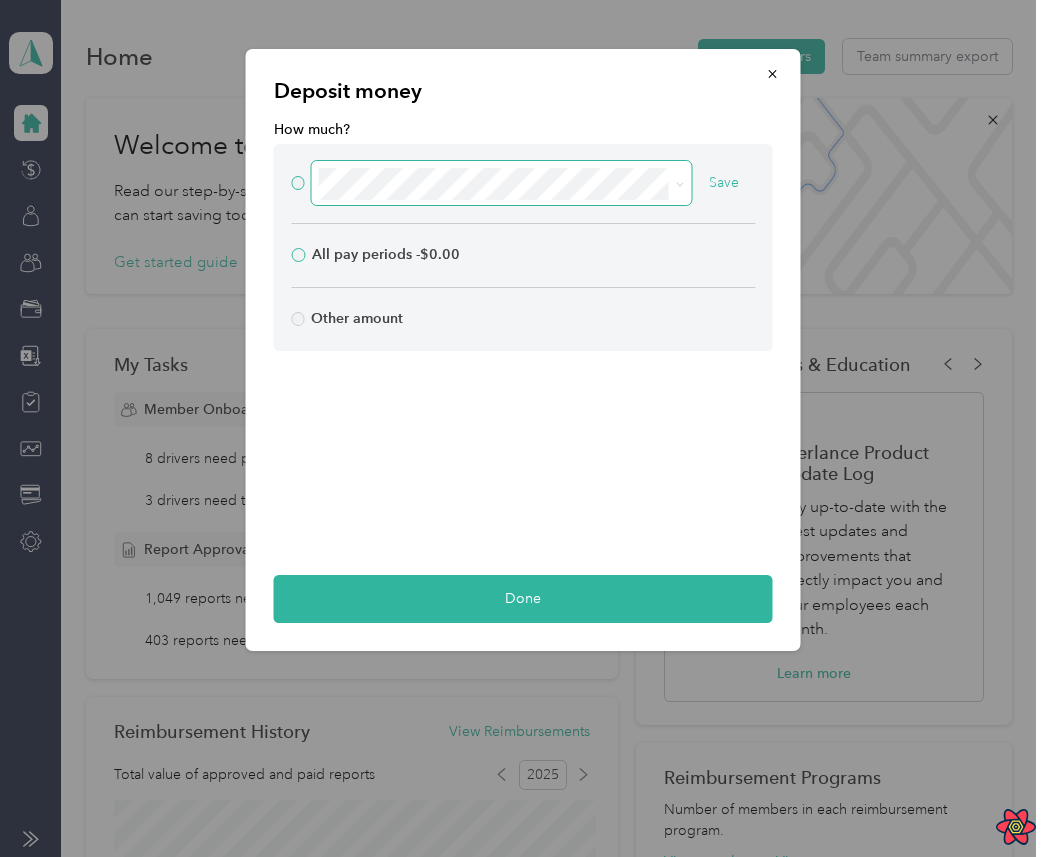 click on "All pay periods -  $0.00" at bounding box center (523, 261) 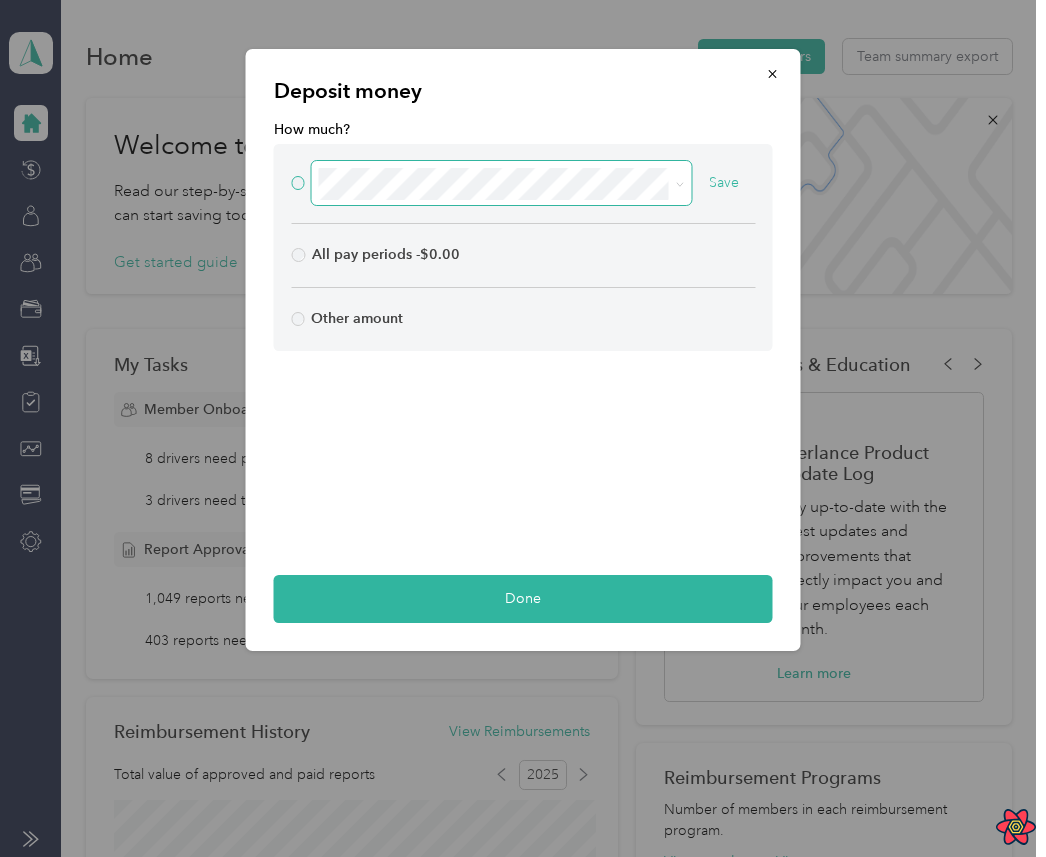 click at bounding box center (676, 184) 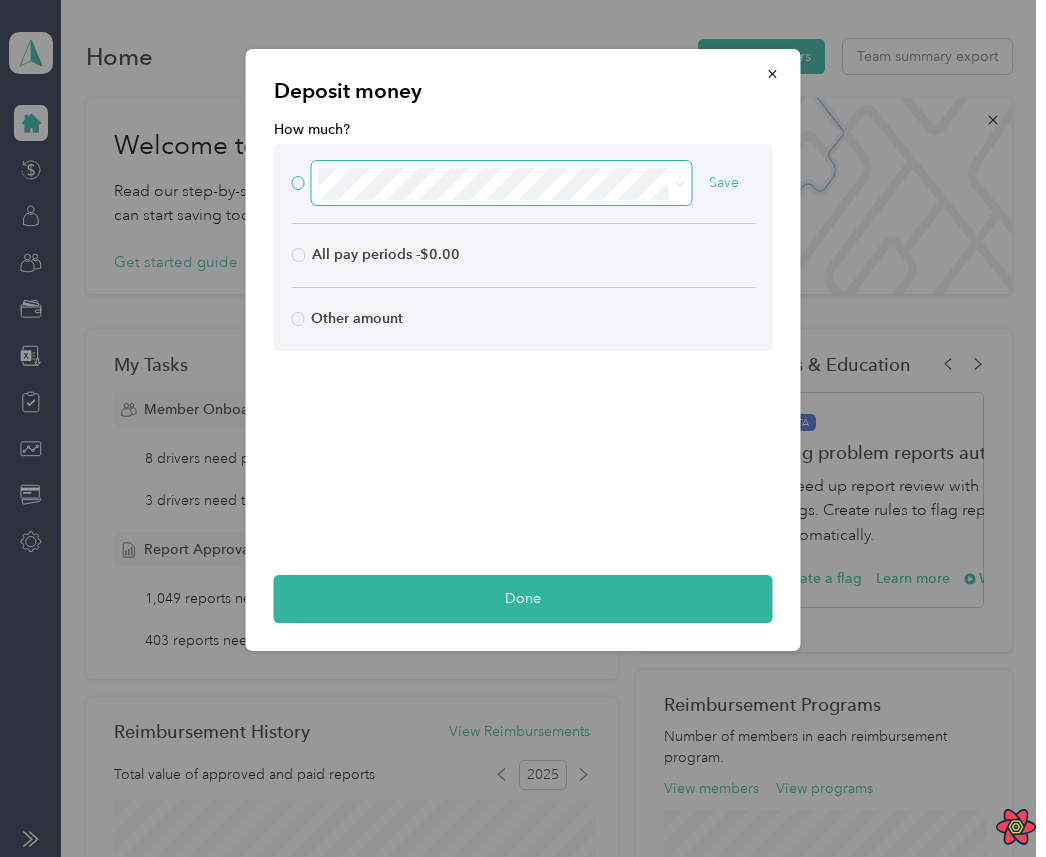 click at bounding box center [502, 183] 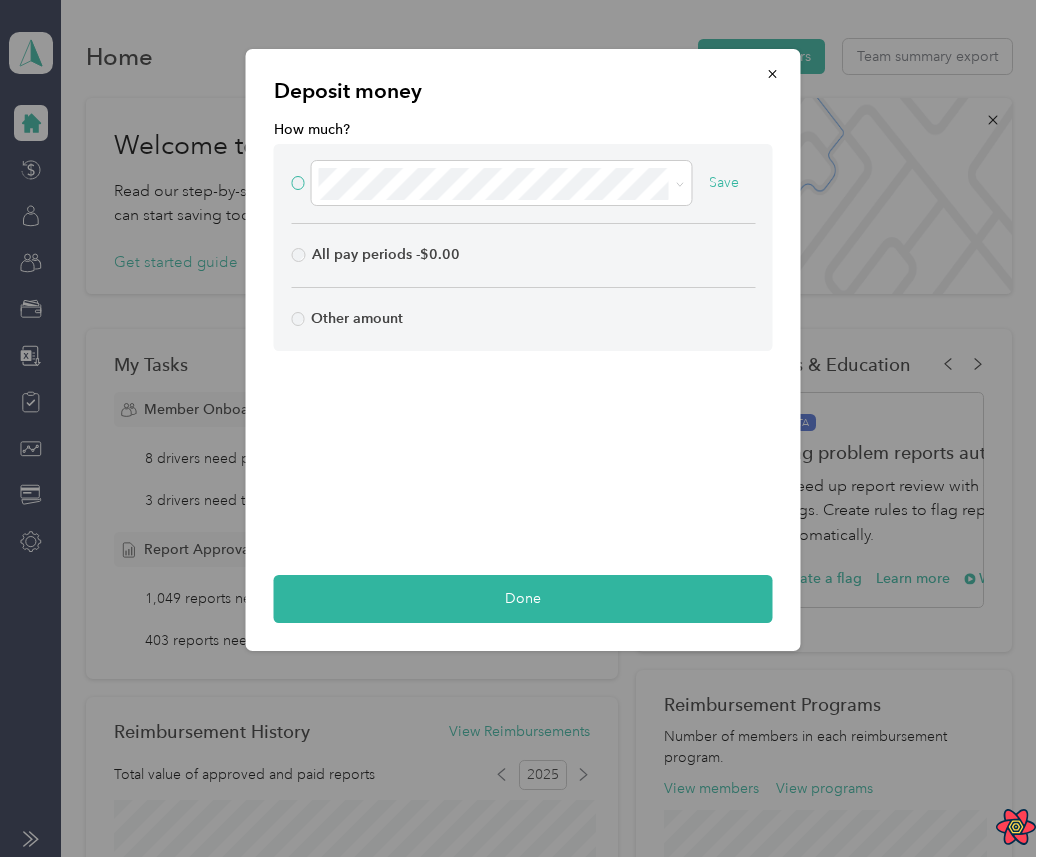click on "Save" at bounding box center (724, 183) 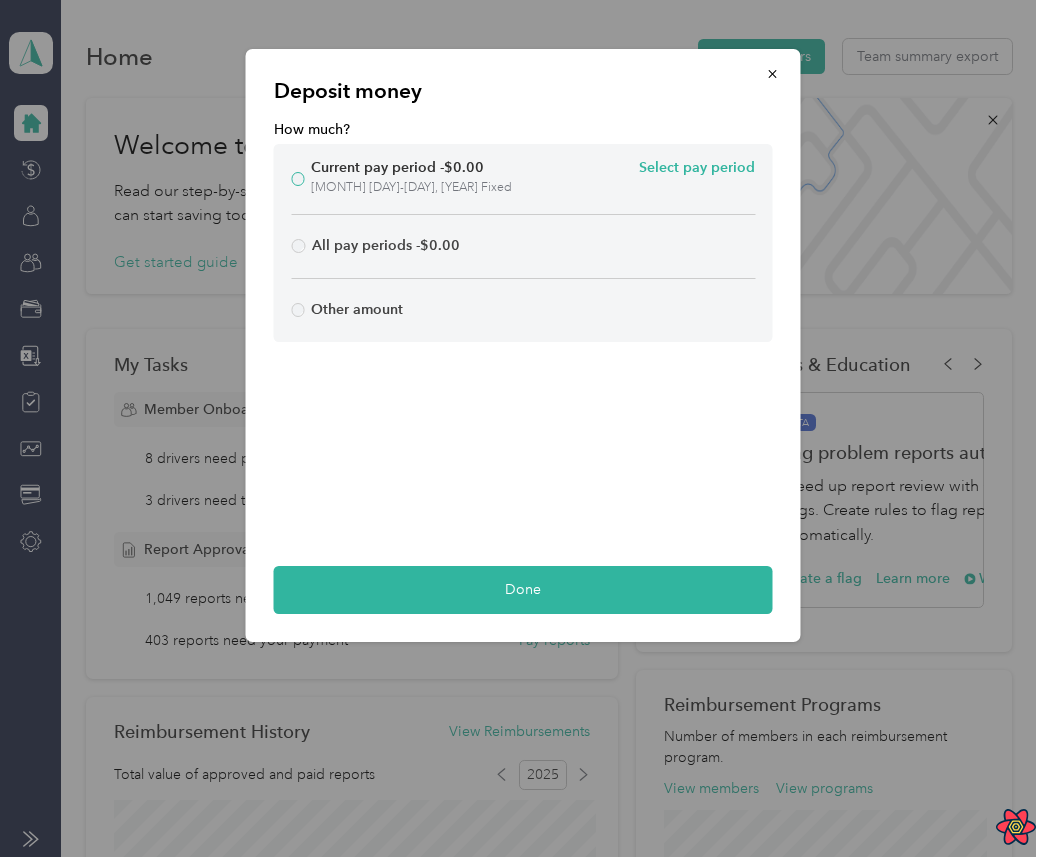 click on "Select pay period" at bounding box center (697, 168) 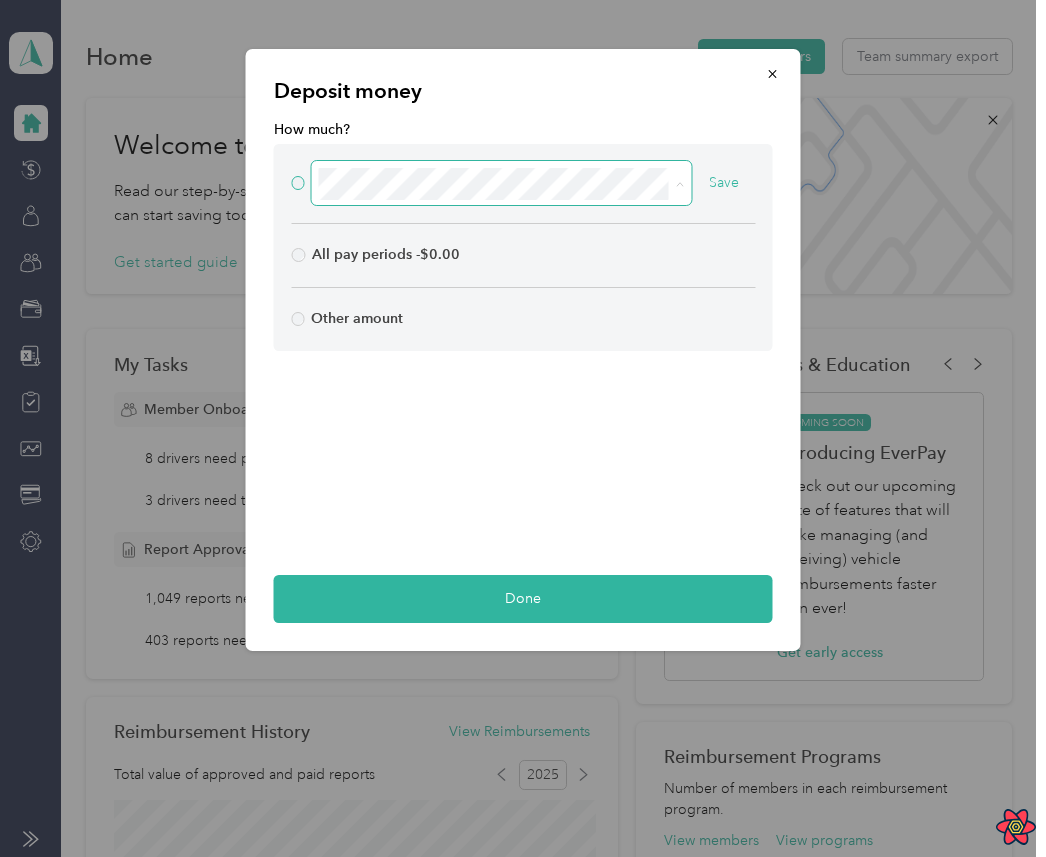 click at bounding box center (501, 183) 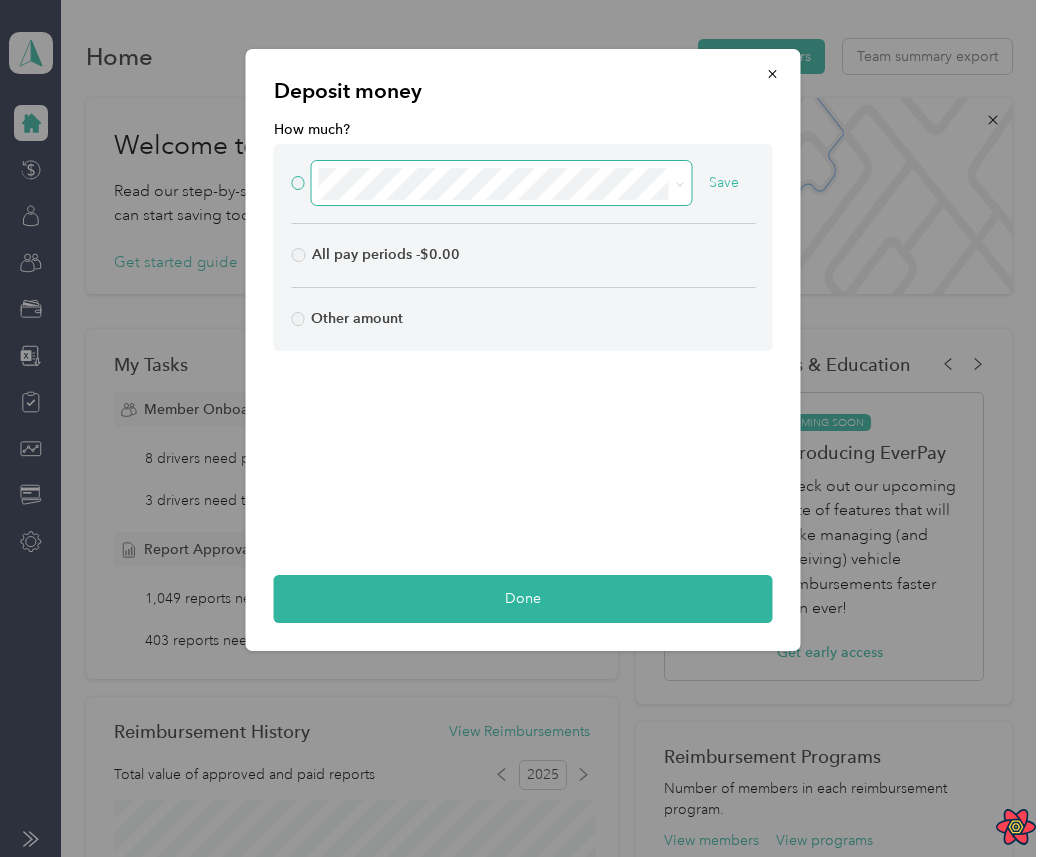 click at bounding box center [502, 183] 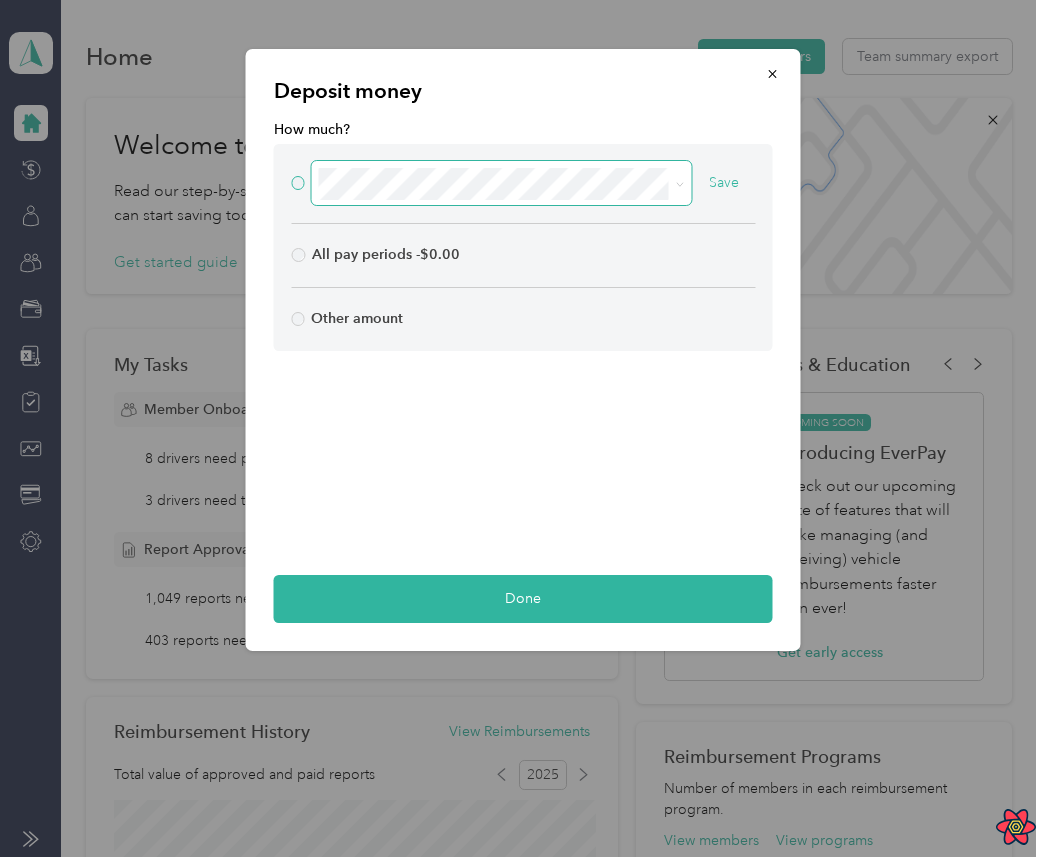 click at bounding box center (502, 183) 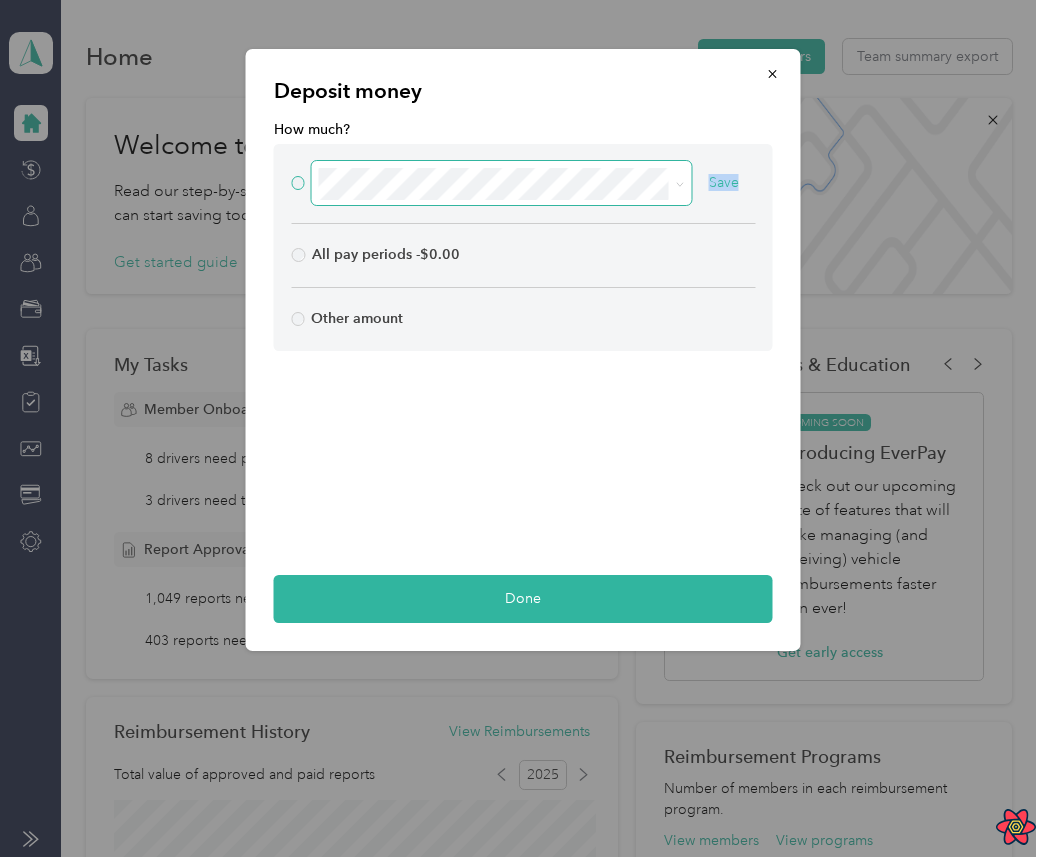 click at bounding box center (501, 183) 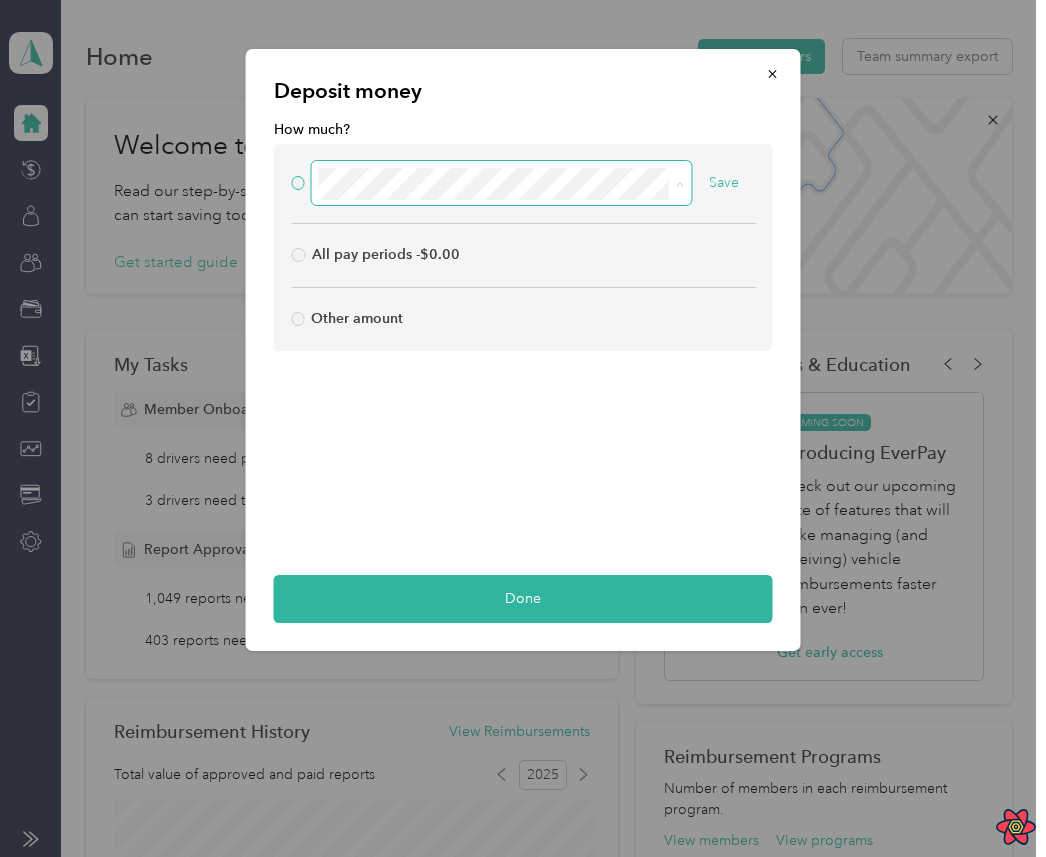 click at bounding box center (501, 183) 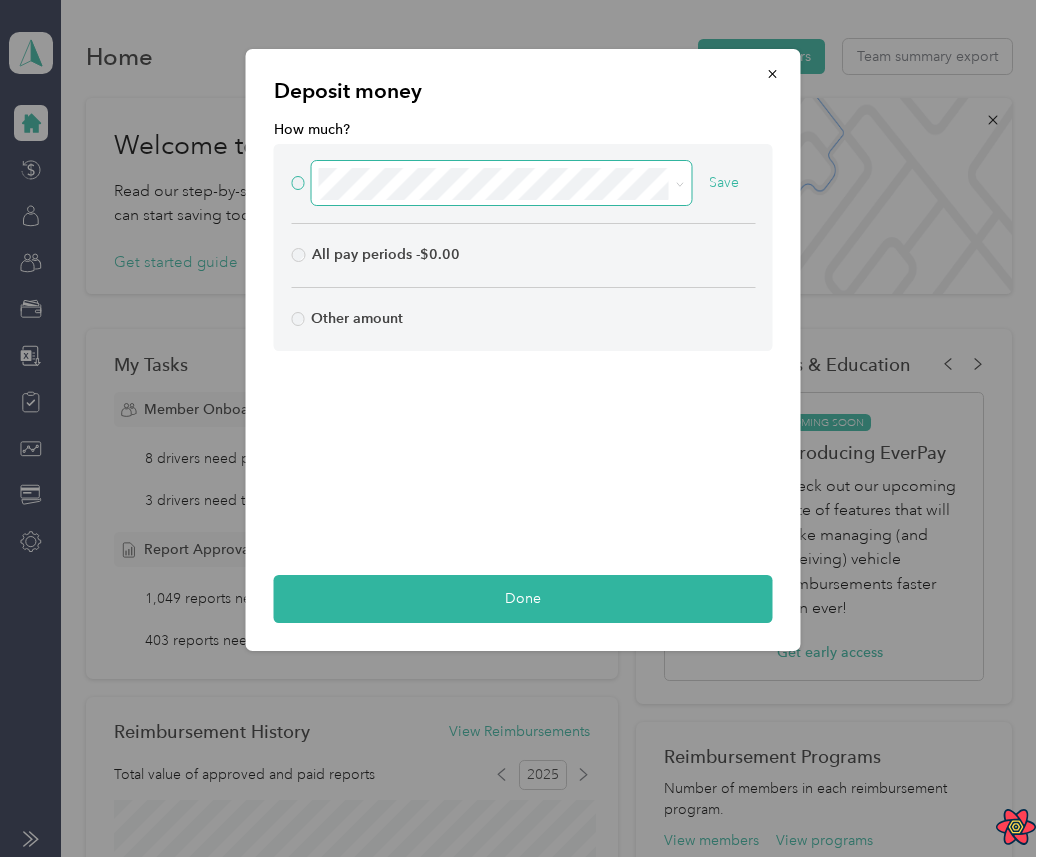 click at bounding box center (502, 183) 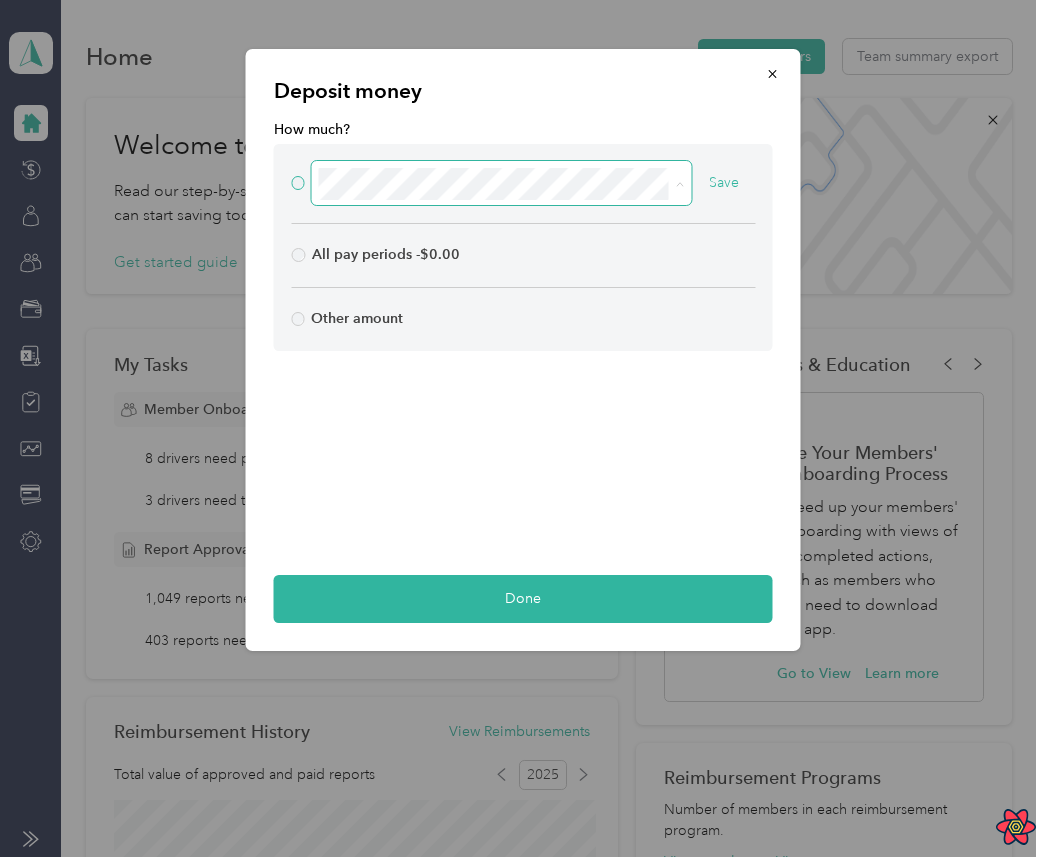 click at bounding box center (501, 183) 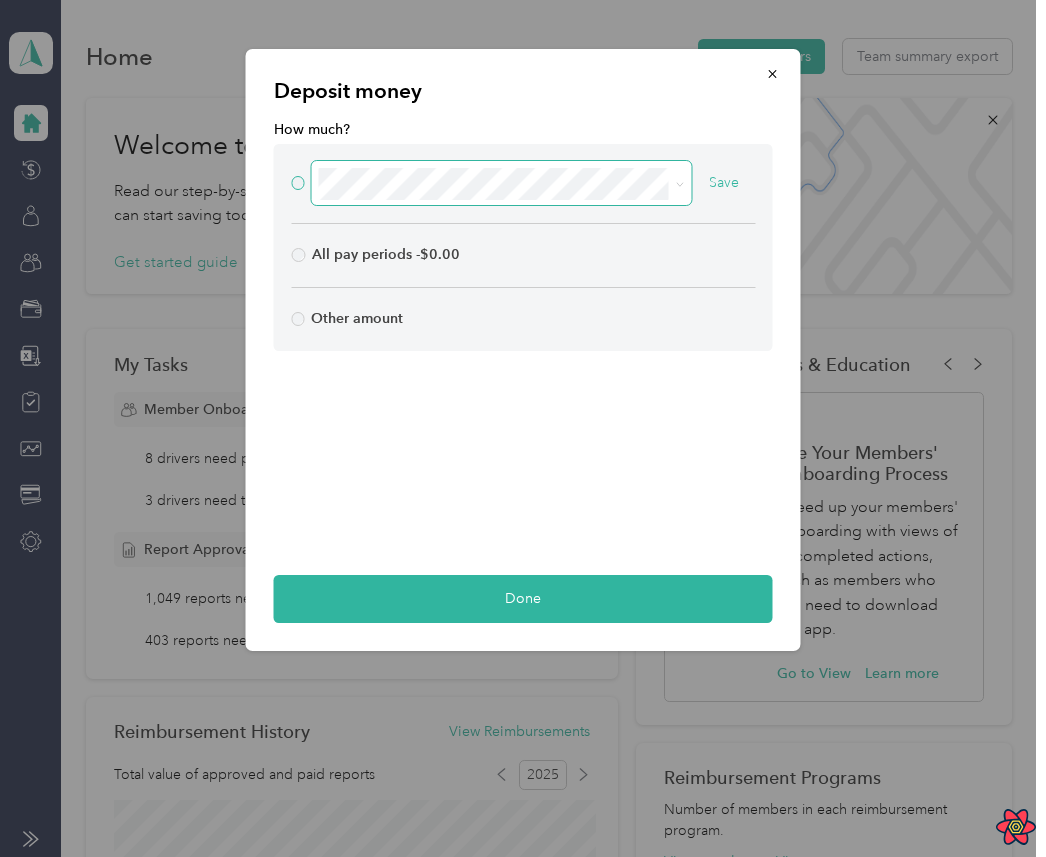 click at bounding box center [502, 183] 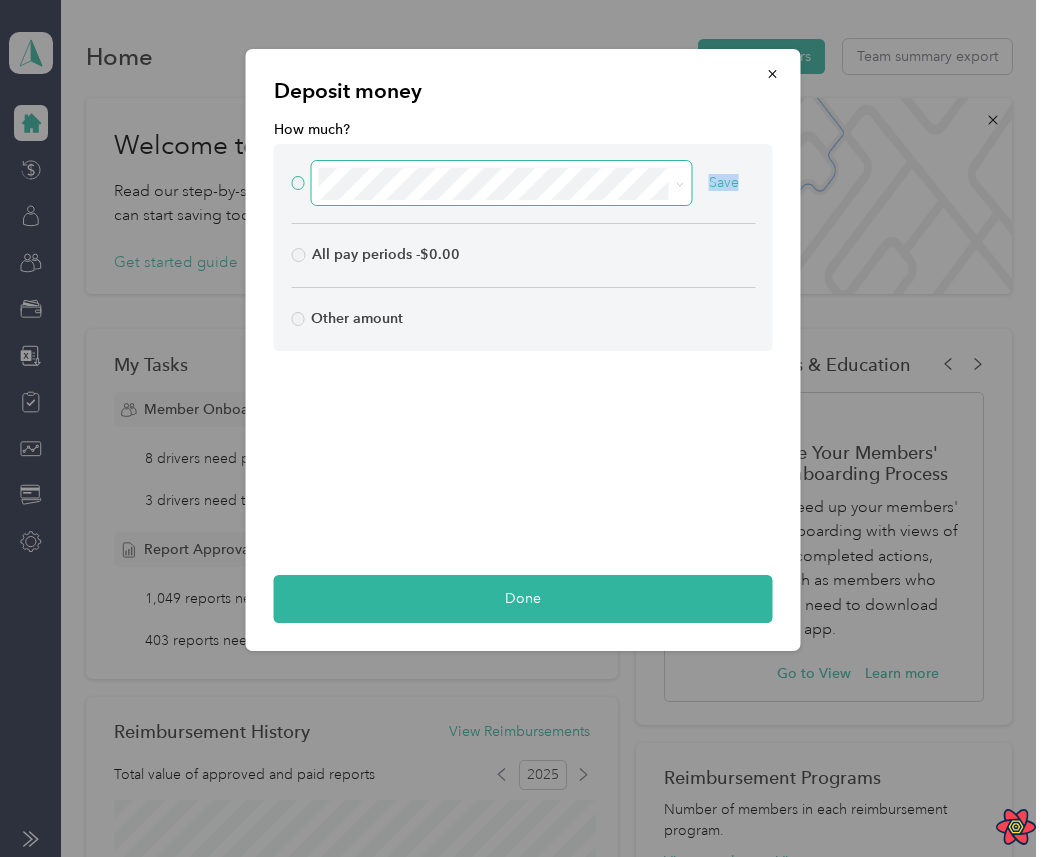 click at bounding box center [501, 183] 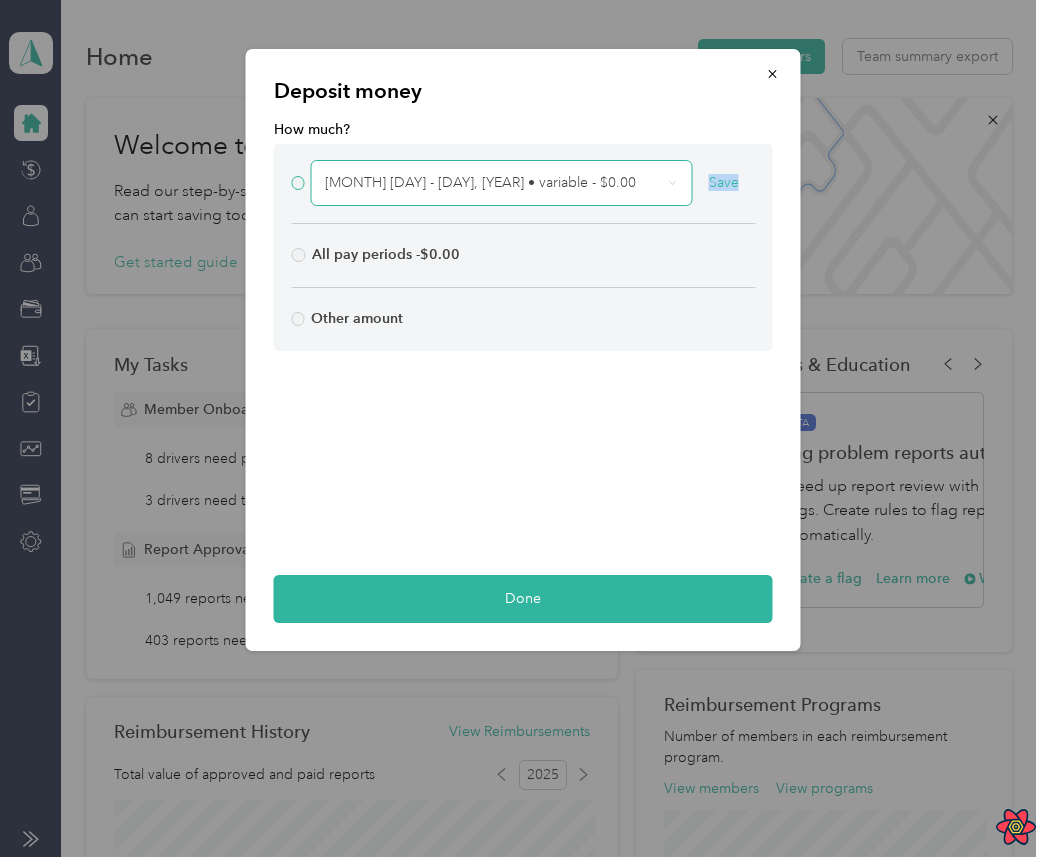 click on "[MONTH] [DAY] - [DAY], [YEAR] • variable - $0.00" at bounding box center [480, 182] 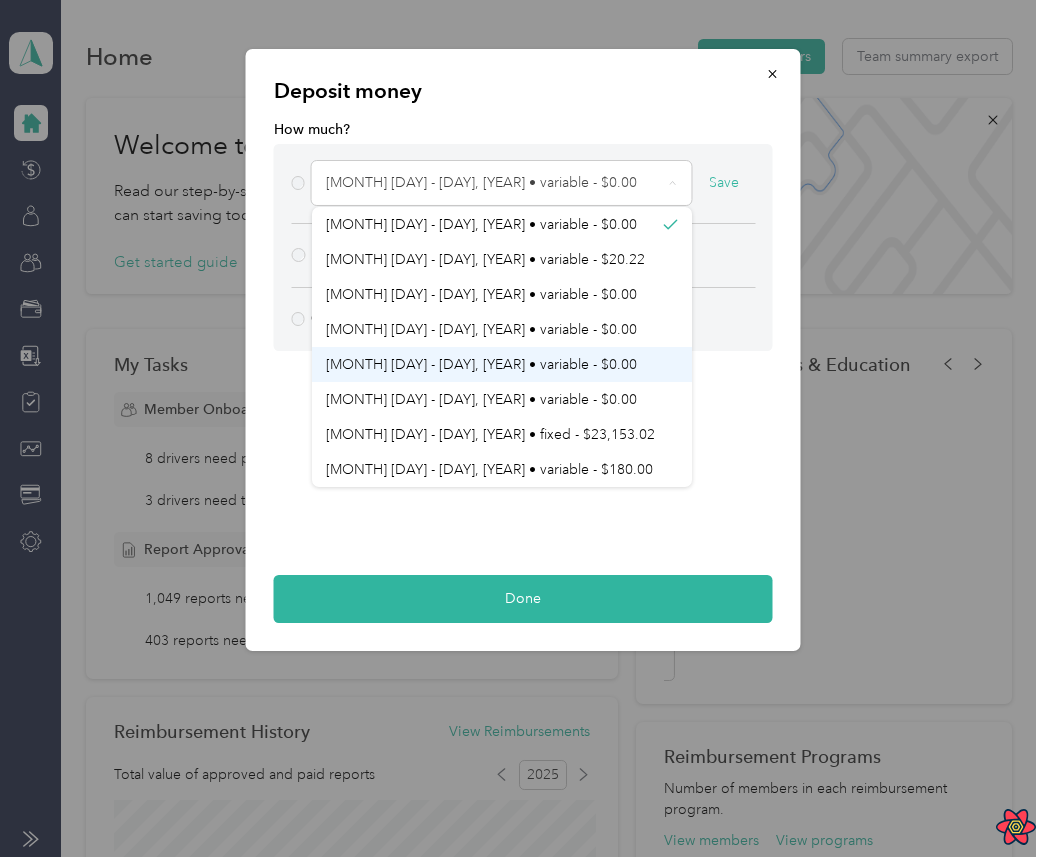click on "[MONTH] [DAY] - [DAY], [YEAR] • variable - $0.00" at bounding box center [502, 364] 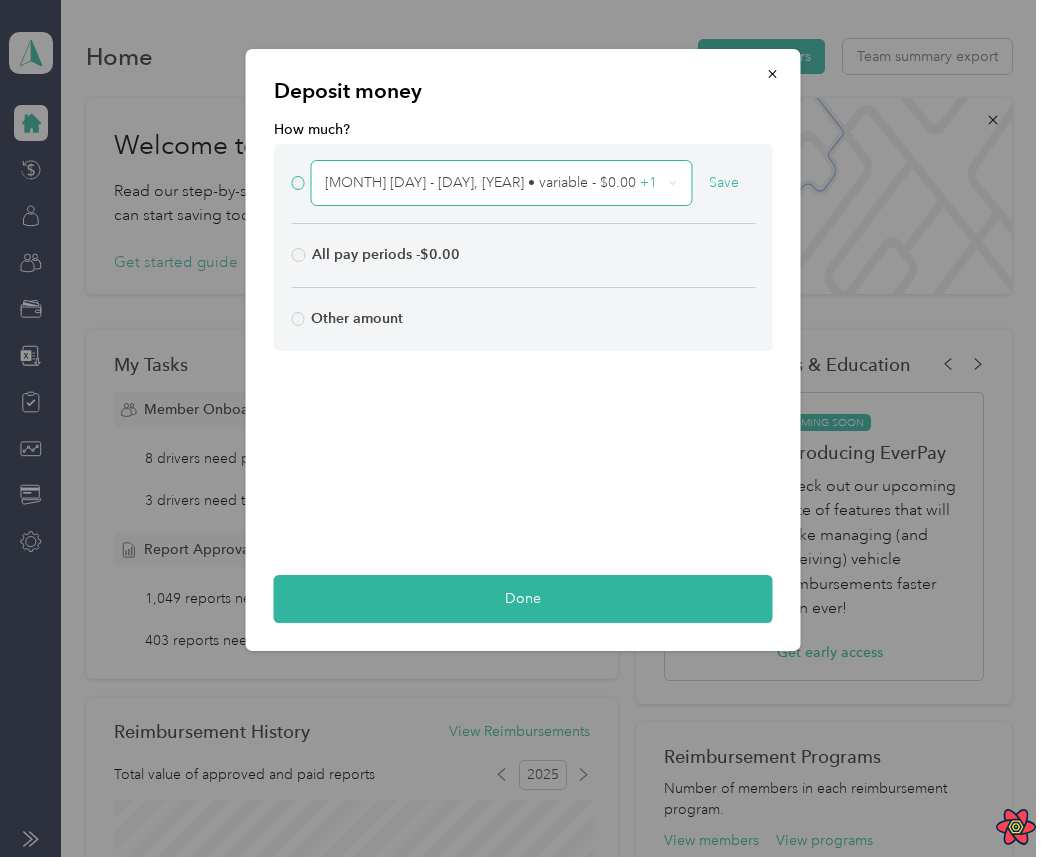 click on "August 1 - 31, 2025 • variable - $0.00 + 1" at bounding box center (501, 183) 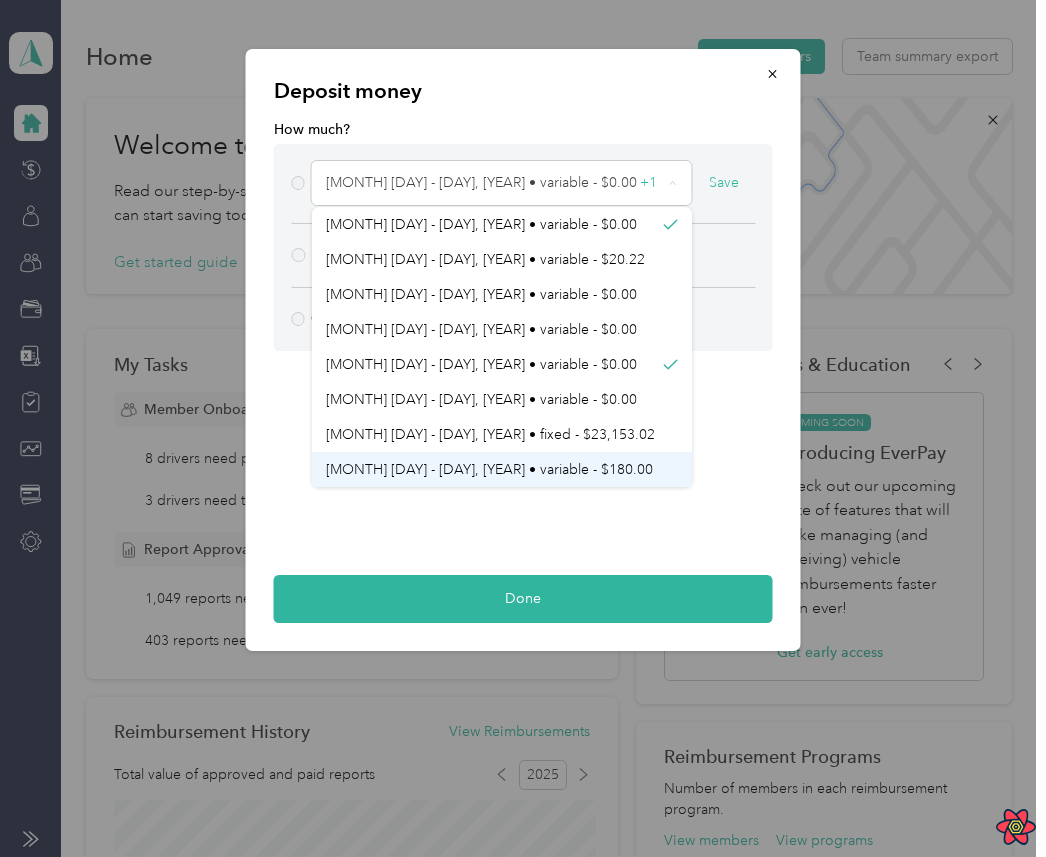 click on "[MONTH] [DAY] - [DAY], [YEAR] • variable - $180.00" at bounding box center [489, 469] 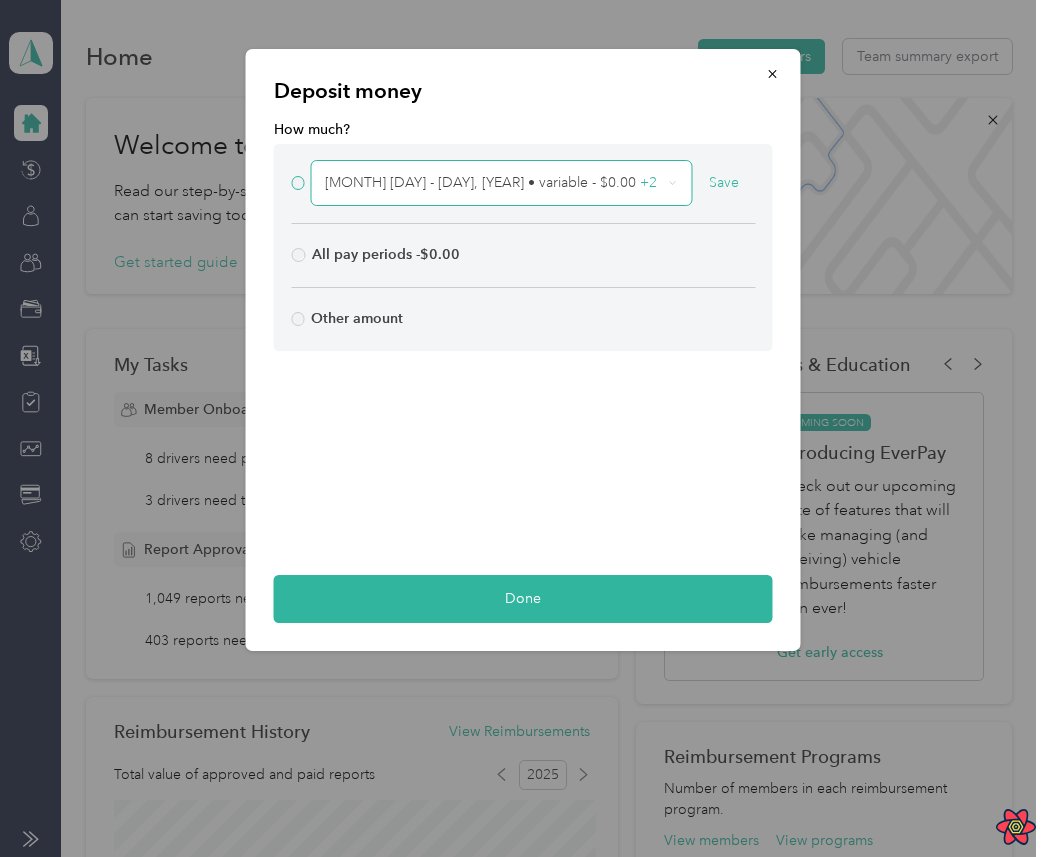 click on "[MONTH] [DAY] - [DAY], [YEAR] • variable - $0.00 + [NUMBER]" at bounding box center (501, 183) 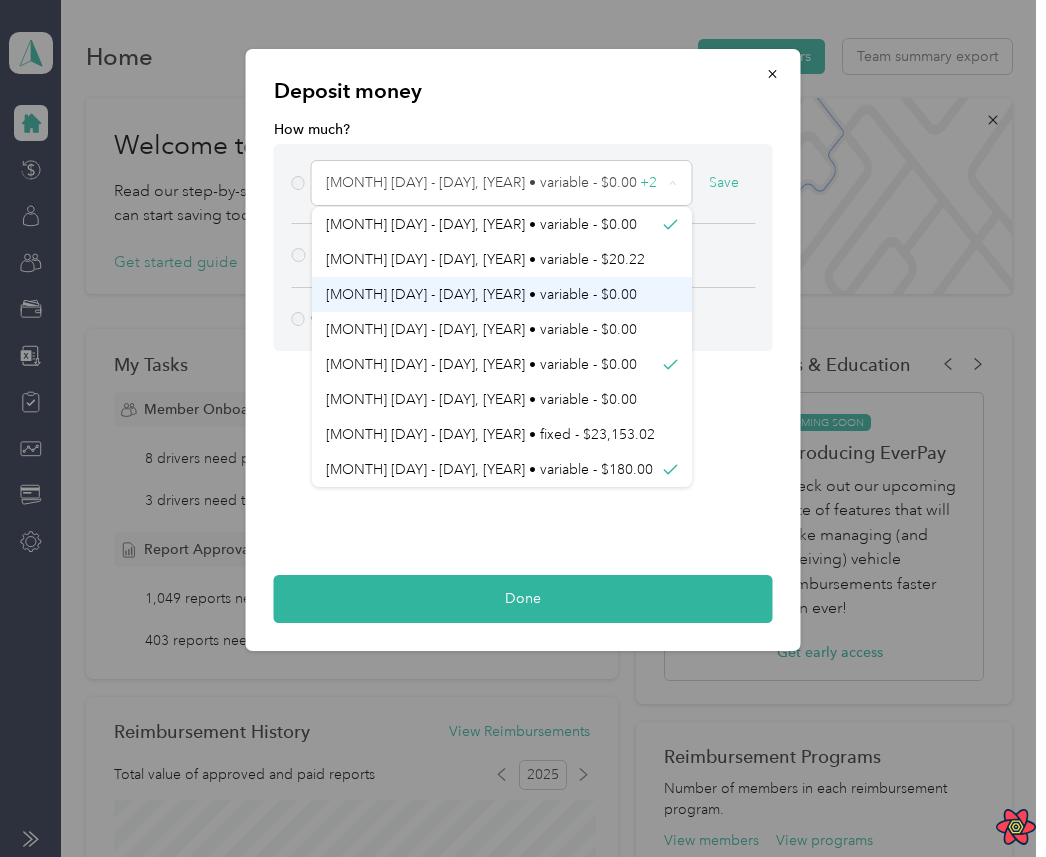 click on "[MONTH] [DAY] - [DAY], [YEAR] • variable - $0.00" at bounding box center (481, 294) 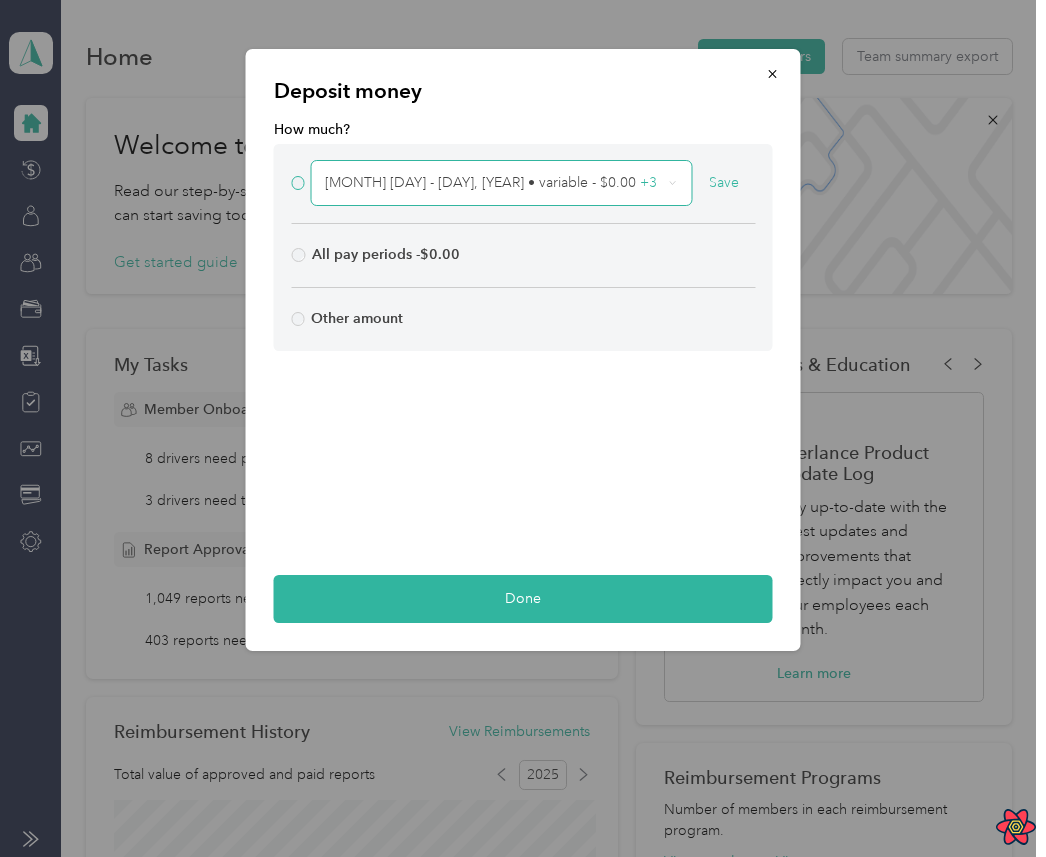 click on "[MONTH] [DAY] - [DAY], [YEAR] • variable - $0.00" at bounding box center (480, 182) 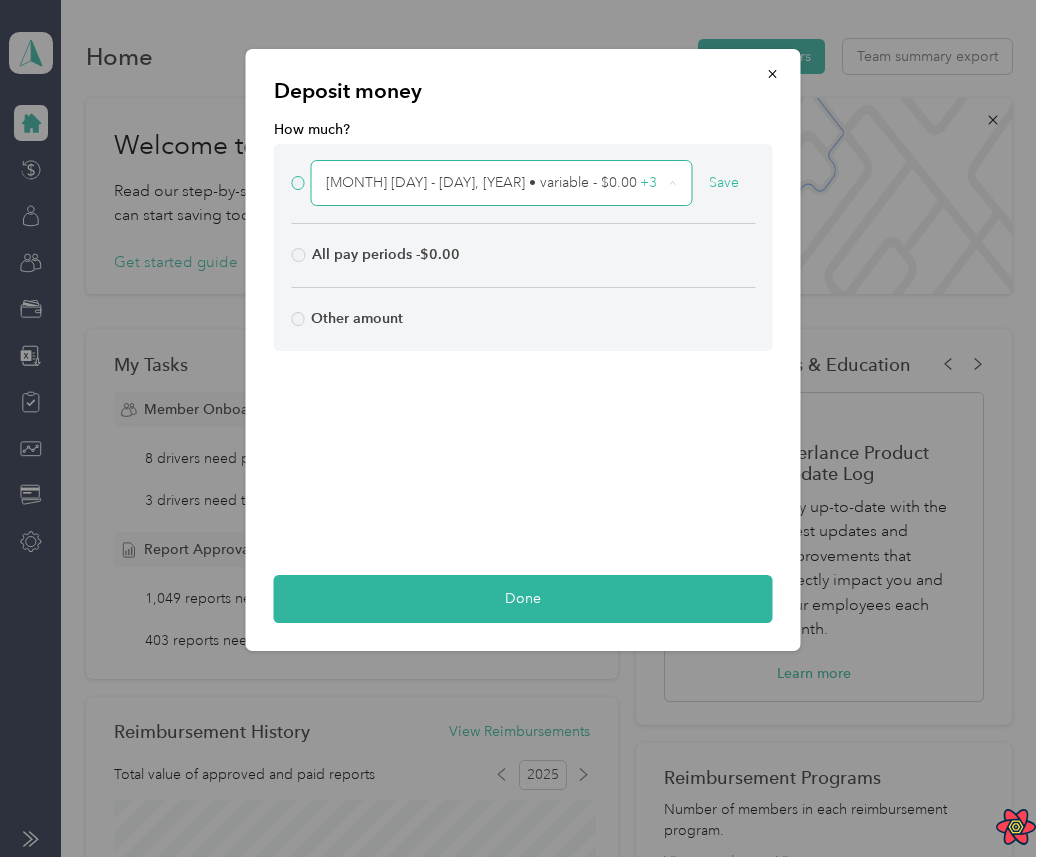 click on "[MONTH] [DAY] - [DAY], [YEAR] • variable - $0.00" at bounding box center (481, 182) 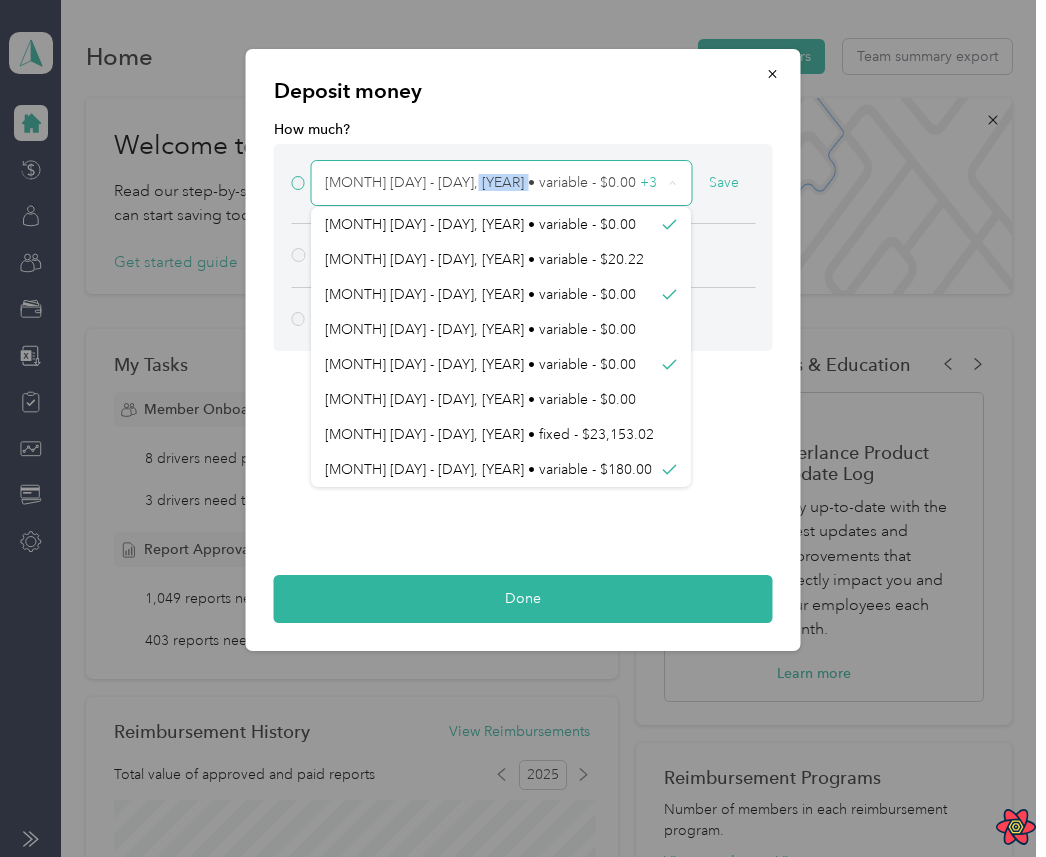 click on "[MONTH] [DAY] - [DAY], [YEAR] • variable - $0.00" at bounding box center [480, 182] 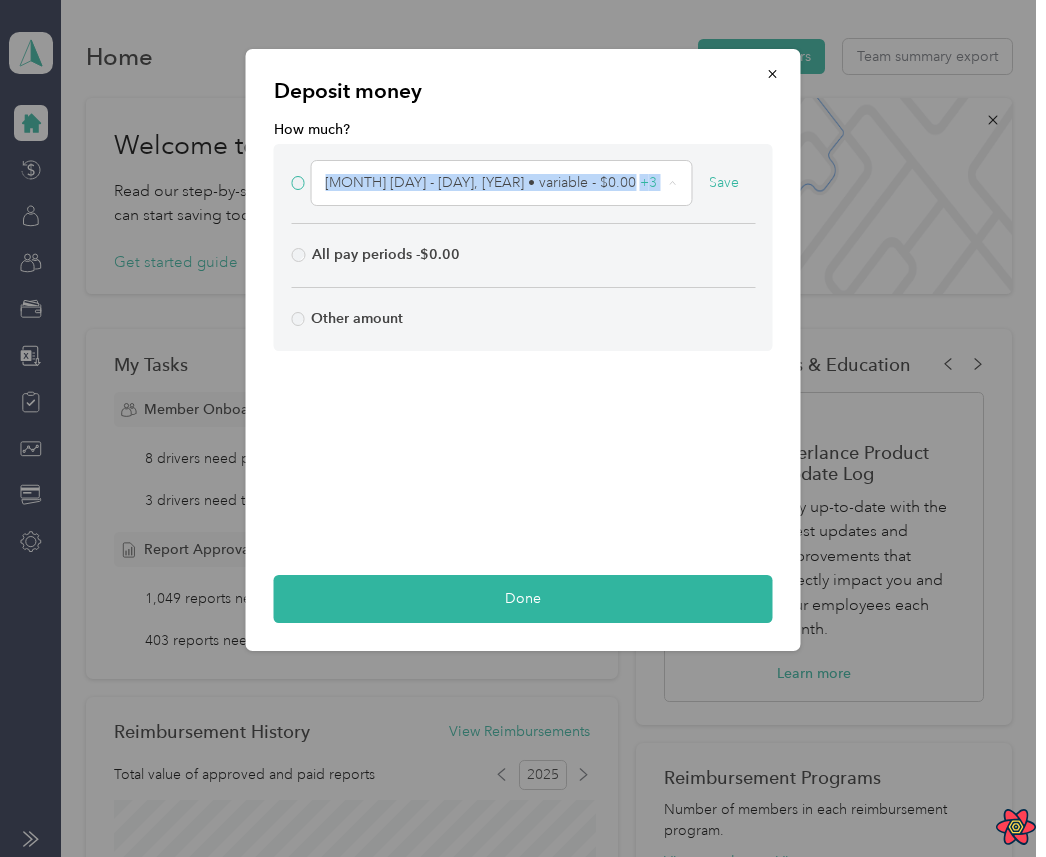 click on "August 1 - 31, 2025 • variable - $0.00 + 3 Save" at bounding box center [523, 184] 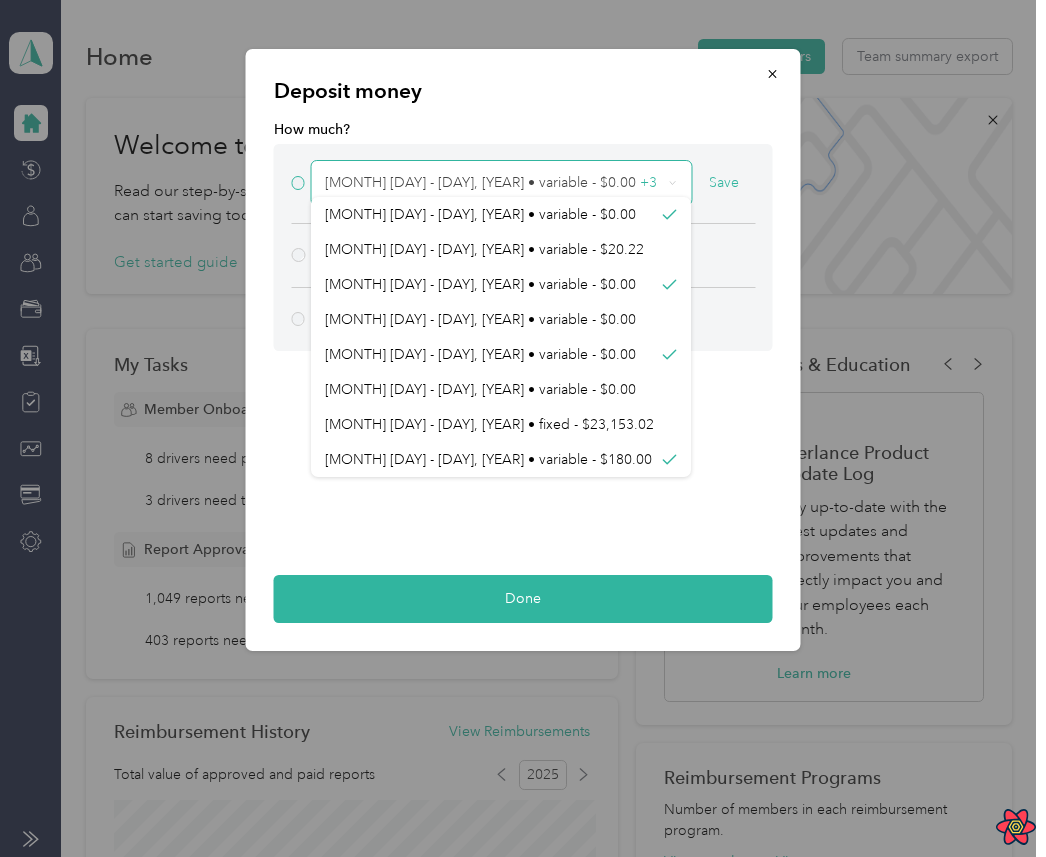 click on "[MONTH] [DAY] - [DAY], [YEAR] • variable - $0.00 + [NUMBER]" at bounding box center (493, 183) 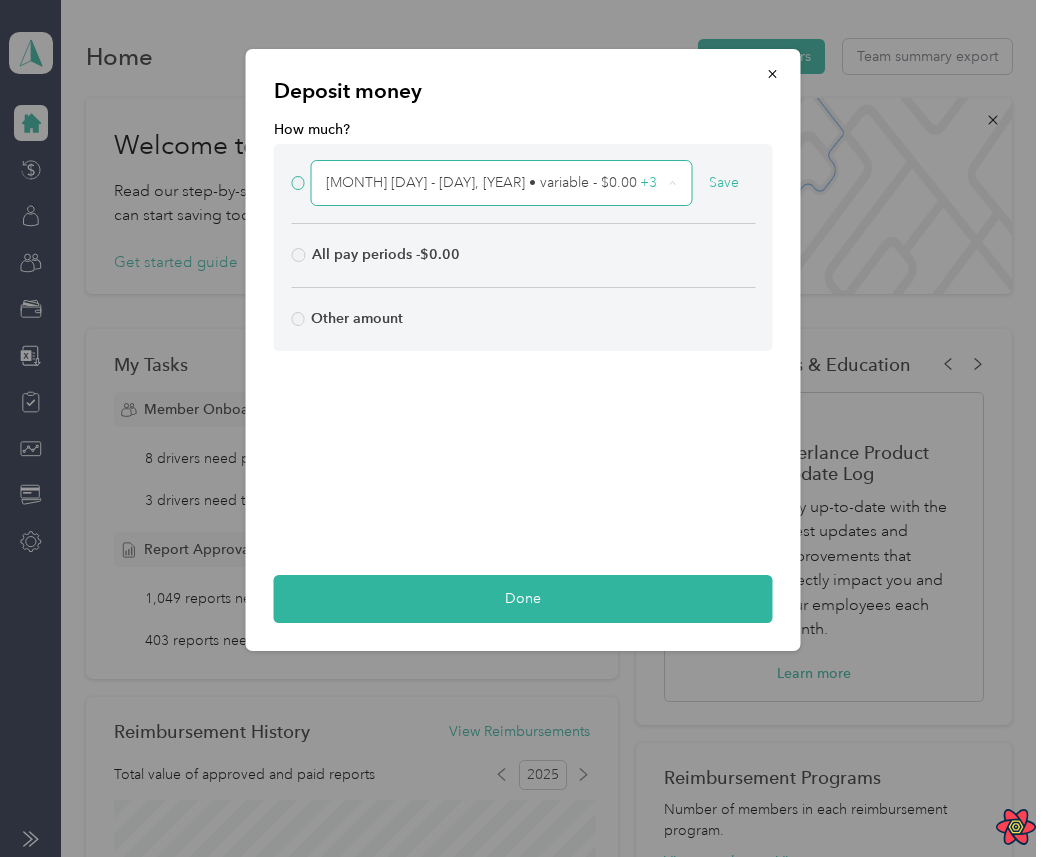 click on "[MONTH] [DAY] - [DAY], [YEAR] • variable - $0.00 + [NUMBER]" at bounding box center (494, 183) 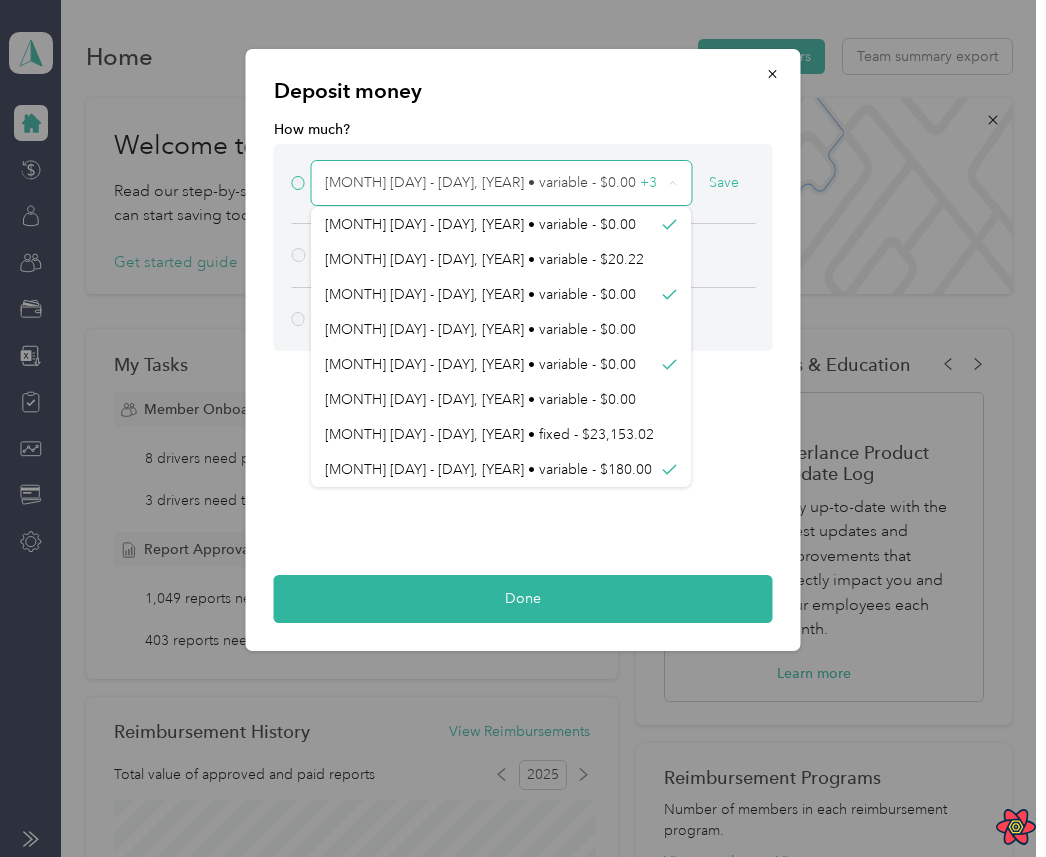 click on "[MONTH] [DAY] - [DAY], [YEAR] • variable - $0.00 + [NUMBER]" at bounding box center (493, 183) 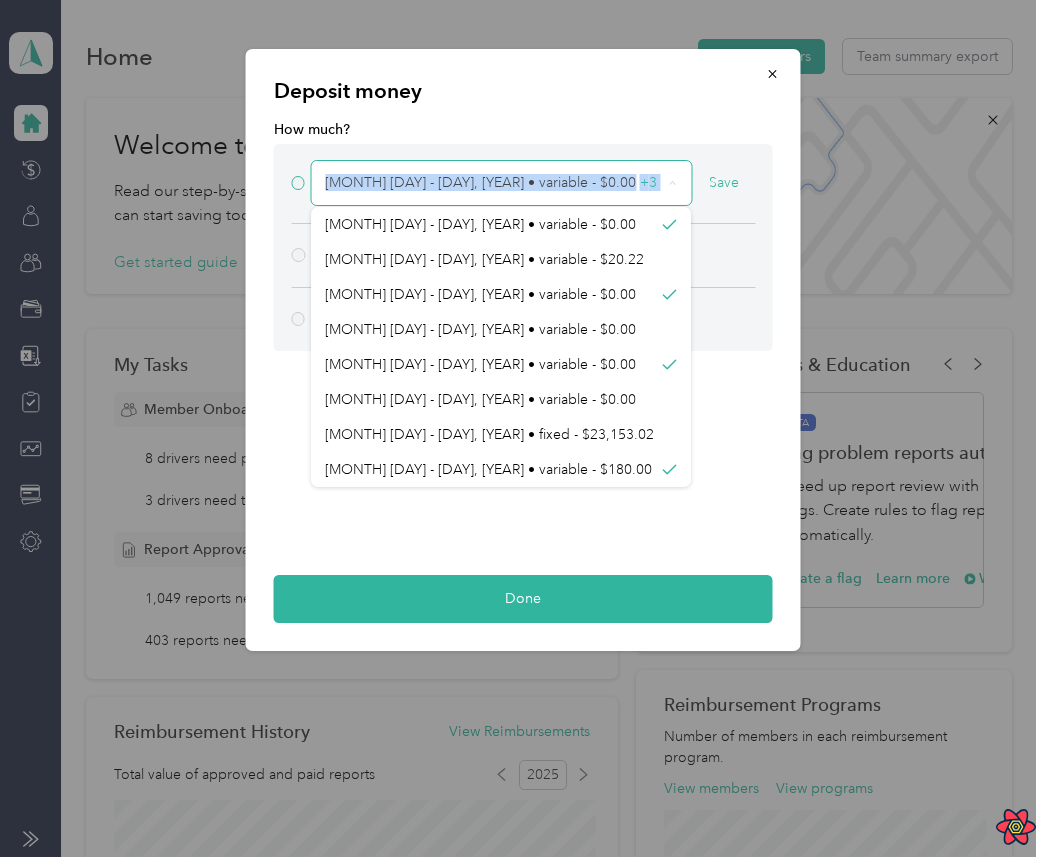 click on "August 1 - 31, 2025 • variable - $0.00 + 3" at bounding box center [493, 183] 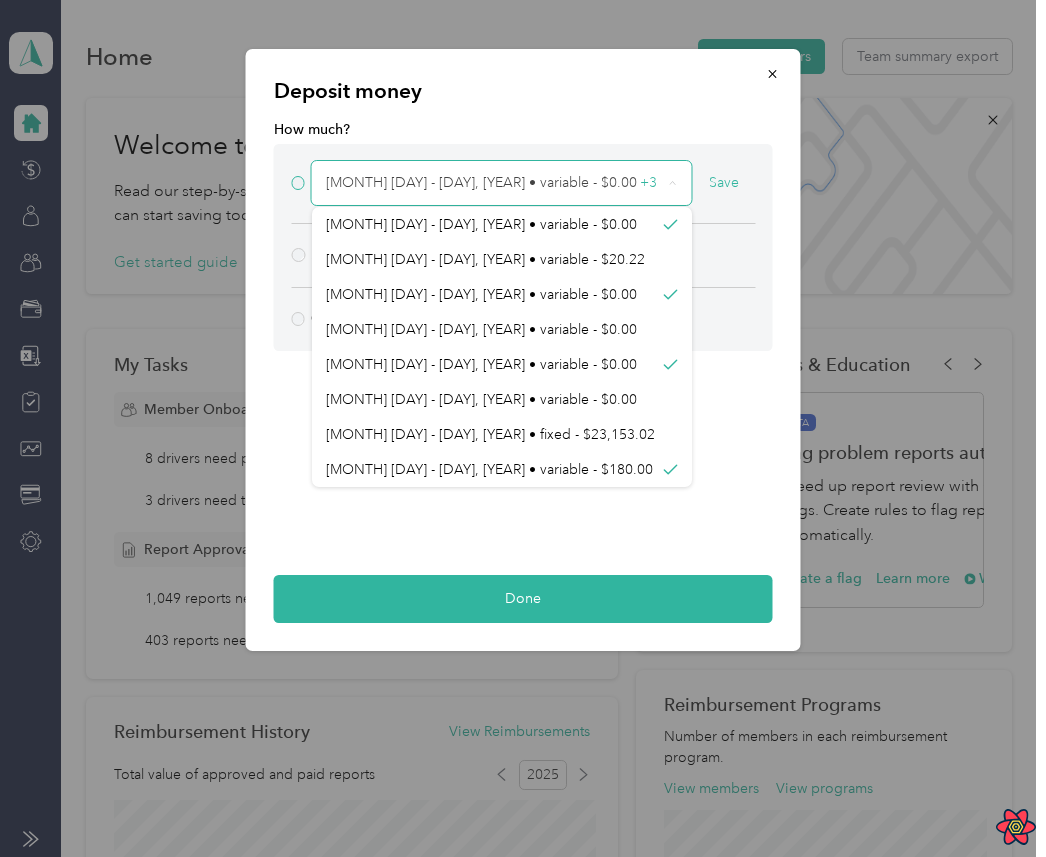 click on "August 1 - 31, 2025 • variable - $0.00 + 3" at bounding box center [494, 183] 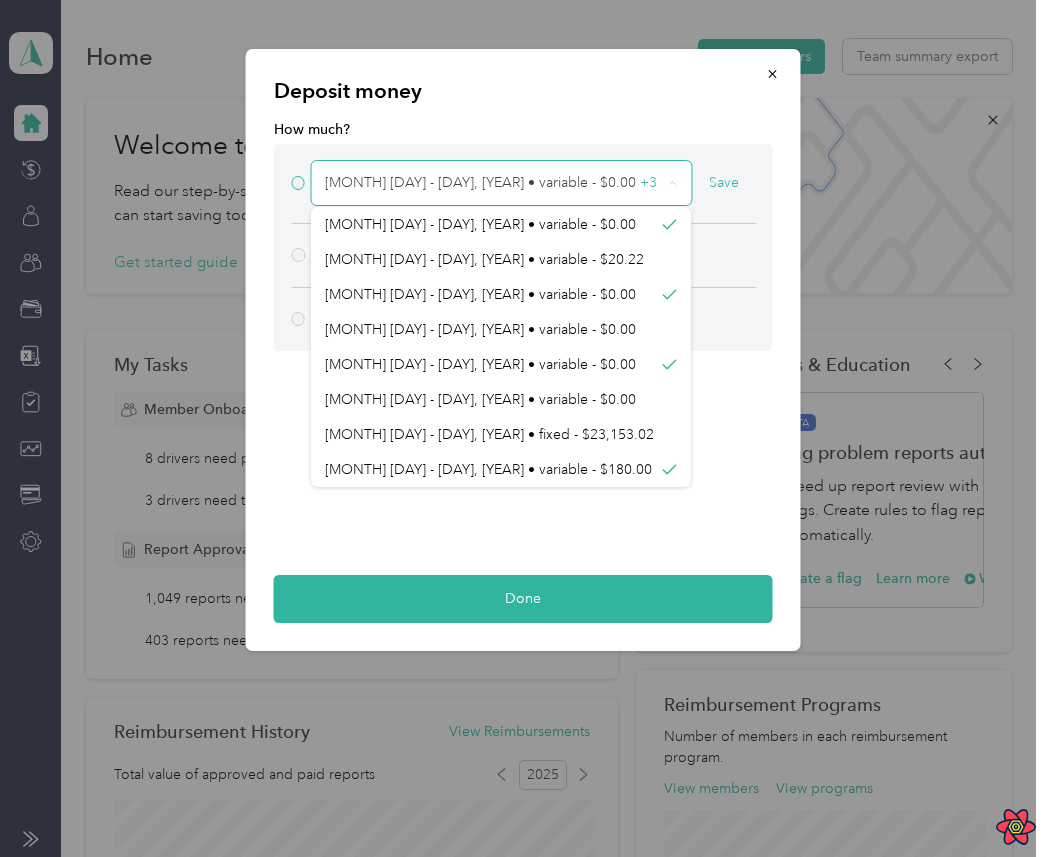 click on "August 1 - 31, 2025 • variable - $0.00 + 3" at bounding box center [501, 183] 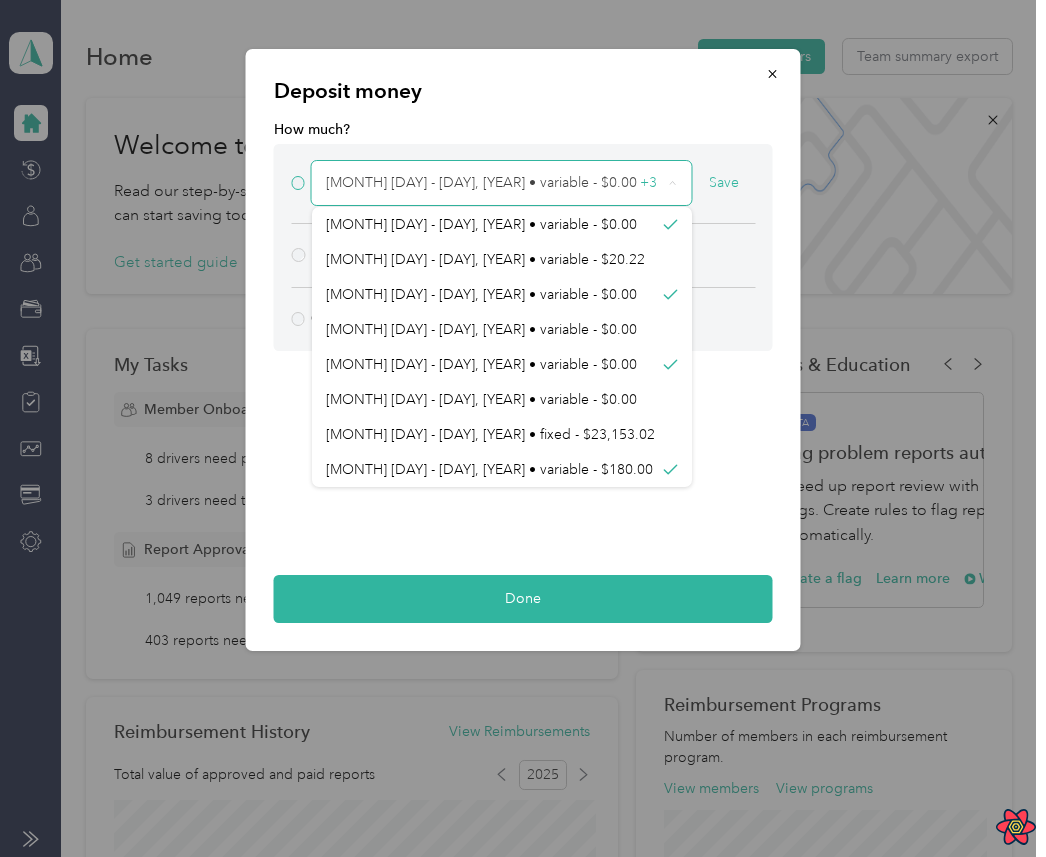 click 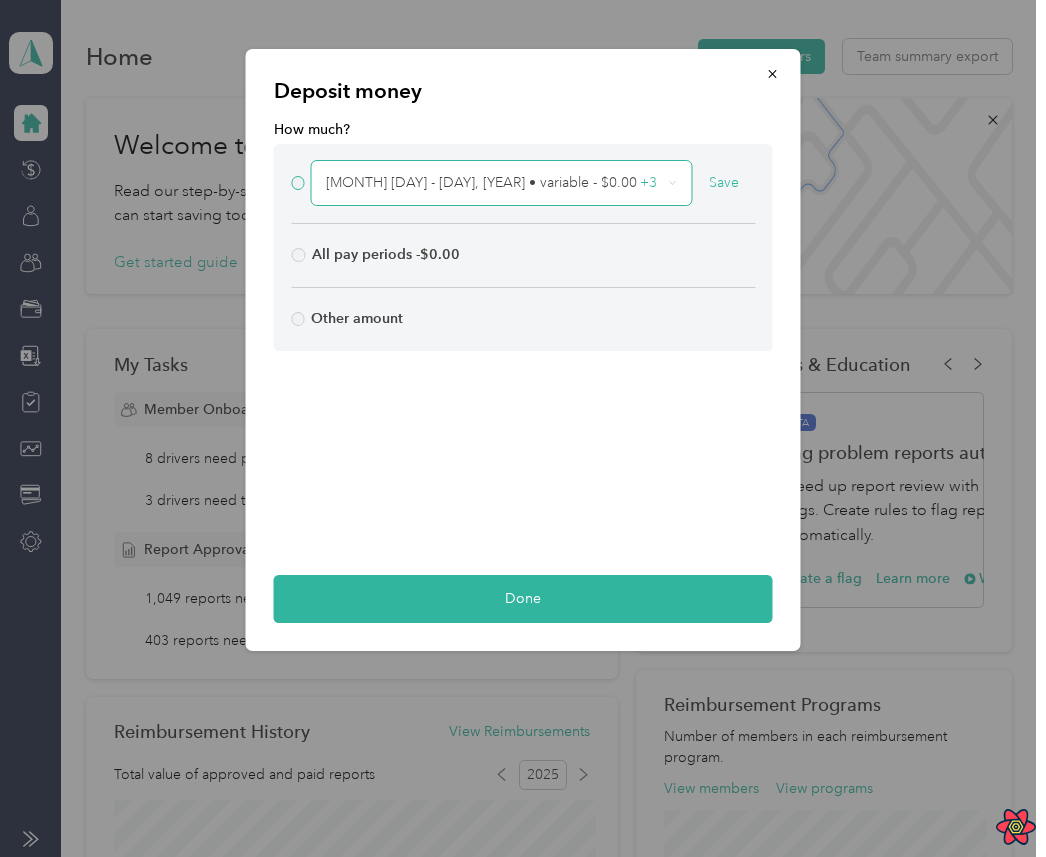 click 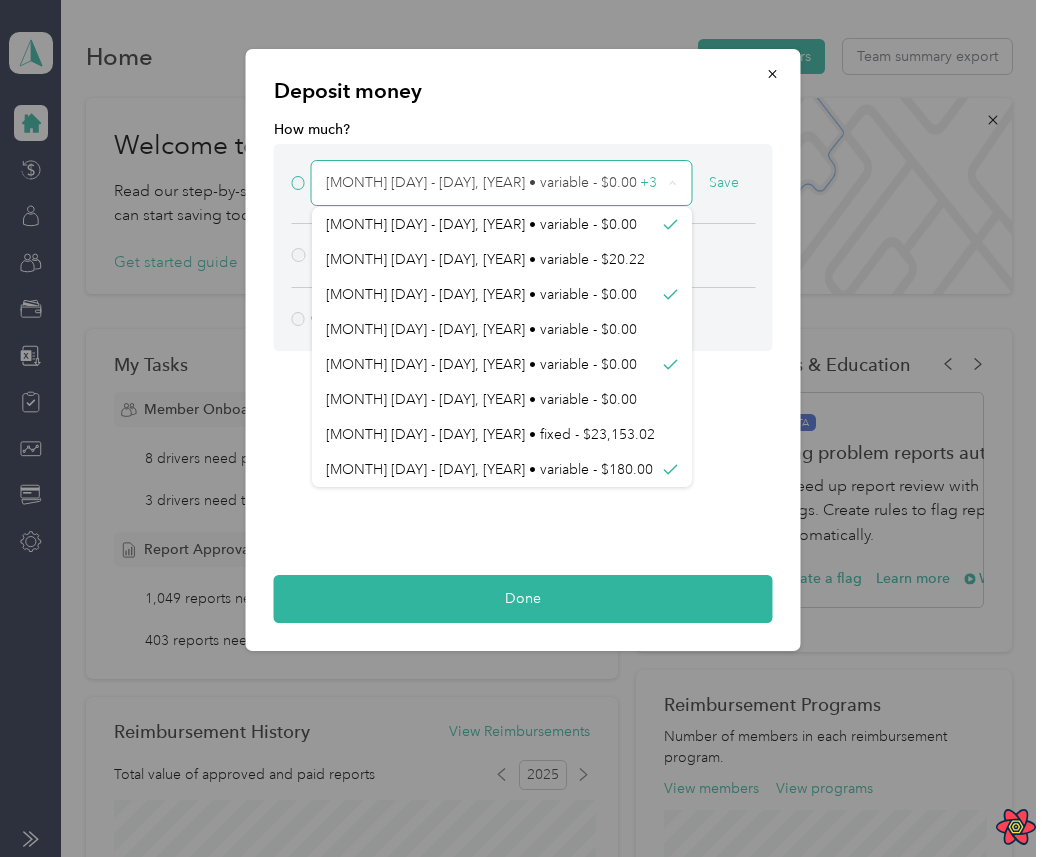 click 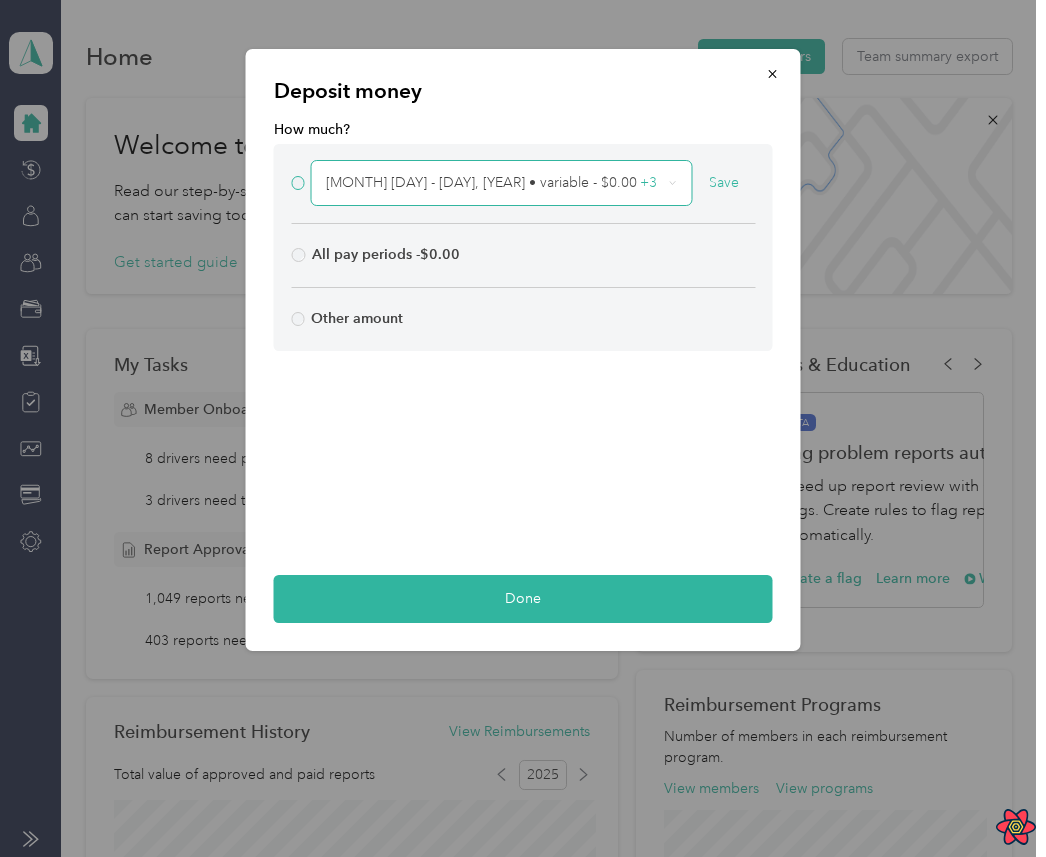 click 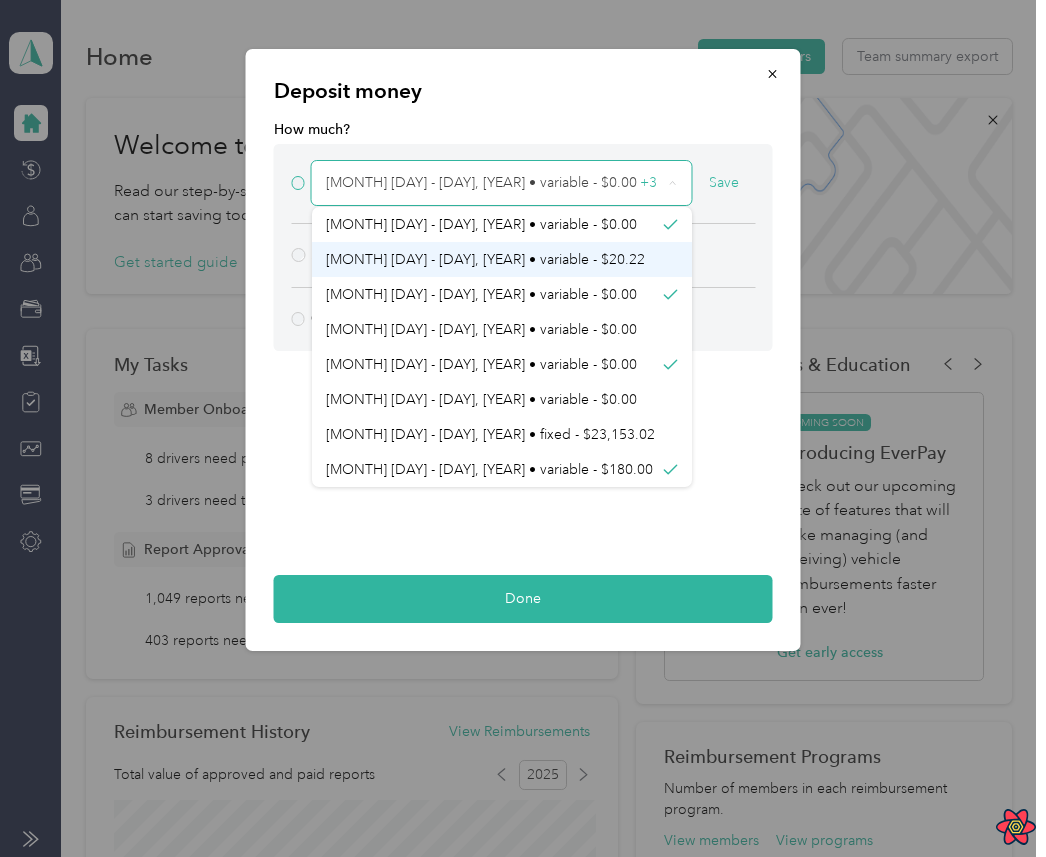 click on "August 1 - 31, 2025 • variable - $20.22" at bounding box center (502, 259) 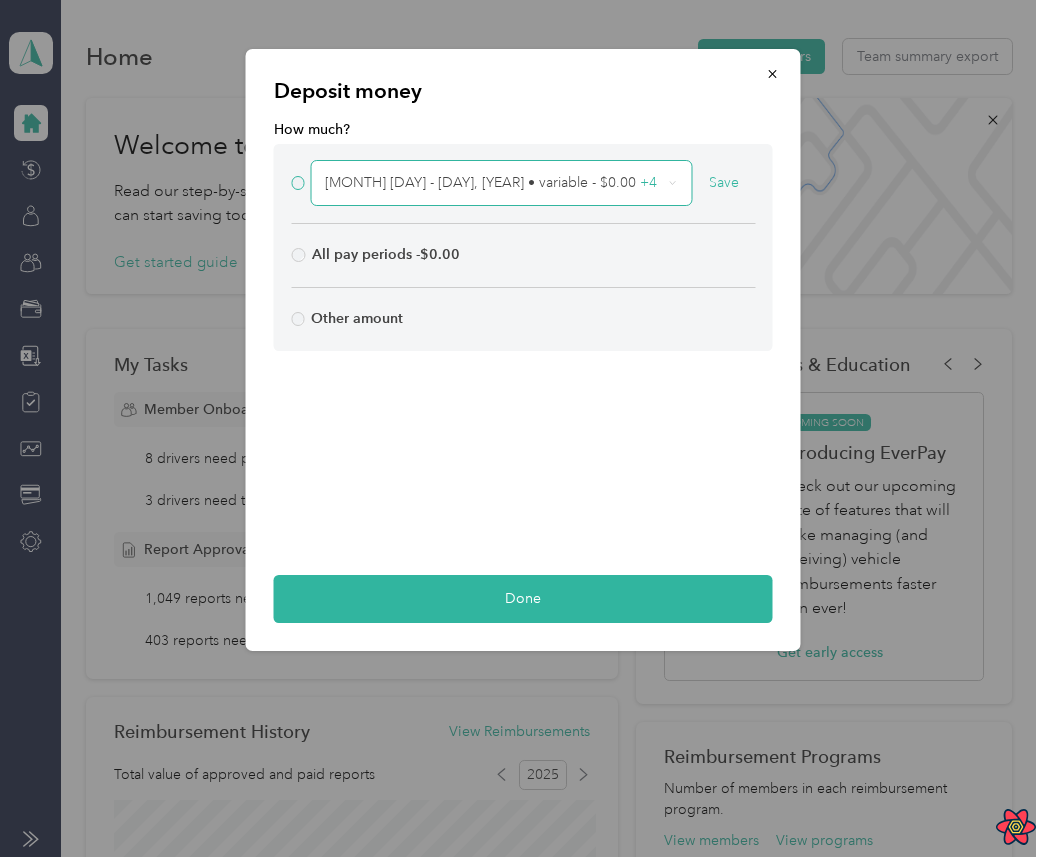 click on "August 1 - 31, 2025 • variable - $0.00 + 4" at bounding box center (501, 183) 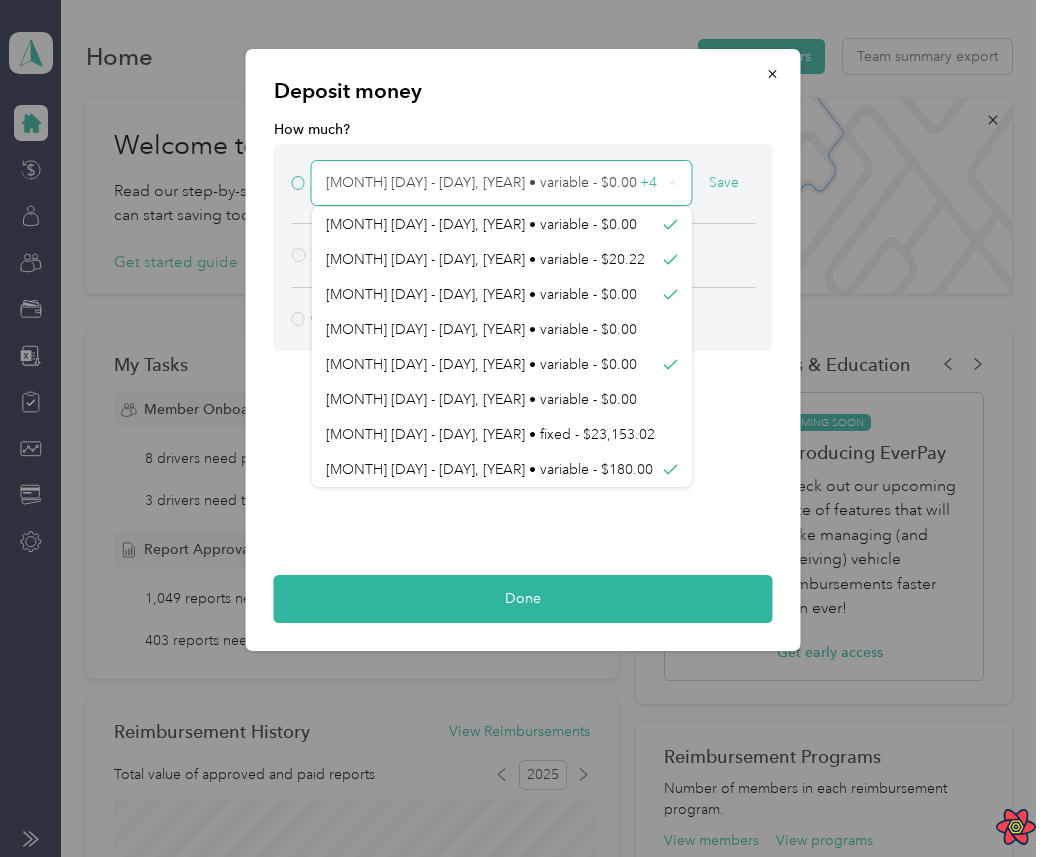 click 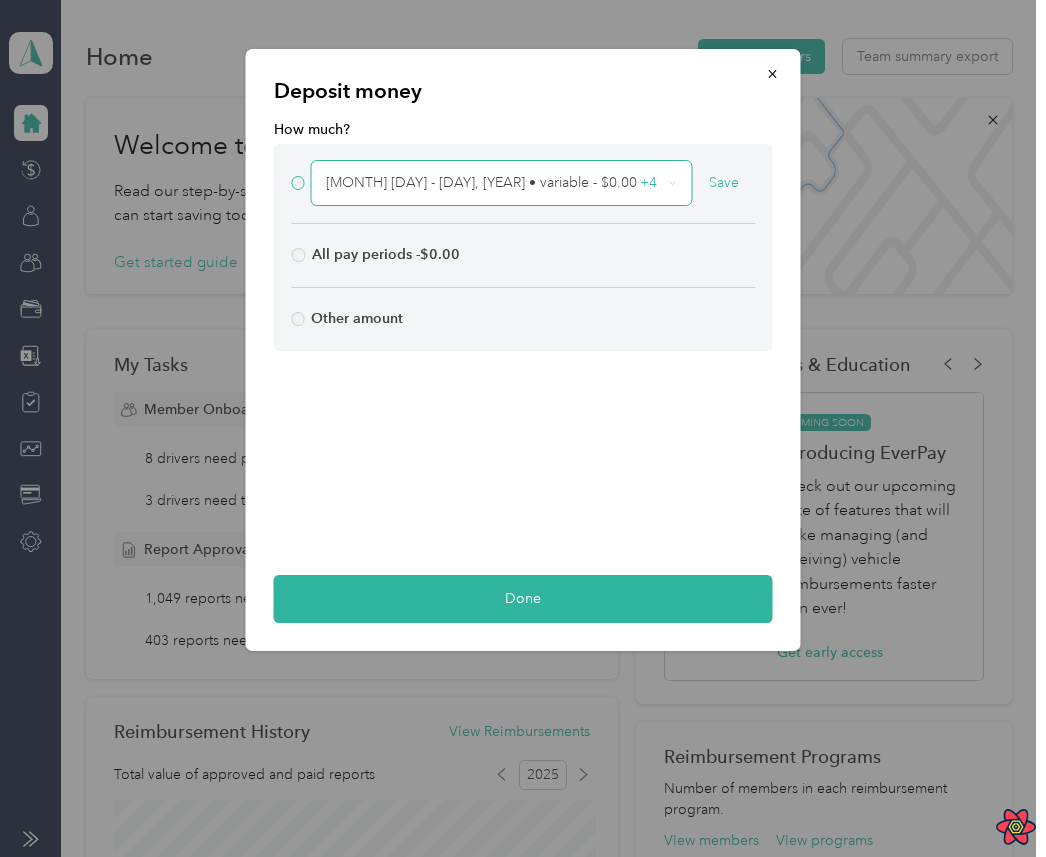 click 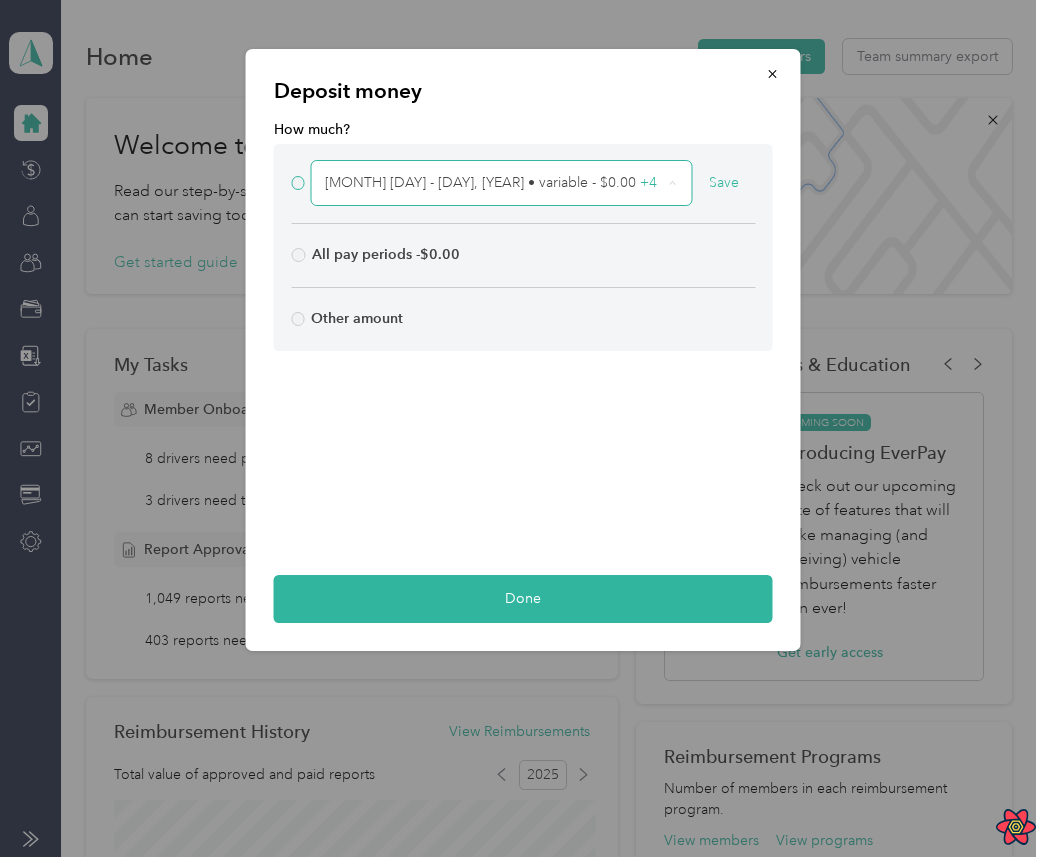click on "August 1 - 31, 2025 • variable - $20.22" at bounding box center [501, 259] 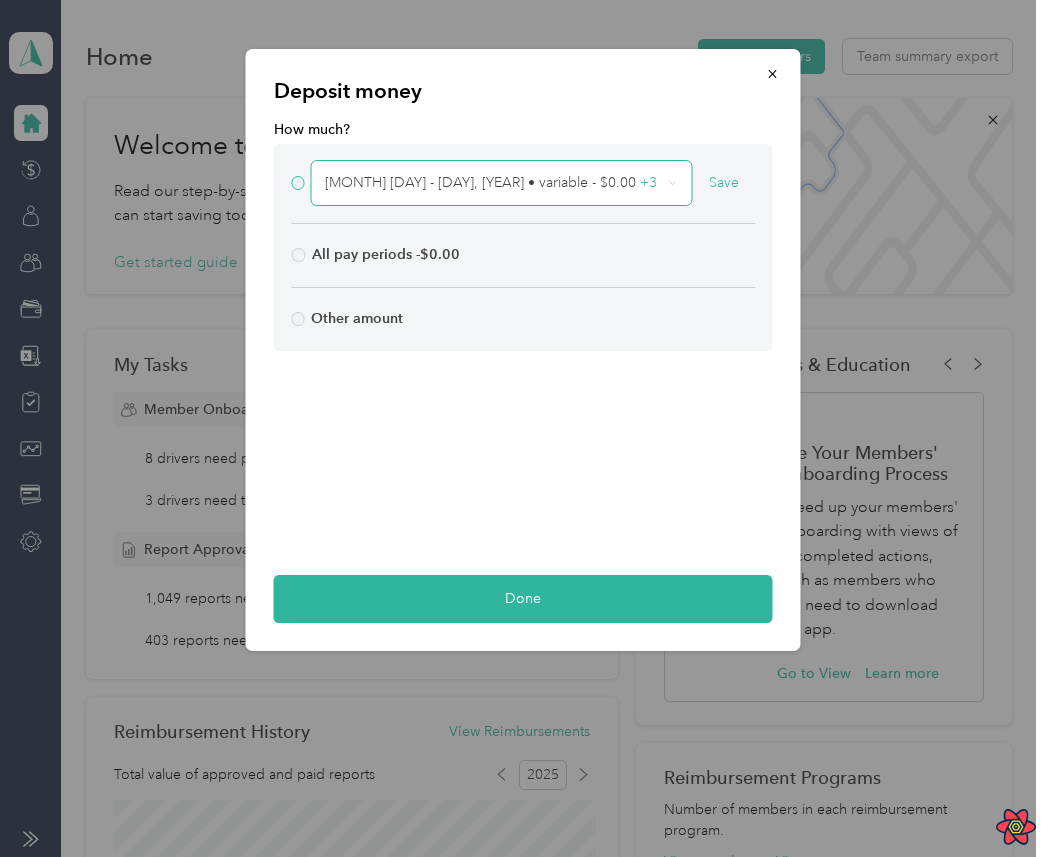 click 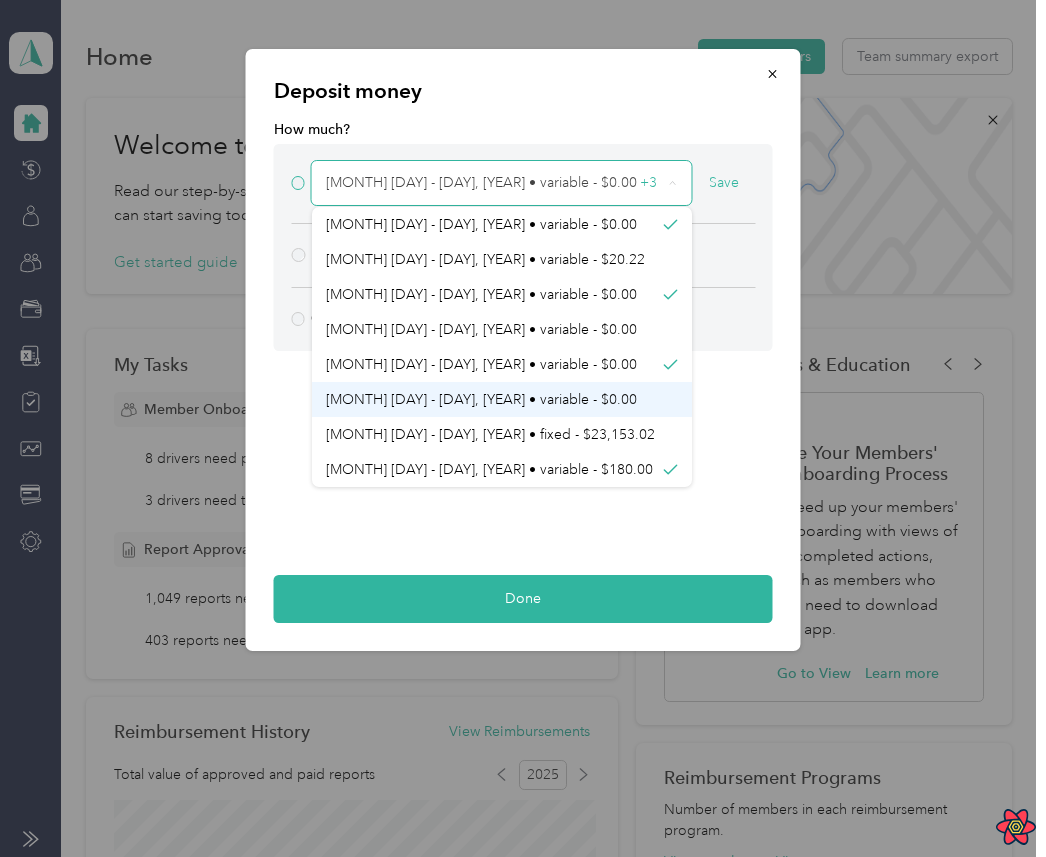 click on "July 28 - 3, 2025 • variable - $0.00" at bounding box center [502, 399] 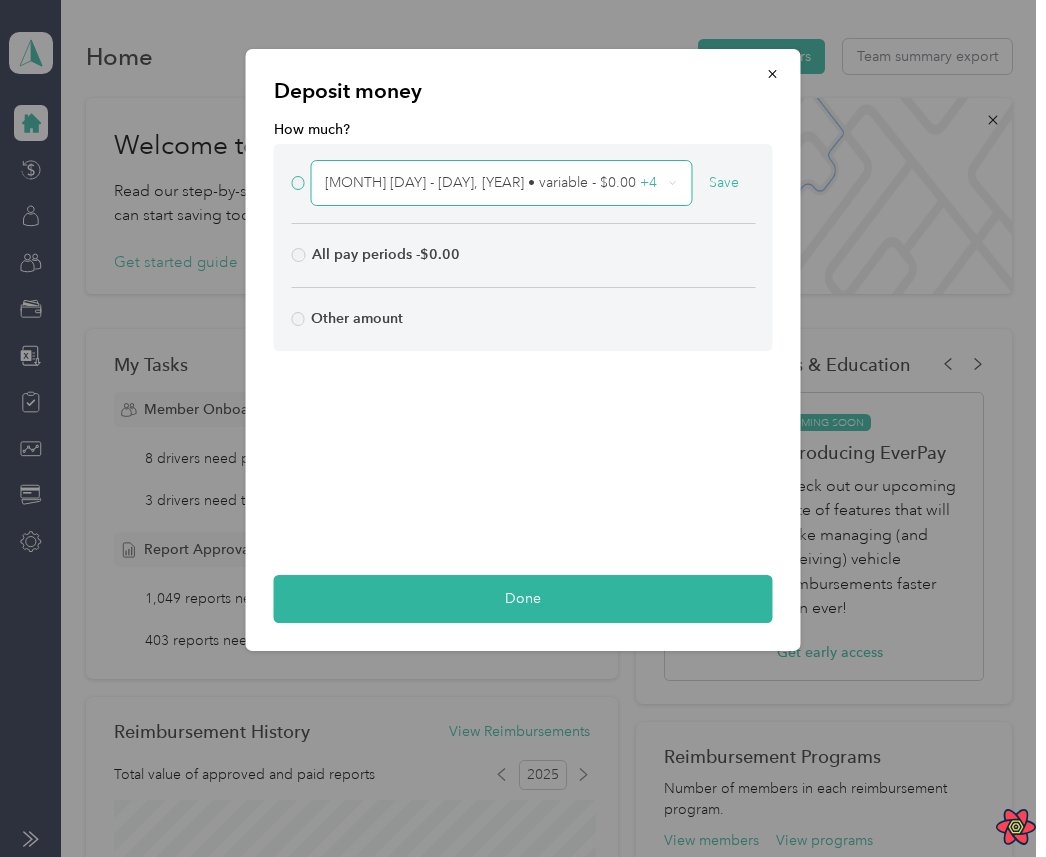 click on "August 1 - 31, 2025 • variable - $0.00 + 4" at bounding box center [501, 183] 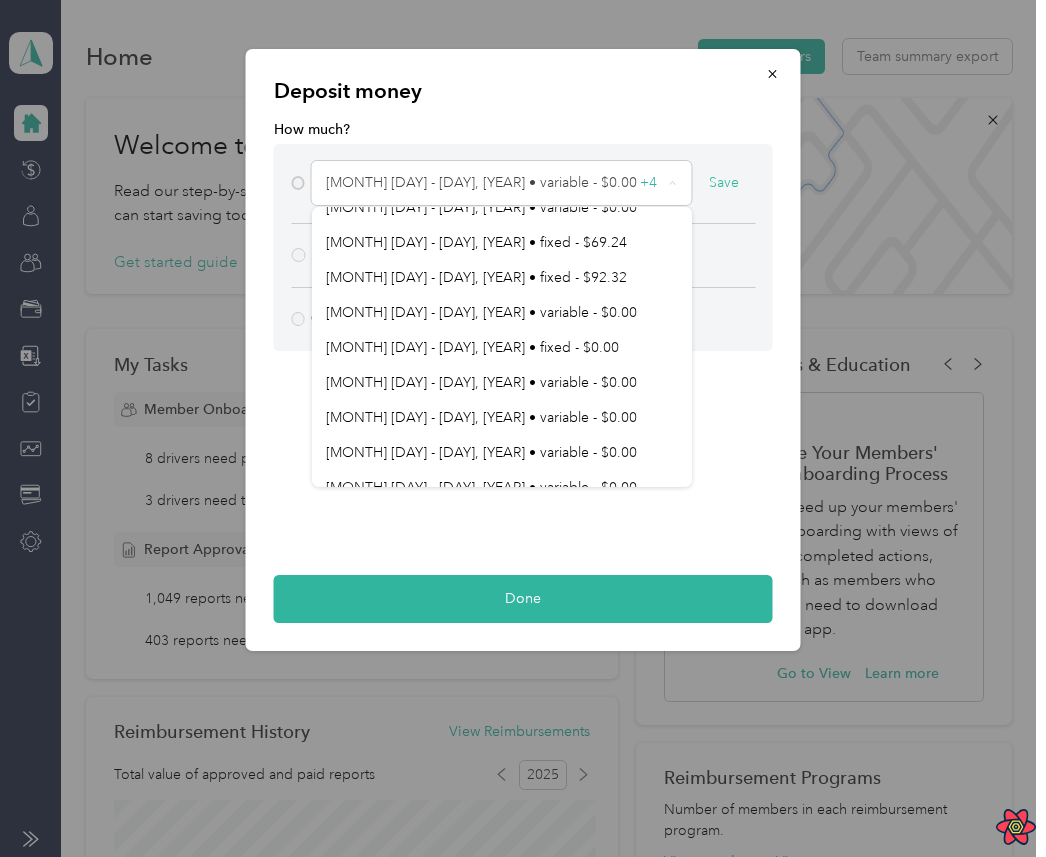 scroll, scrollTop: 0, scrollLeft: 0, axis: both 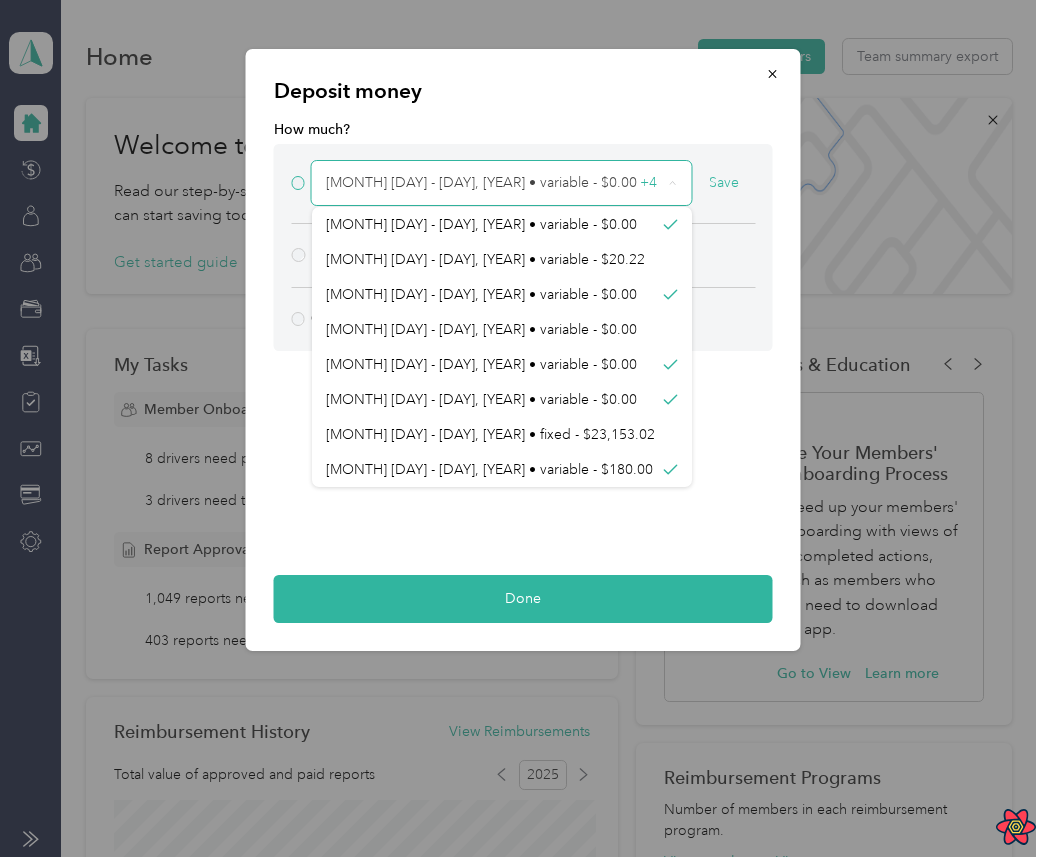 click on "August 1 - 31, 2025 • variable - $0.00 + 4" at bounding box center [494, 183] 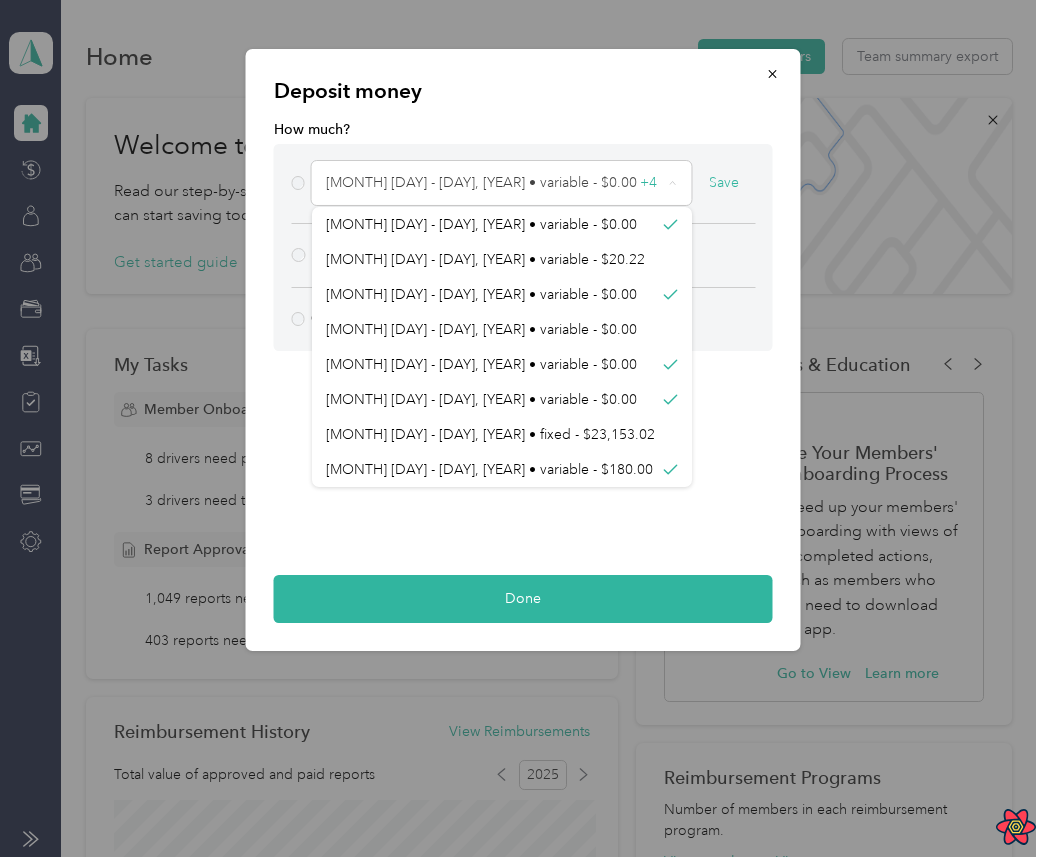 click on "How much?" at bounding box center (523, 129) 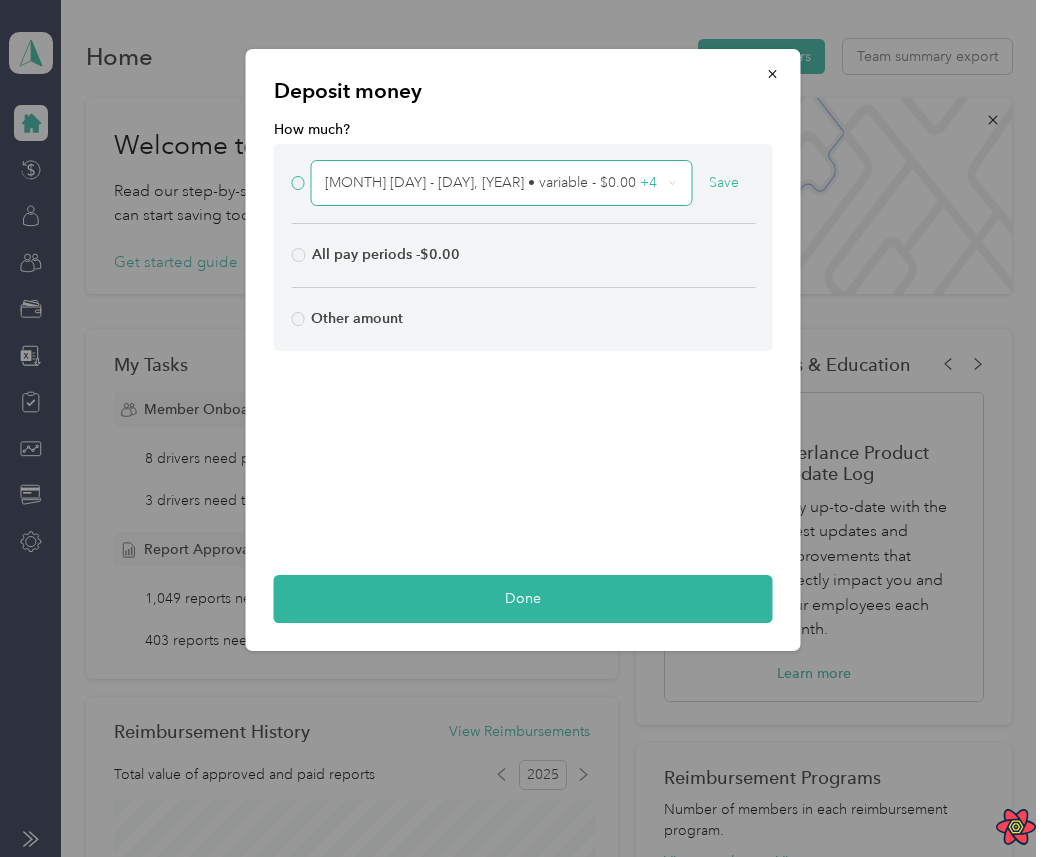 click on "August 1 - 31, 2025 • variable - $0.00 + 4" at bounding box center [493, 183] 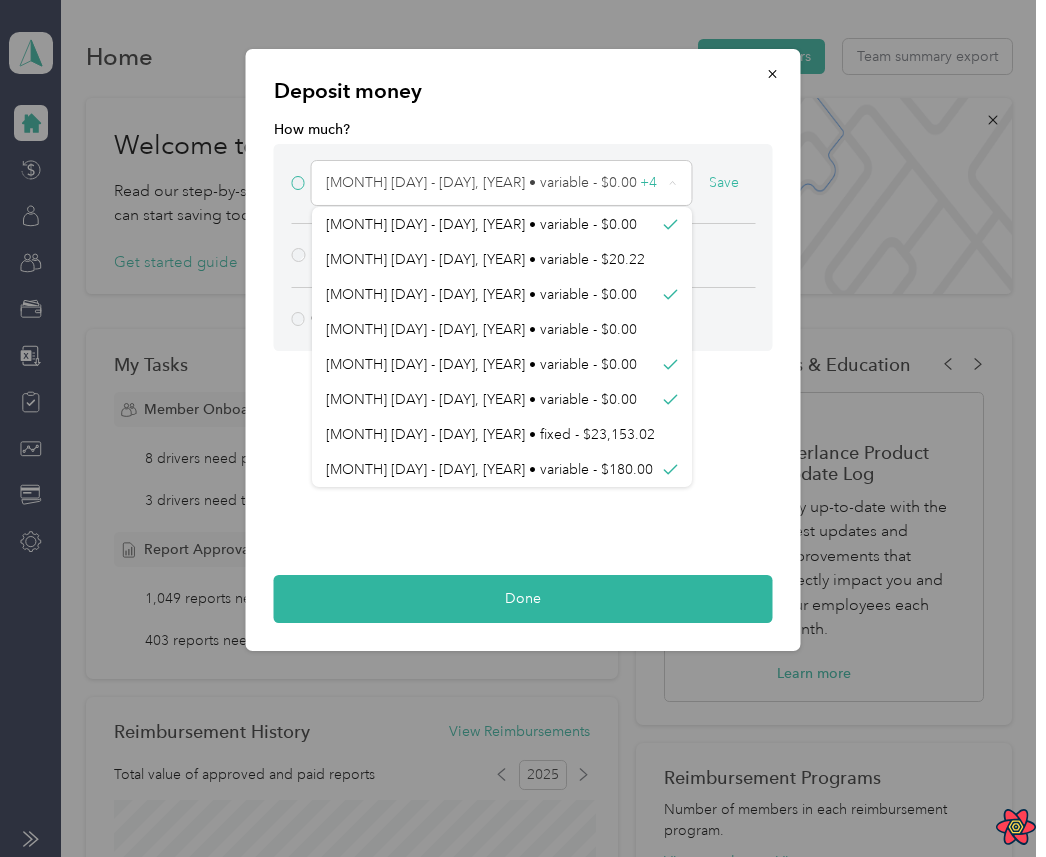 click on "August 1 - 31, 2025 • variable - $0.00 + 4 Save" at bounding box center [523, 184] 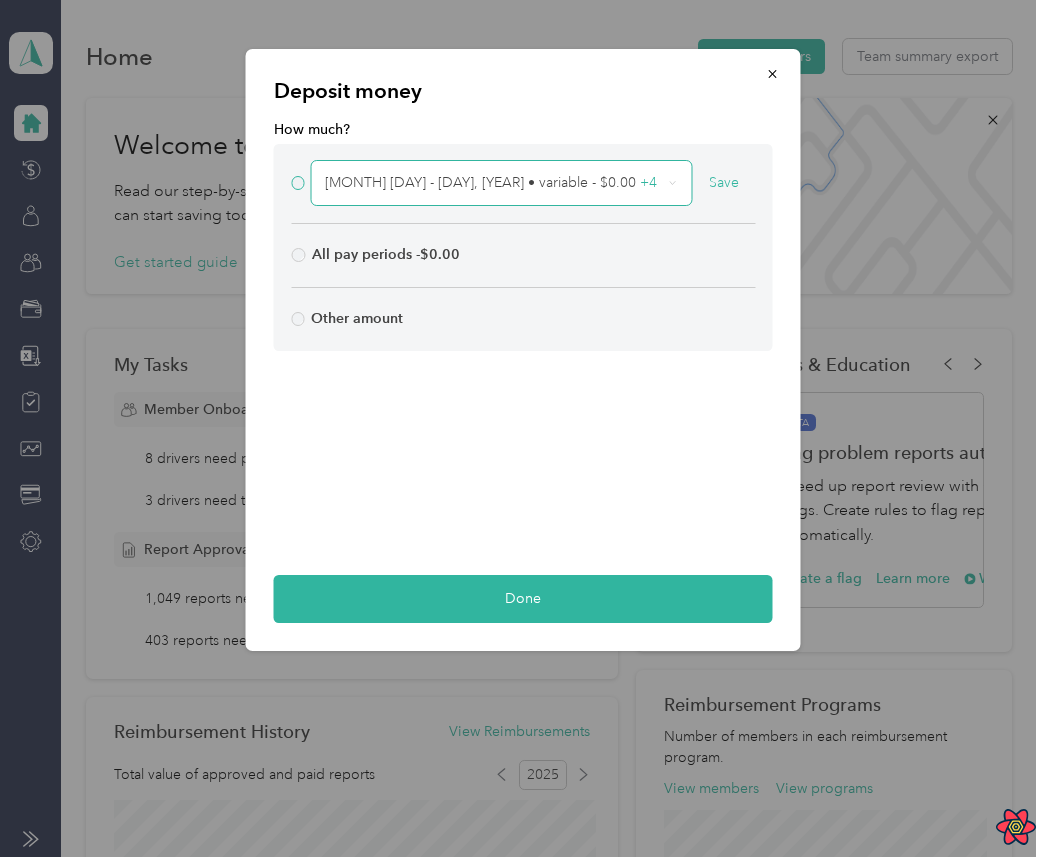 click on "August 1 - 31, 2025 • variable - $0.00 + 4" at bounding box center [501, 183] 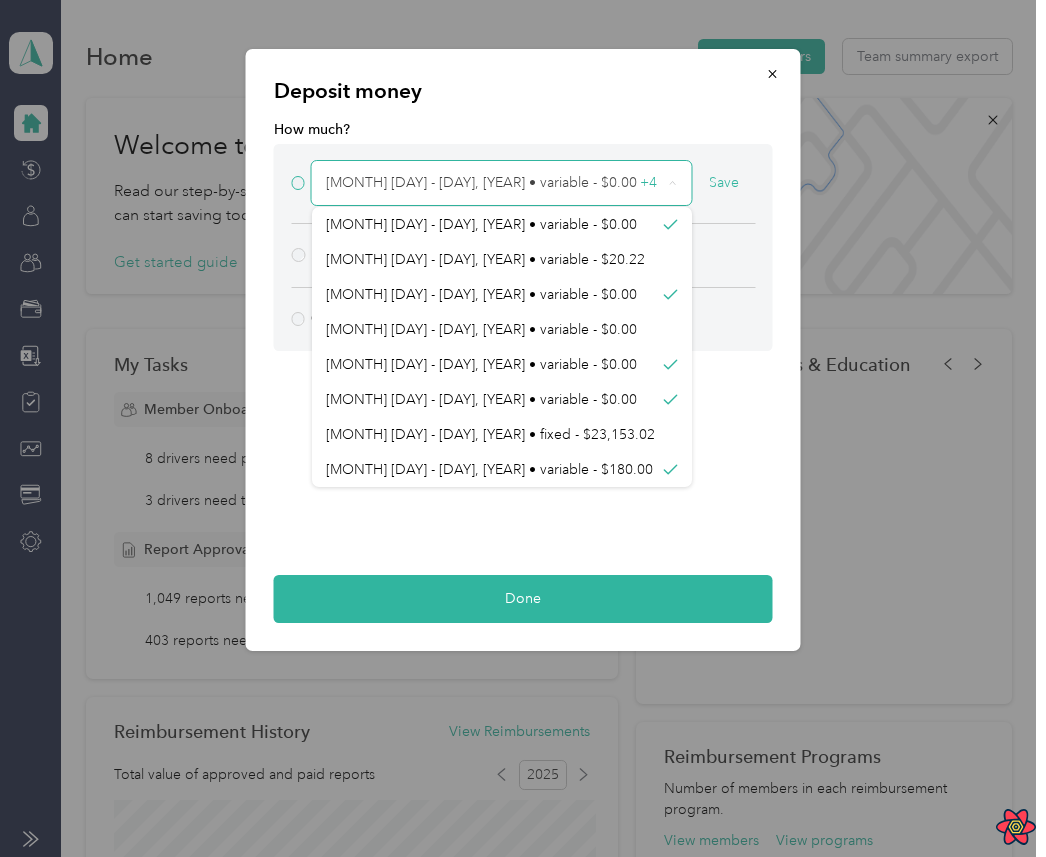 click on "August 1 - 31, 2025 • variable - $0.00 + 4" at bounding box center (502, 183) 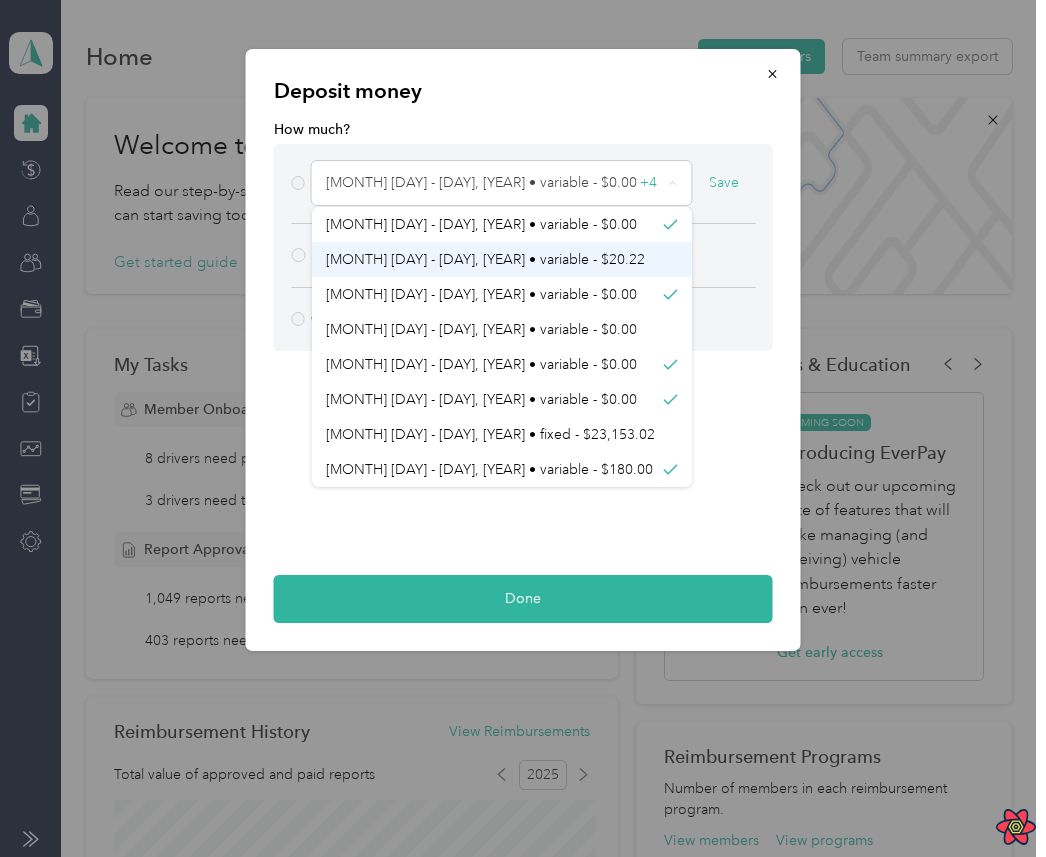 click on "August 1 - 31, 2025 • variable - $20.22" at bounding box center [502, 259] 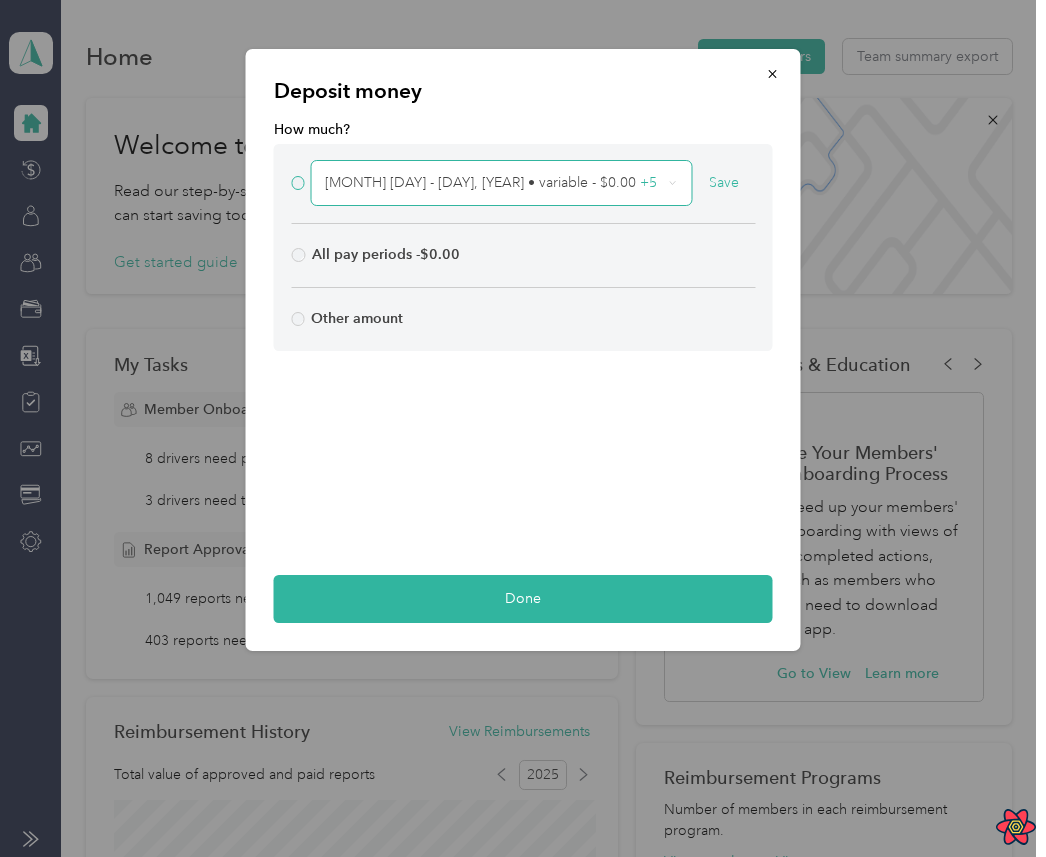 click on "August 1 - 31, 2025 • variable - $0.00 + 5" at bounding box center (493, 183) 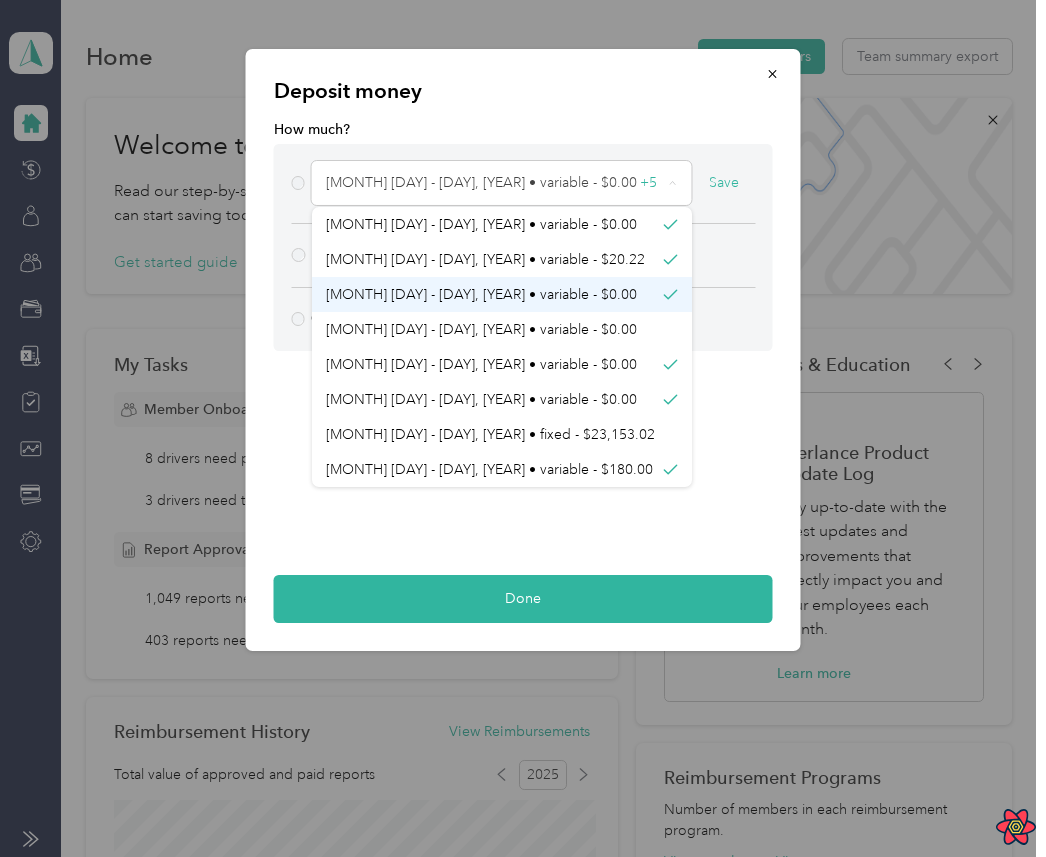click on "August 1 - 31, 2025 • variable - $0.00" at bounding box center (502, 294) 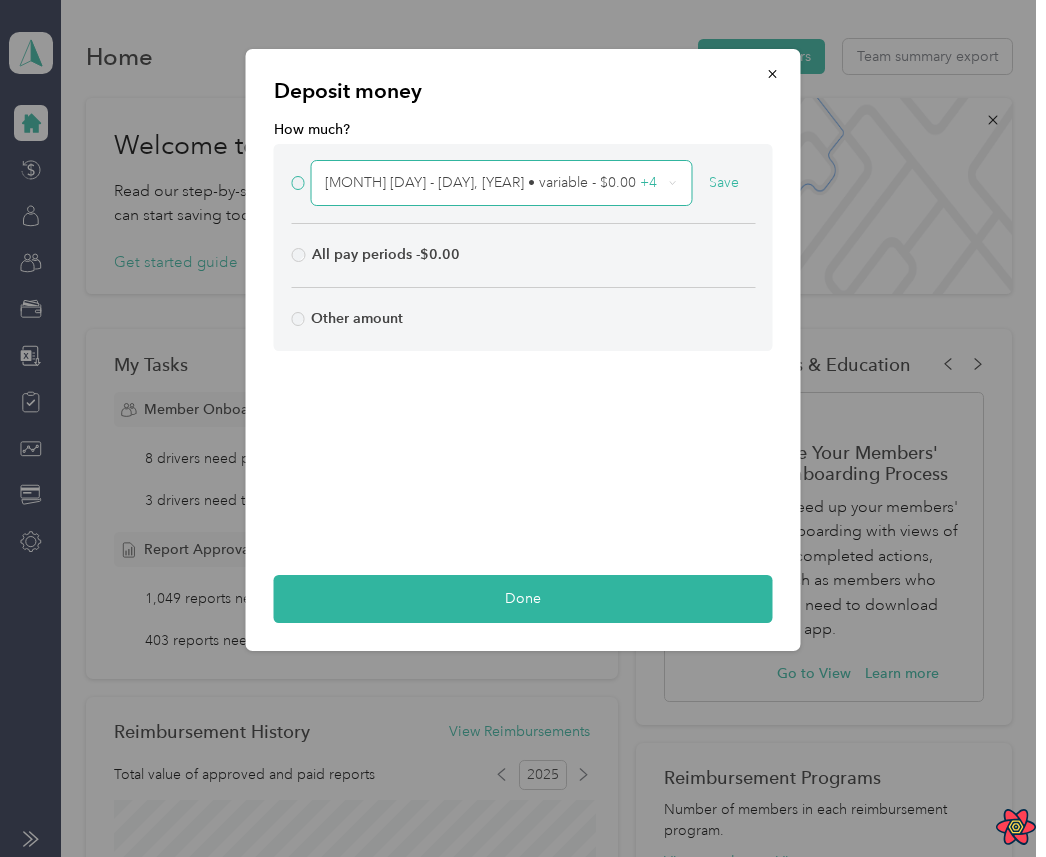 click on "August 1 - 31, 2025 • variable - $0.00 + 4" at bounding box center (501, 183) 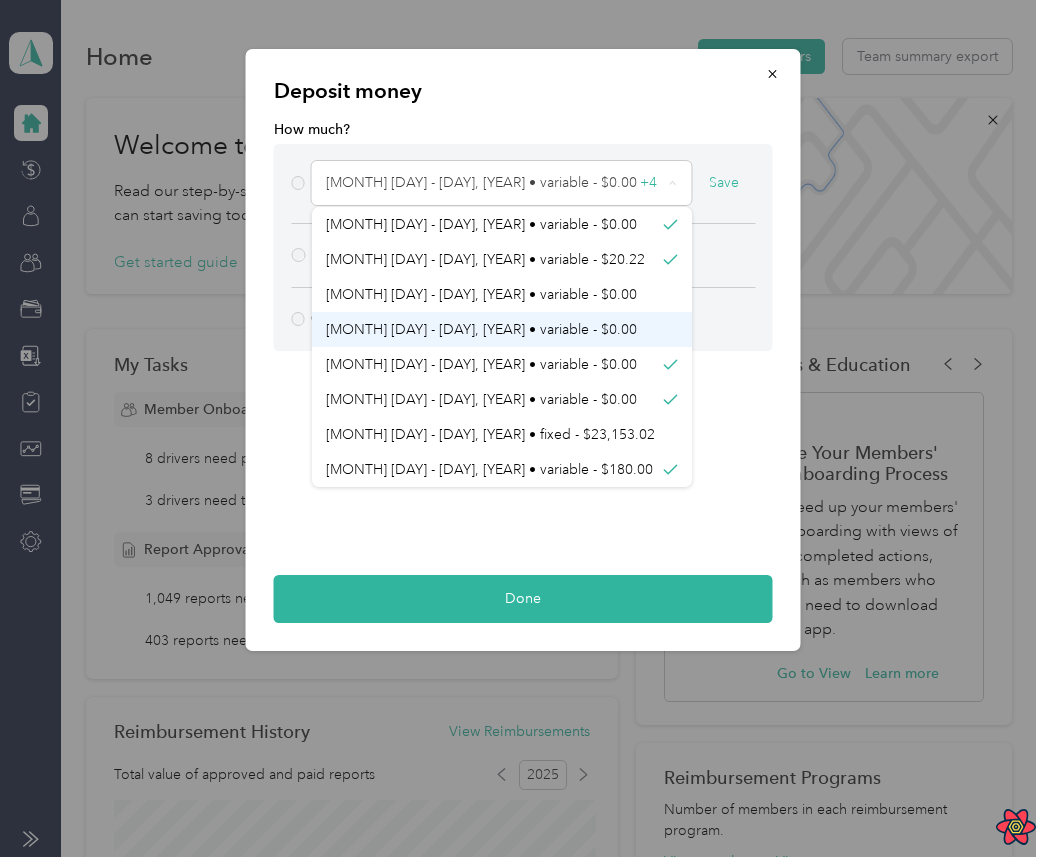 click on "July 28 - 3, 2025 • variable - $0.00" at bounding box center (481, 329) 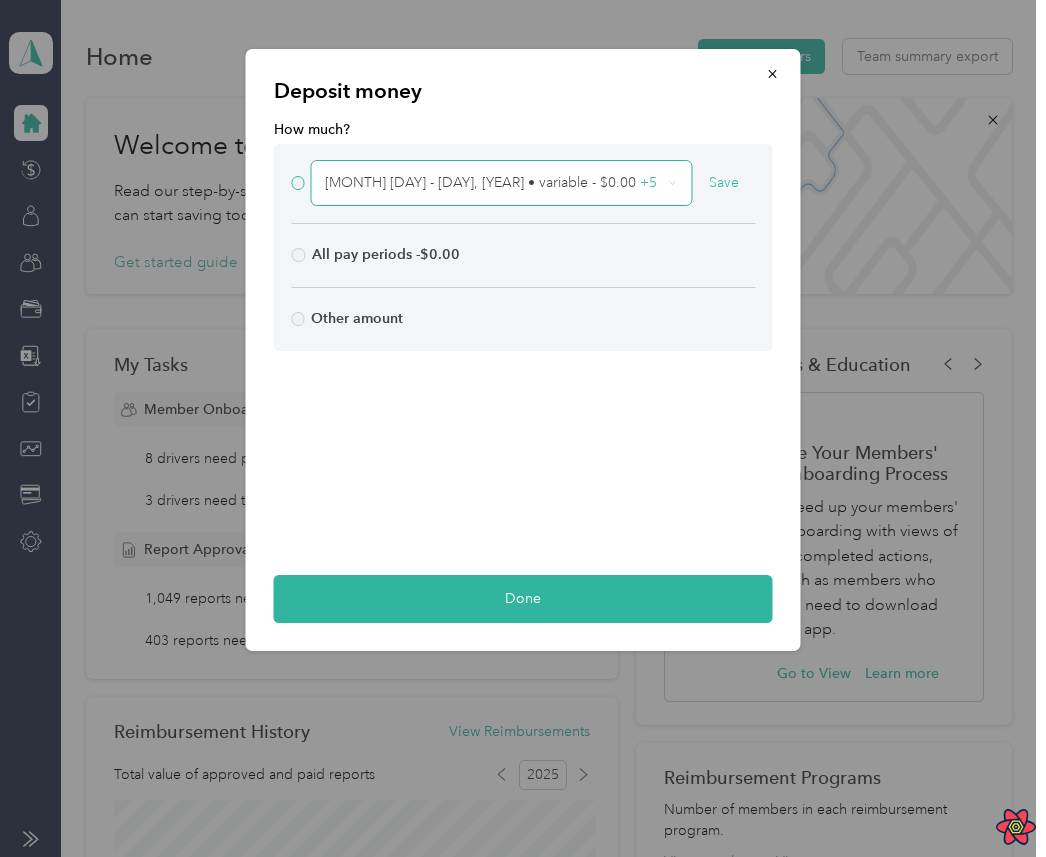 click on "August 1 - 31, 2025 • variable - $0.00 + 5" at bounding box center (501, 183) 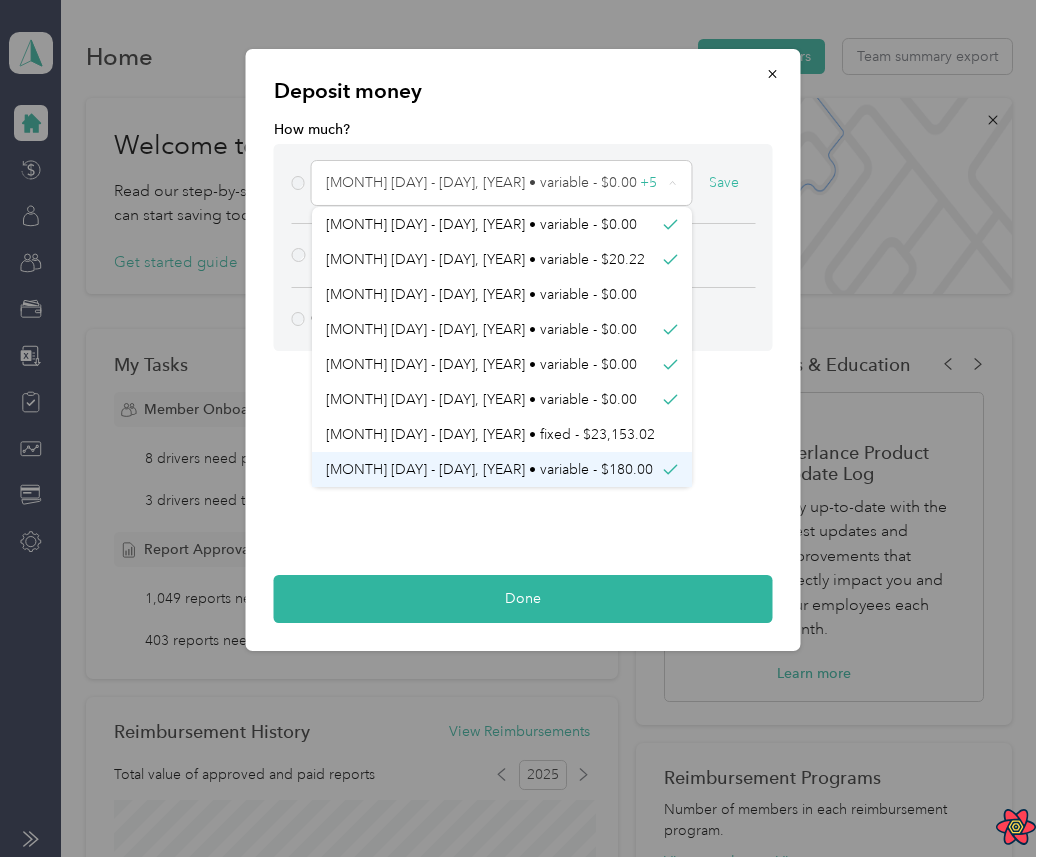 click on "July 1 - 31, 2025 • variable - $180.00" at bounding box center [489, 469] 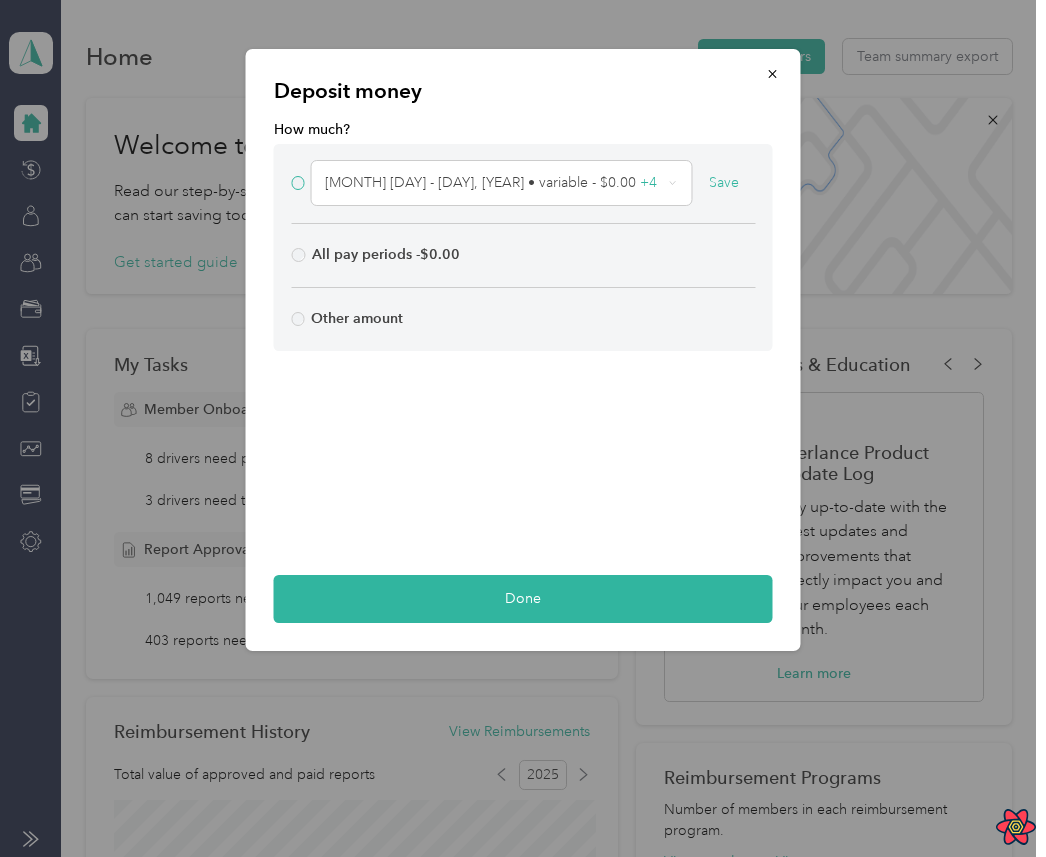click on "August 1 - 31, 2025 • variable - $0.00 + 4 Save" at bounding box center [523, 184] 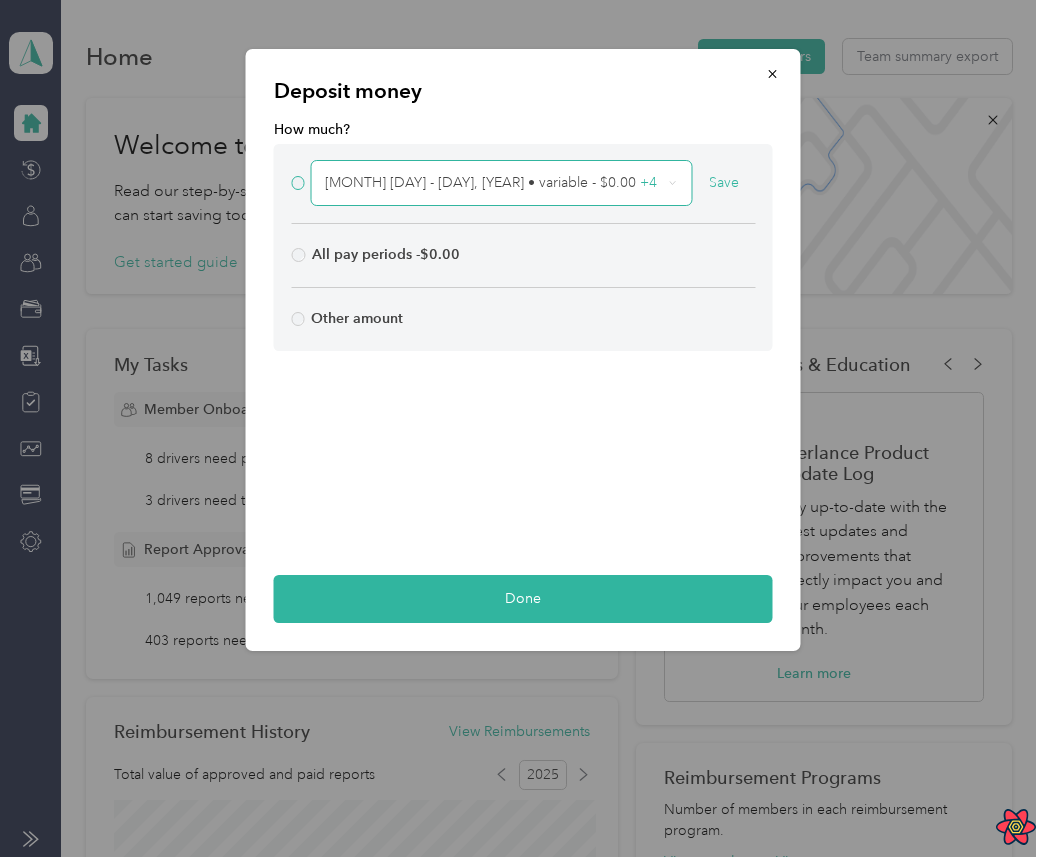 click on "August 1 - 31, 2025 • variable - $0.00 + 4" at bounding box center [493, 183] 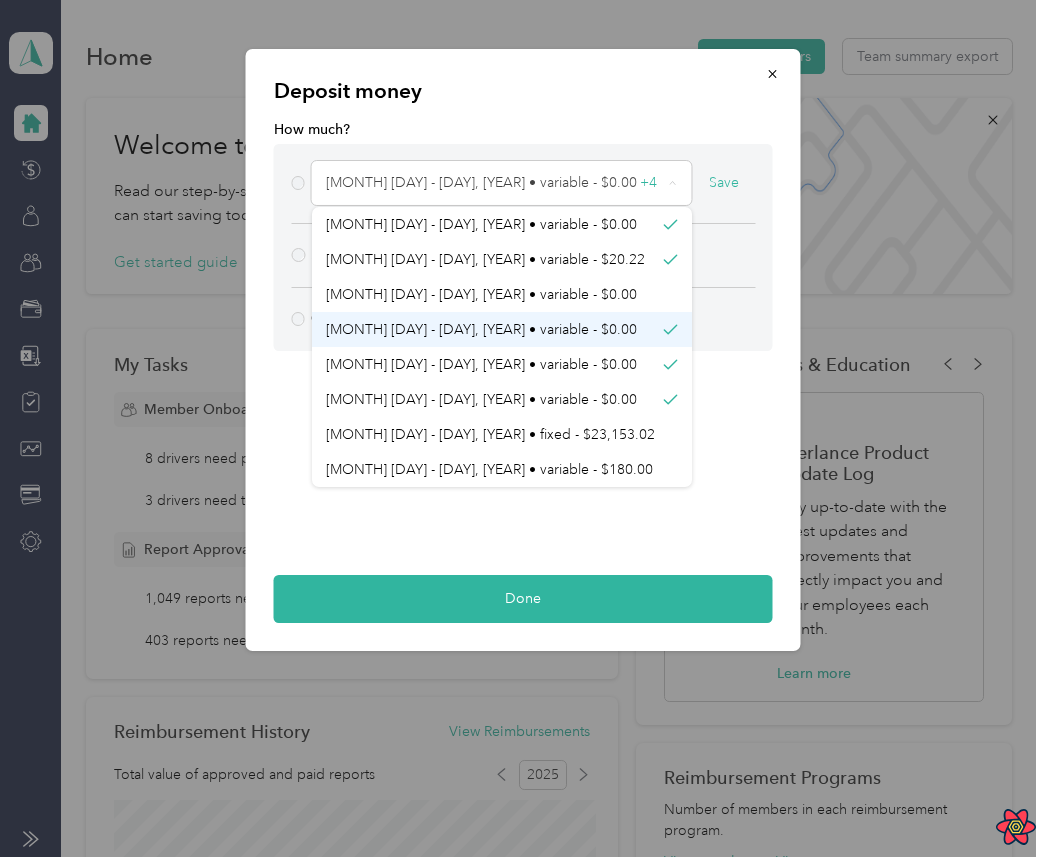 click on "July 28 - 3, 2025 • variable - $0.00" at bounding box center (502, 329) 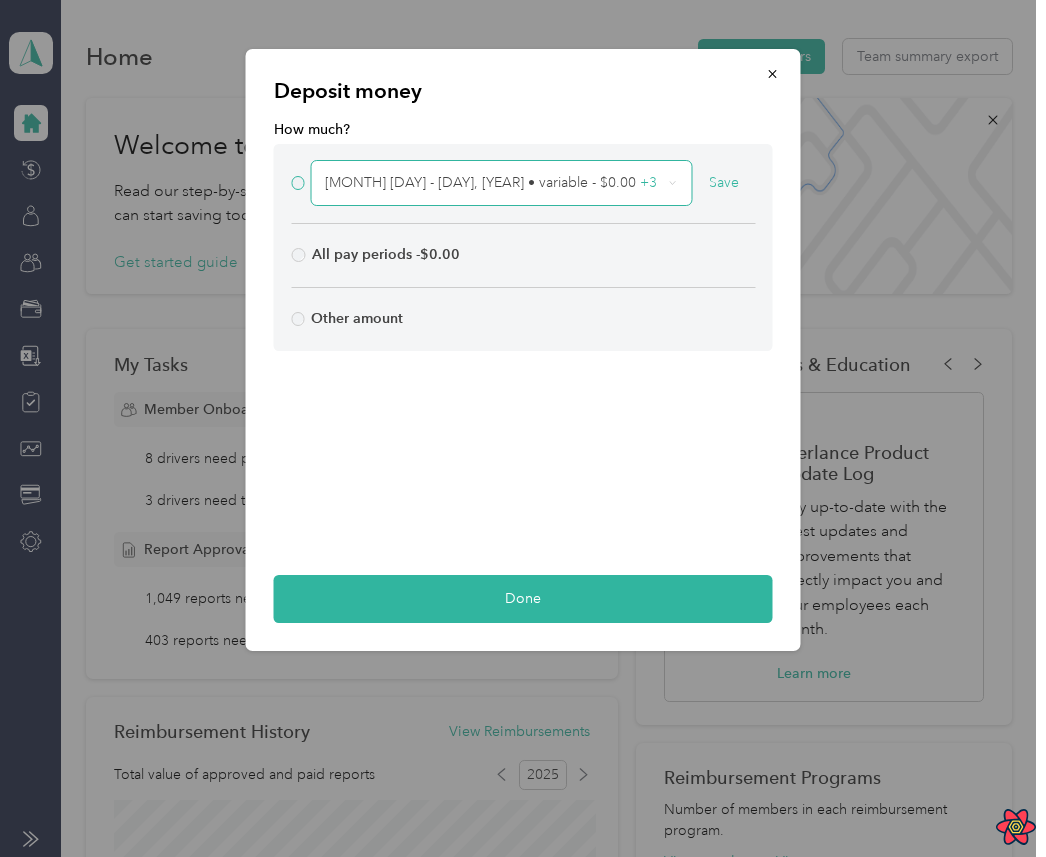 click on "August 1 - 31, 2025 • variable - $0.00 + 3" at bounding box center (493, 183) 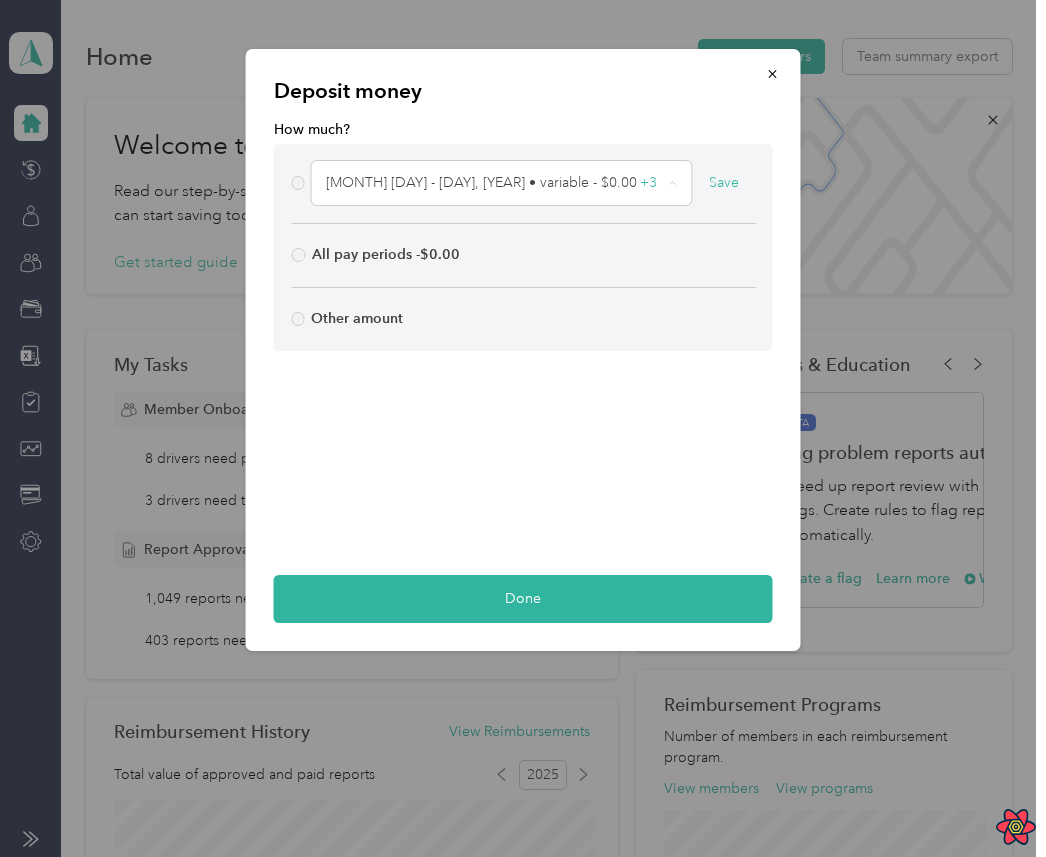 click on "August 1 - 31, 2025 • variable - $0.00" at bounding box center (502, 294) 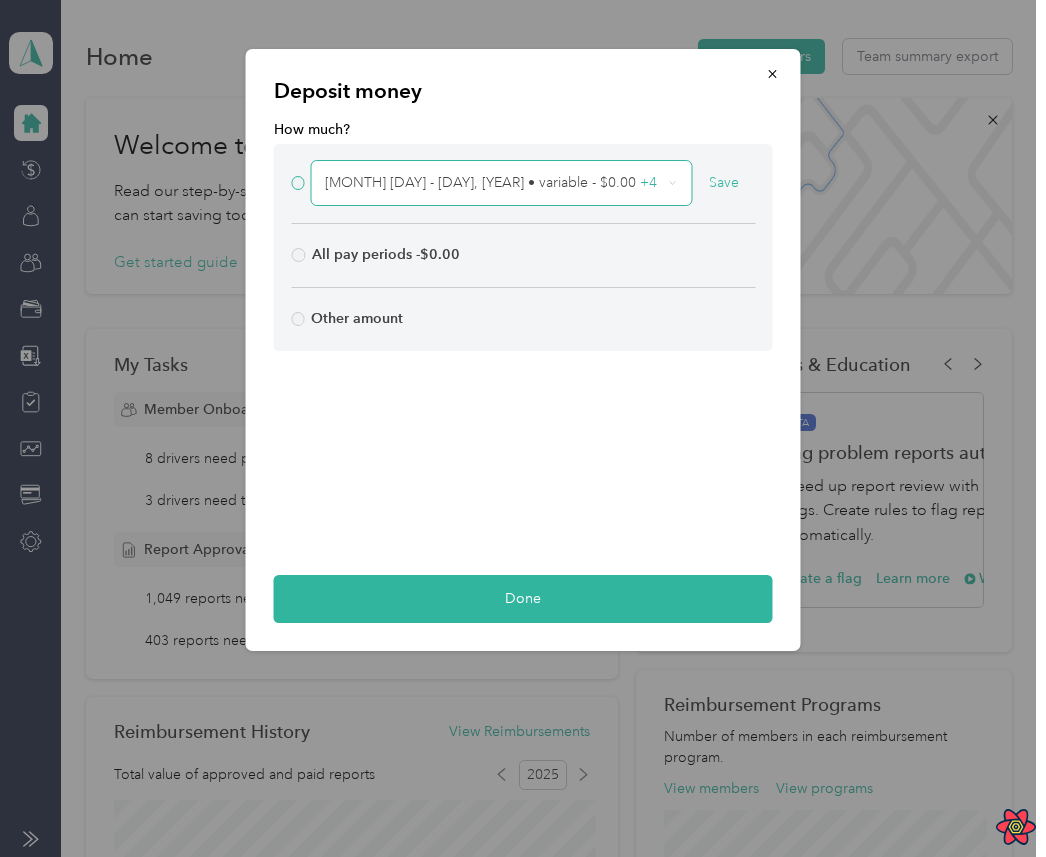 click on "August 1 - 31, 2025 • variable - $0.00 + 4" at bounding box center (501, 183) 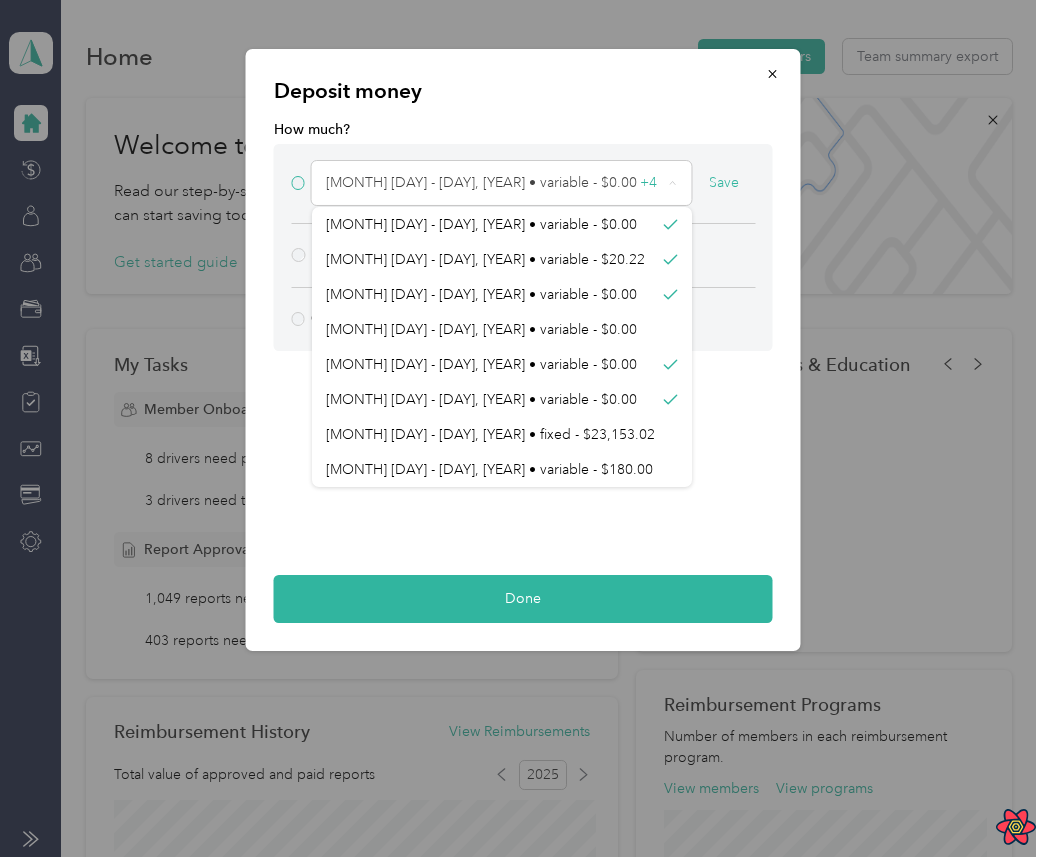 click on "August 1 - 31, 2025 • variable - $0.00 + 4 Save" at bounding box center [523, 184] 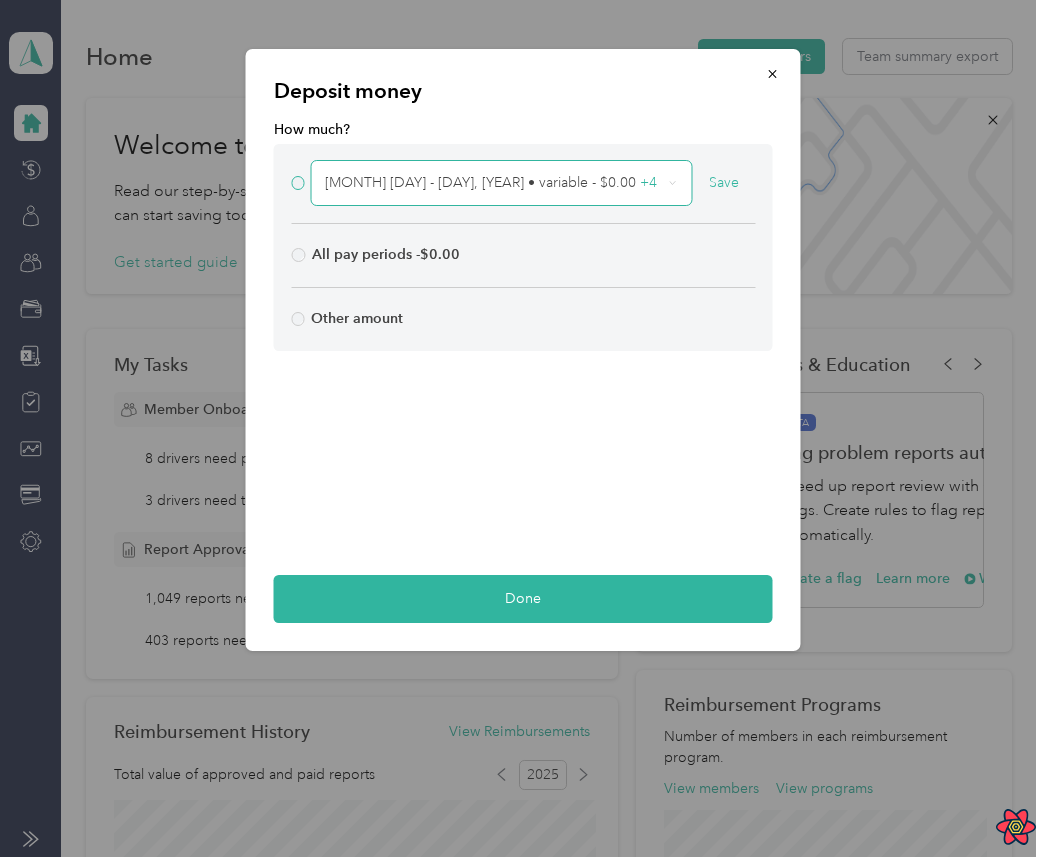 click on "August 1 - 31, 2025 • variable - $0.00 + 4" at bounding box center (493, 183) 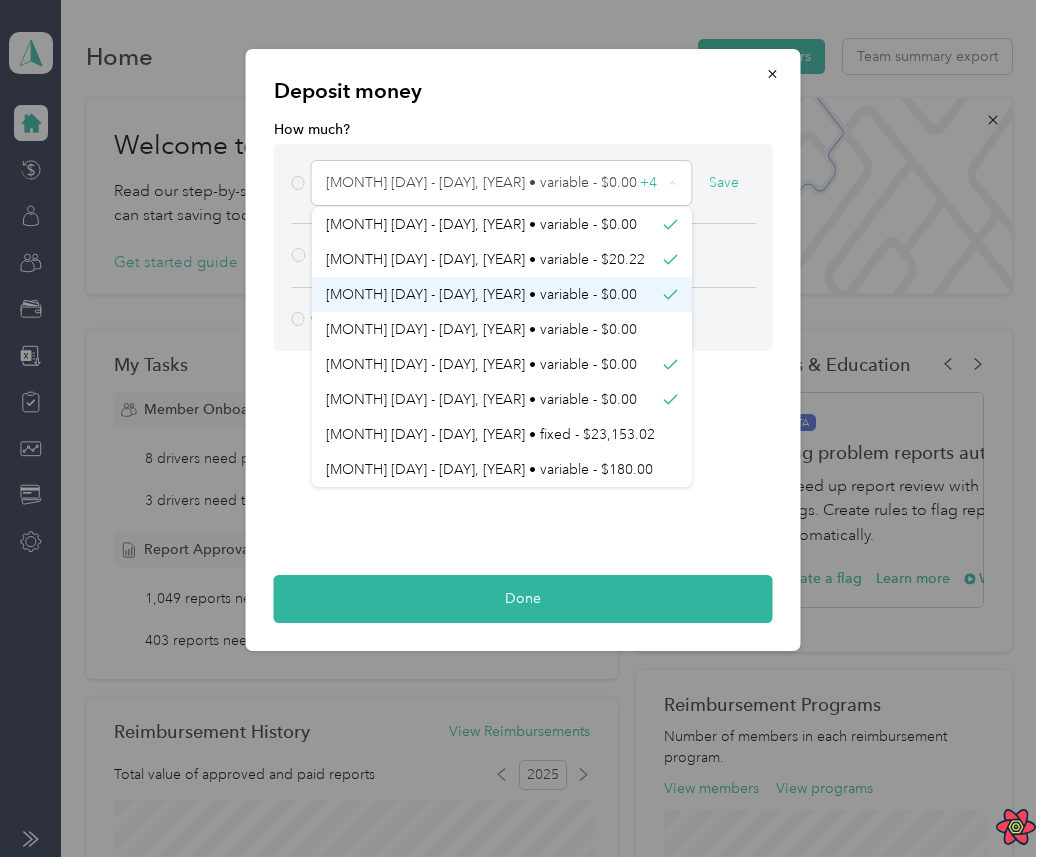 click on "August 1 - 31, 2025 • variable - $0.00" at bounding box center (502, 294) 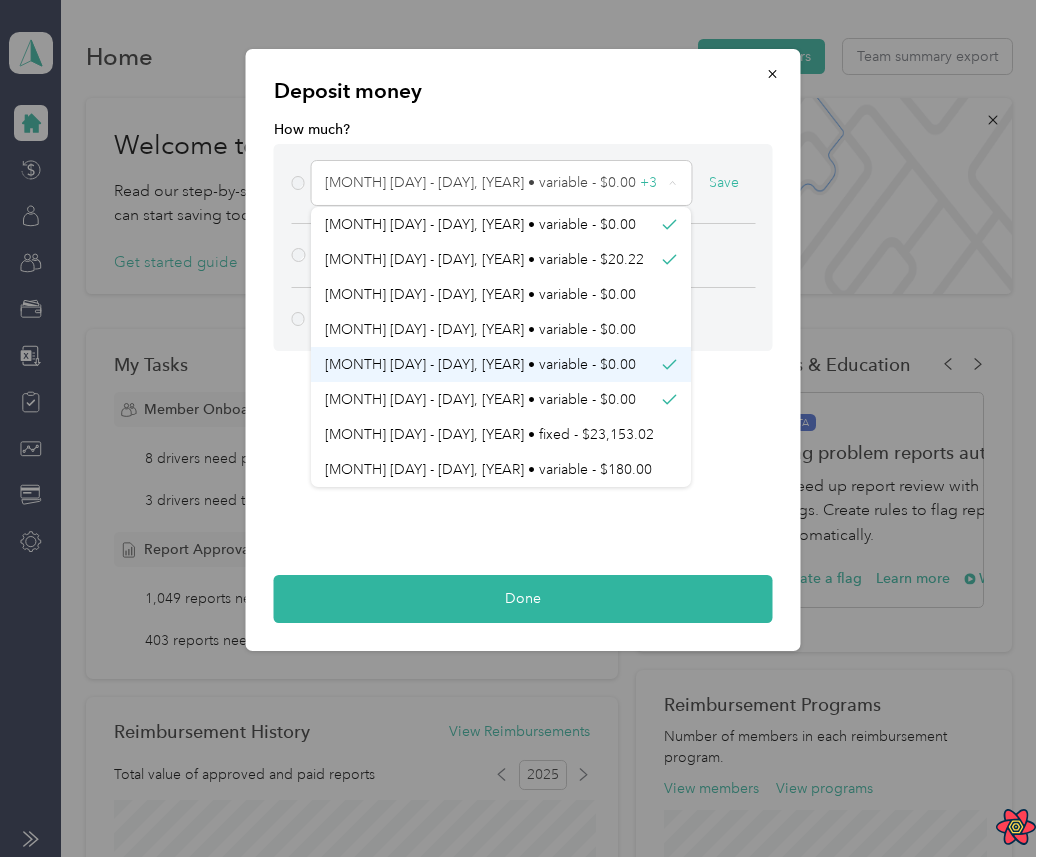 click on "July 28 - 3, 2025 • variable - $0.00" at bounding box center (501, 364) 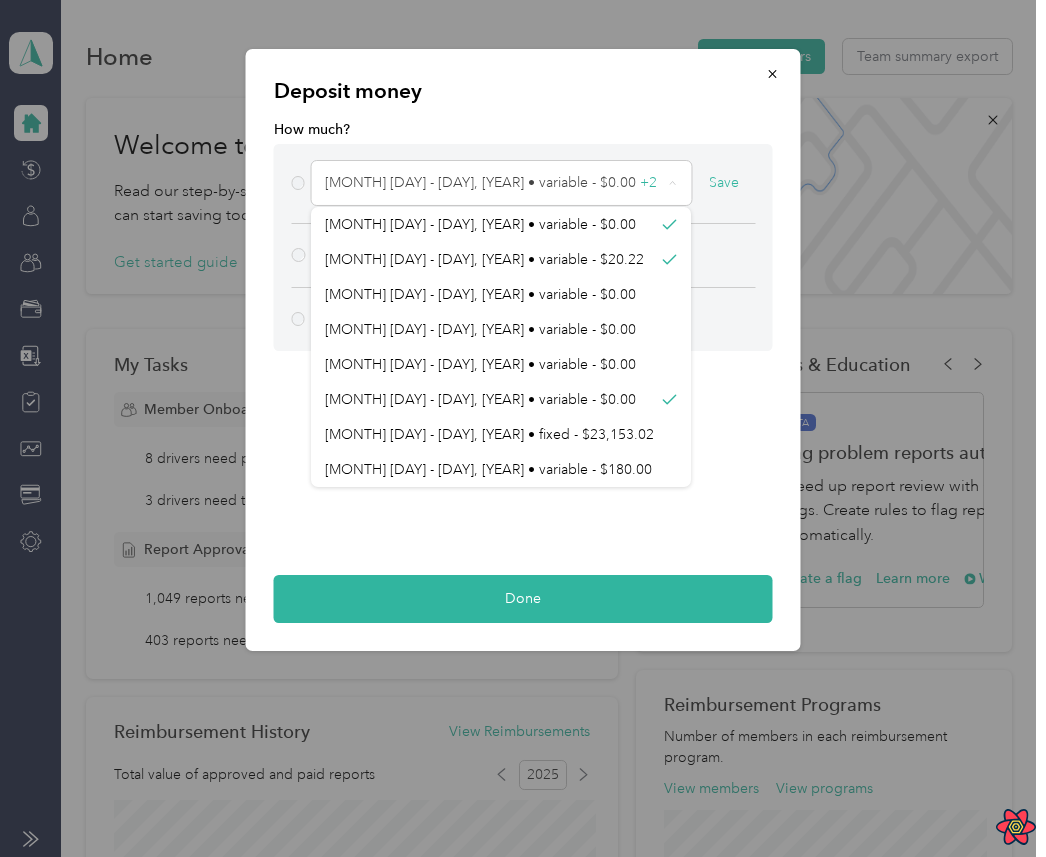 click on "How much? August 1 - 31, 2025 • variable - $0.00 + 2 Save All pay periods -  $0.00 Other amount Done" at bounding box center (523, 371) 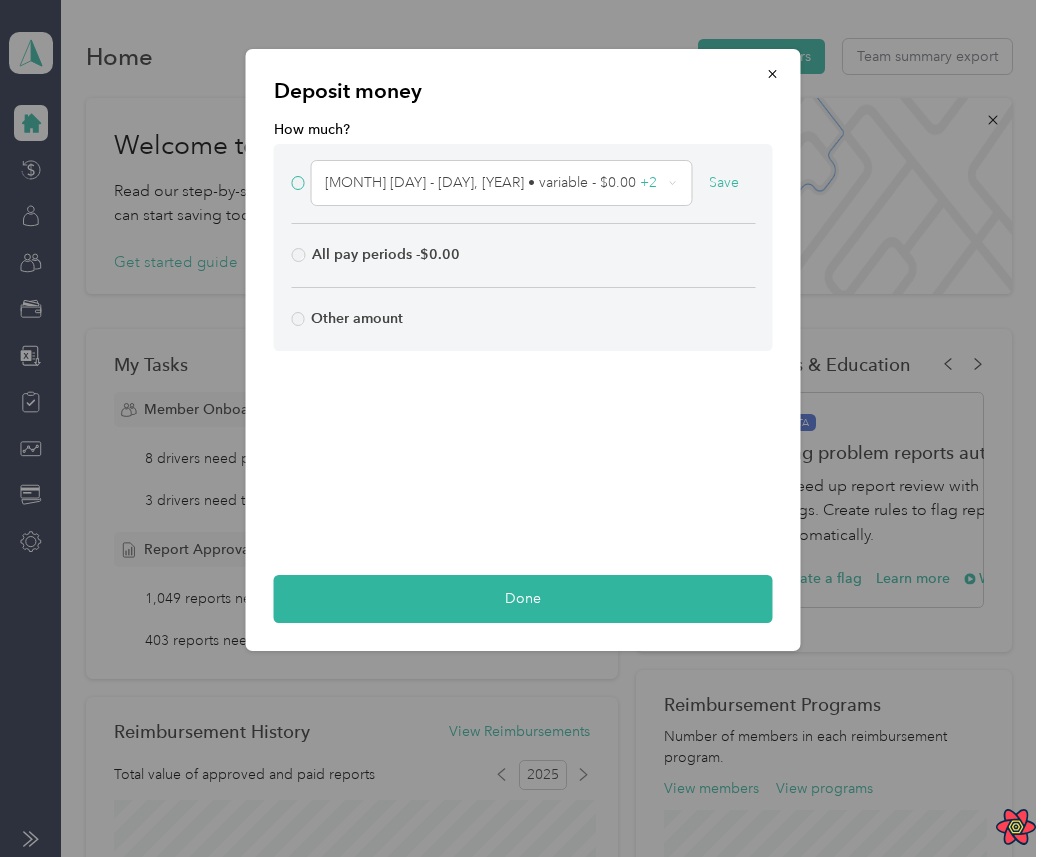 click on "August 1 - 31, 2025 • variable - $0.00 + 2 Save" at bounding box center [523, 184] 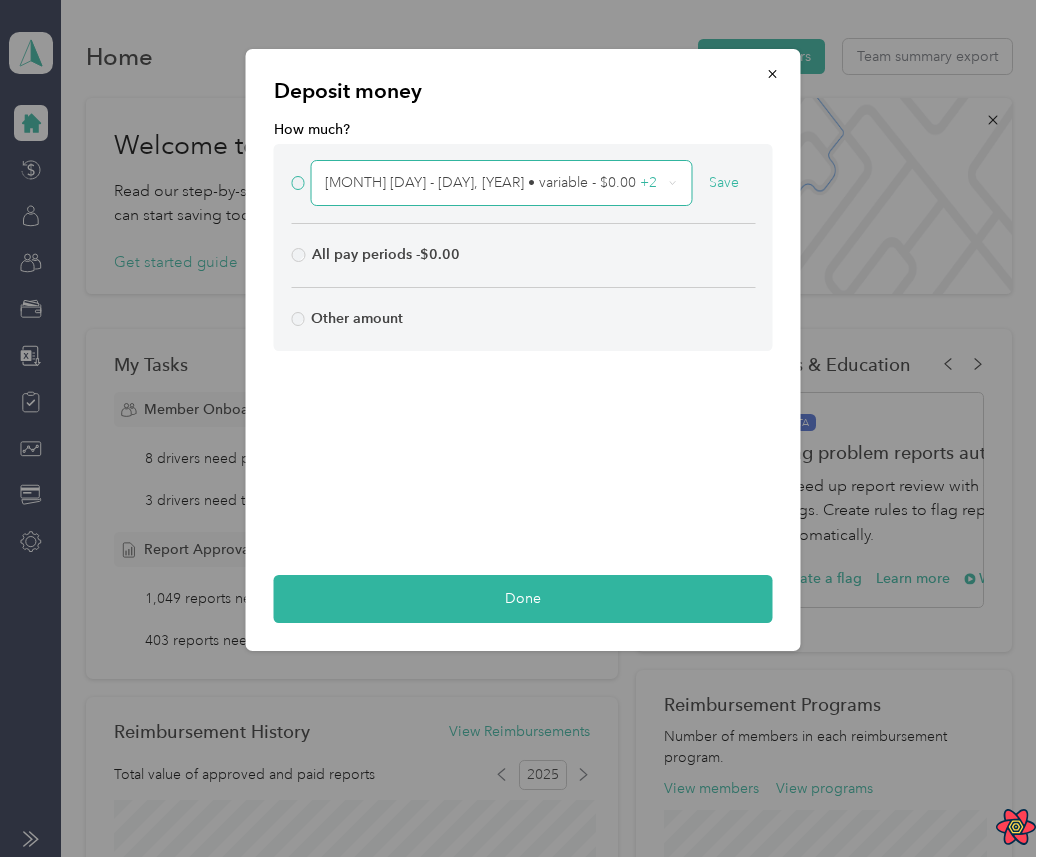 click on "August 1 - 31, 2025 • variable - $0.00 + 2" at bounding box center (501, 183) 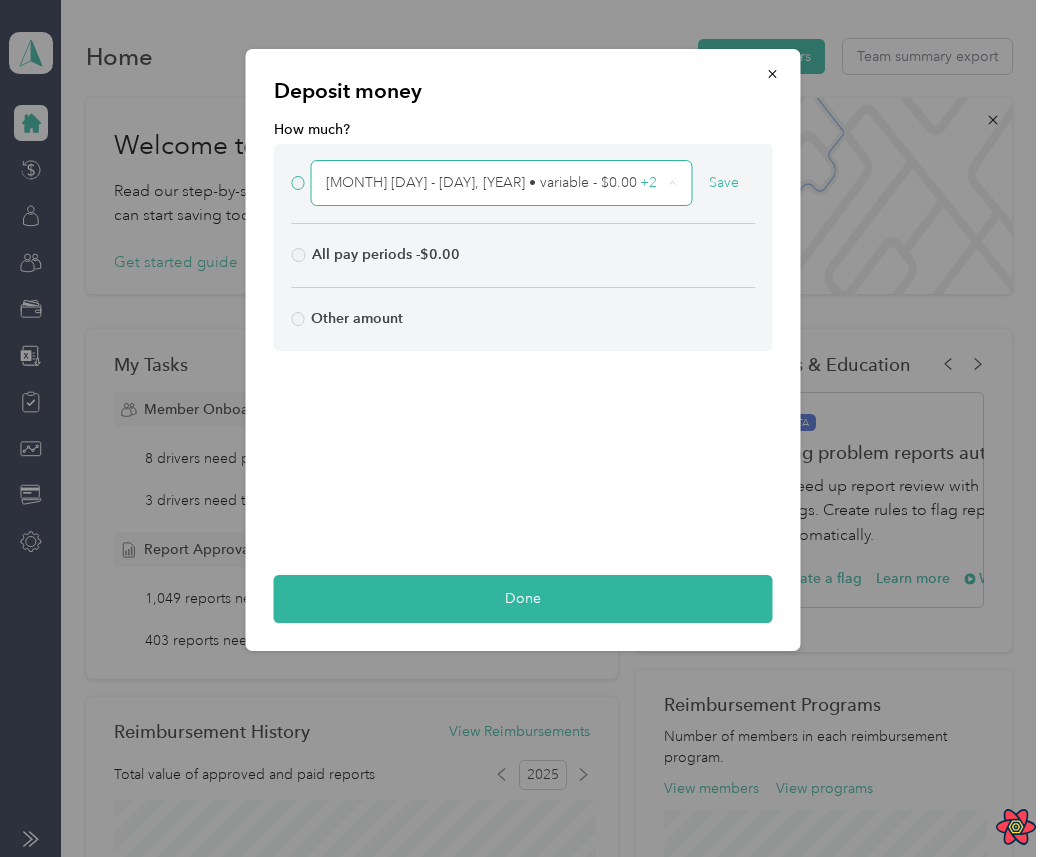 click on "August 1 - 31, 2025 • variable - $0.00 + 2" at bounding box center [502, 183] 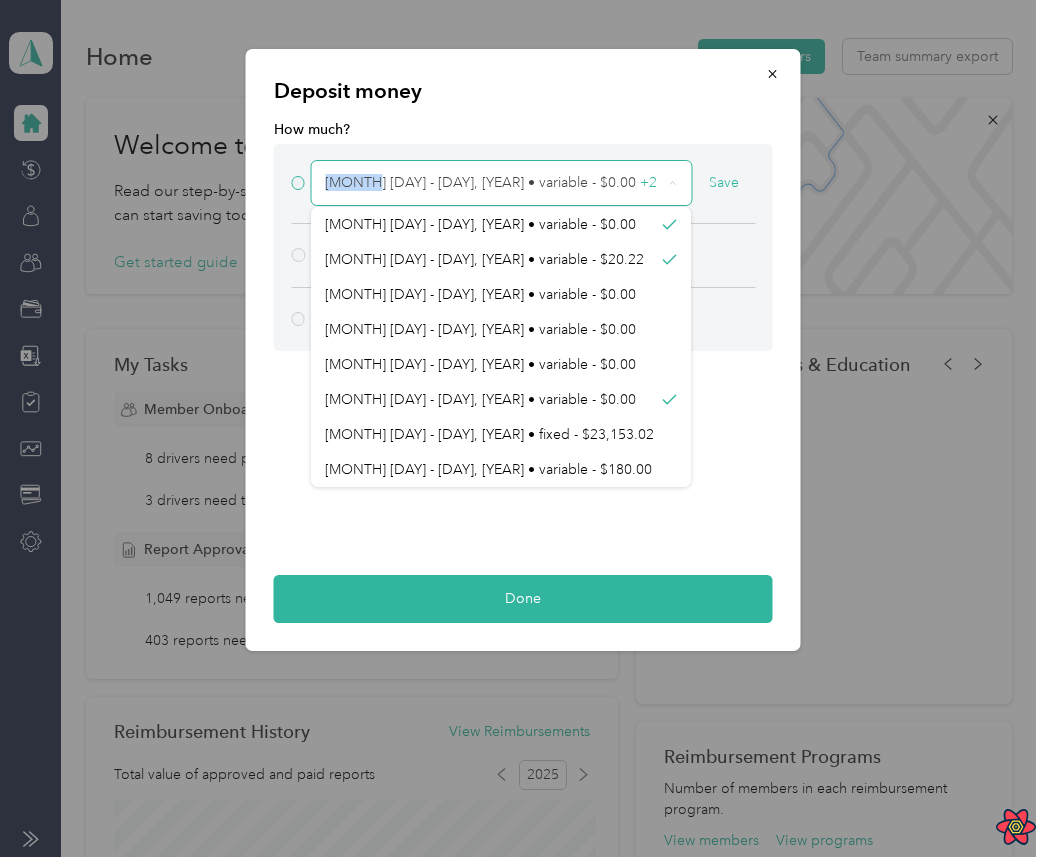 click on "+ 2" at bounding box center (648, 182) 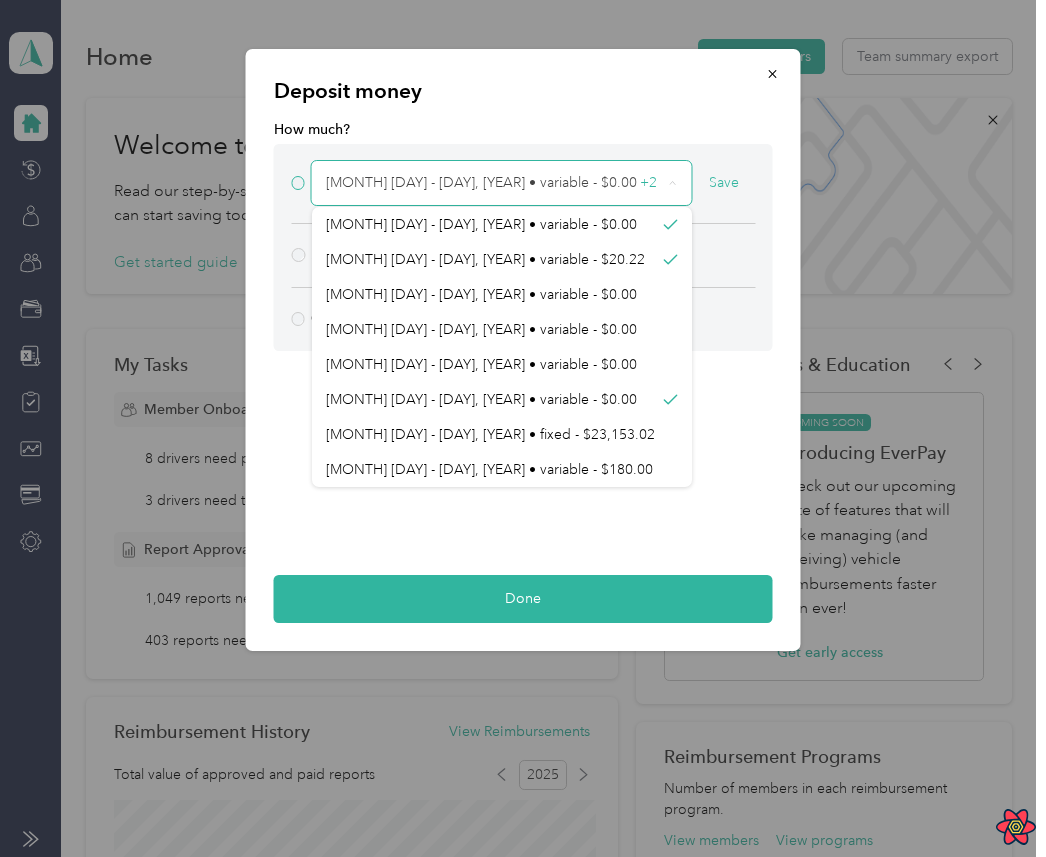 click on "August 1 - 31, 2025 • variable - $0.00 + 2" at bounding box center (502, 183) 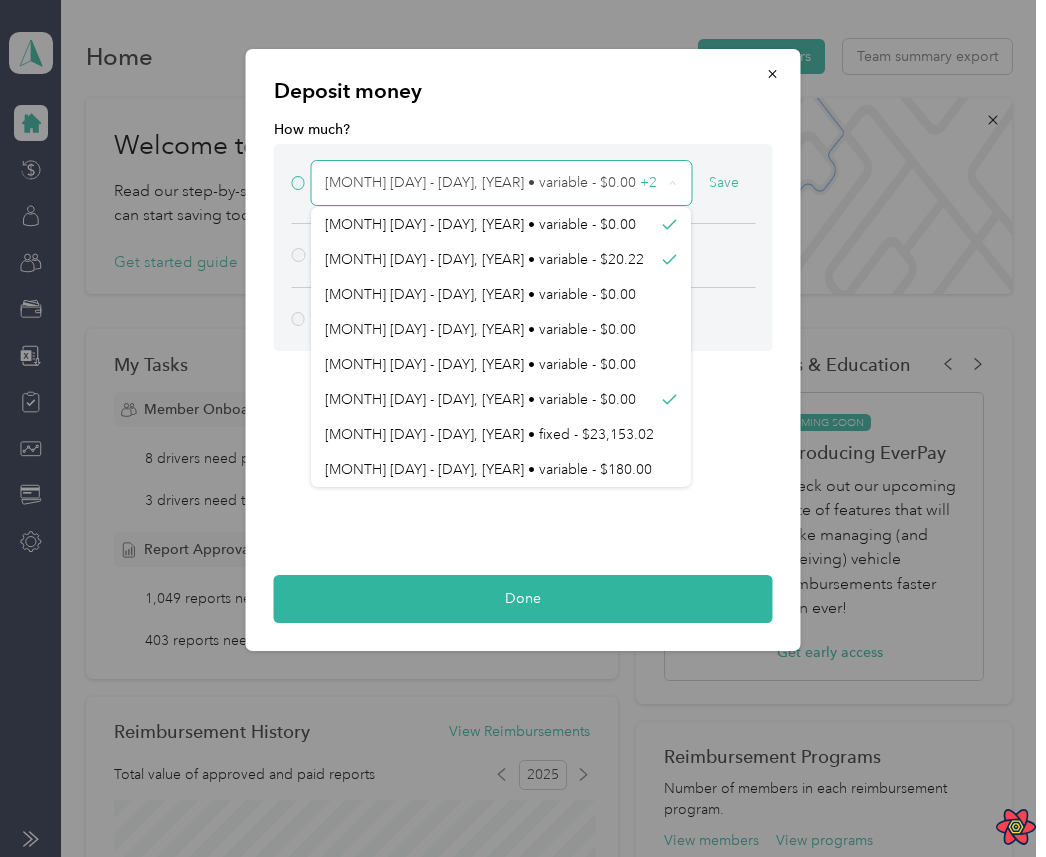 click 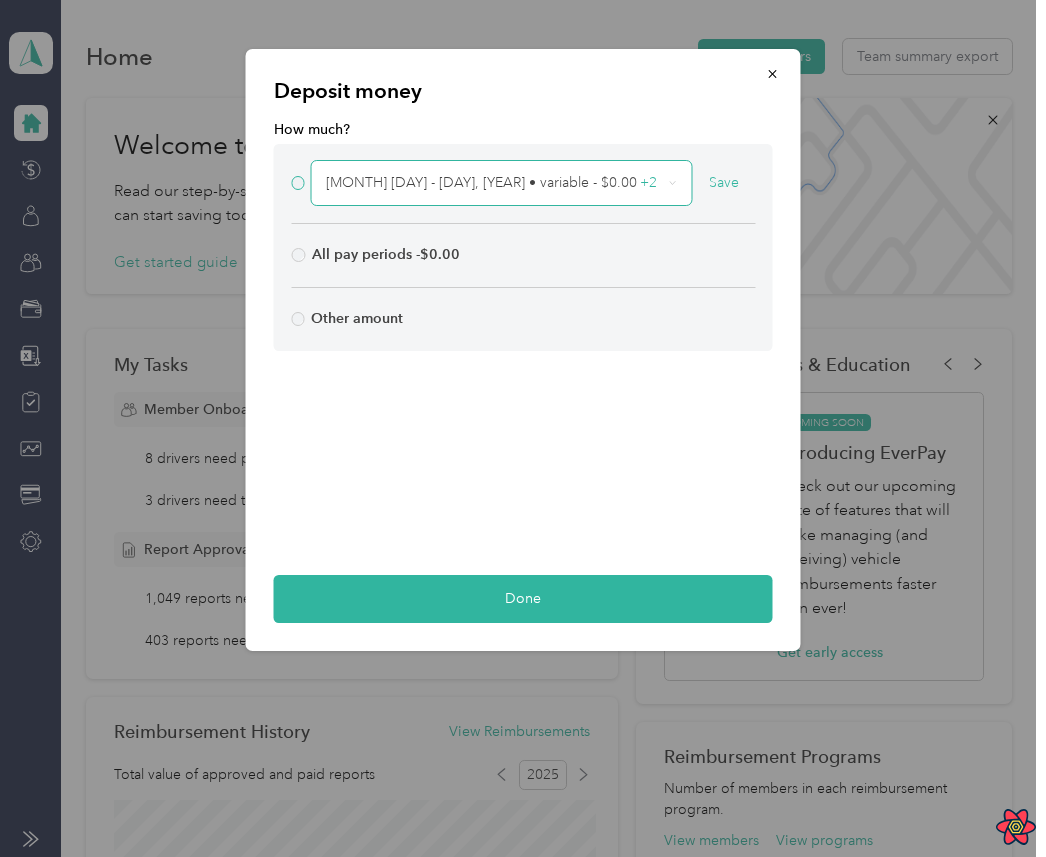 click on "How much? August 1 - 31, 2025 • variable - $0.00 + 2 Save All pay periods -  $0.00 Other amount Done" at bounding box center [523, 371] 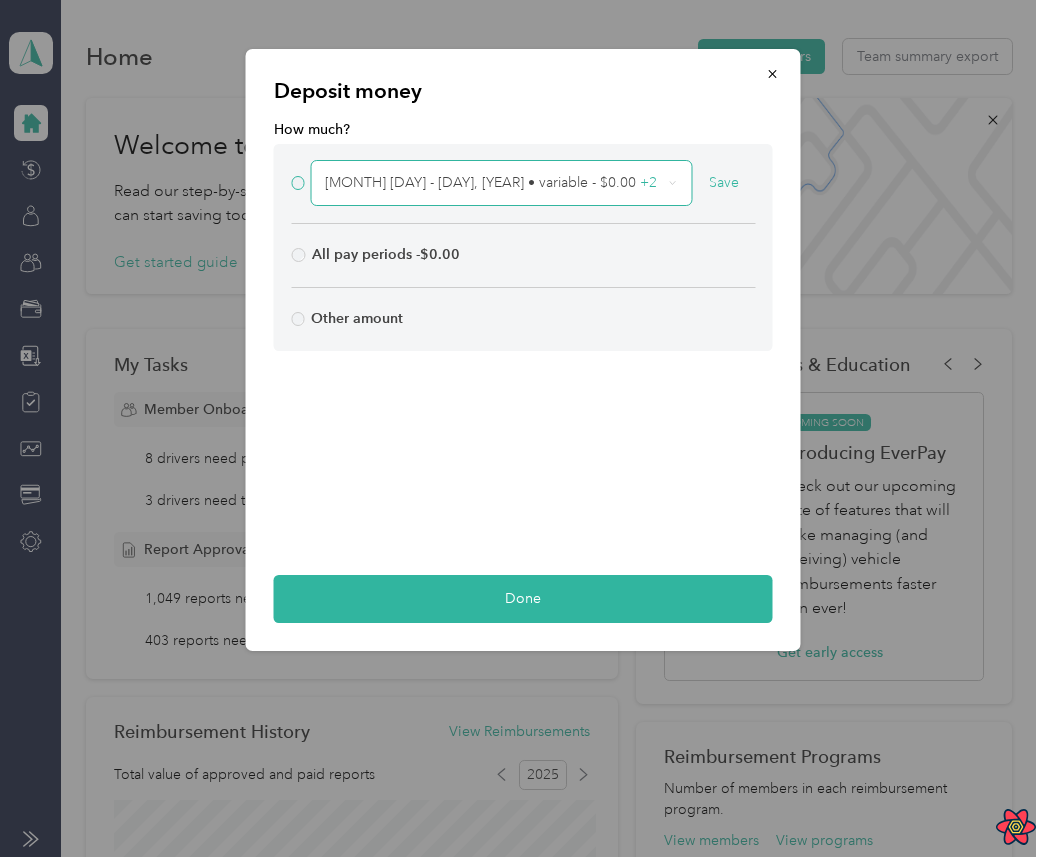 click on "August 1 - 31, 2025 • variable - $0.00 + 2" at bounding box center (501, 183) 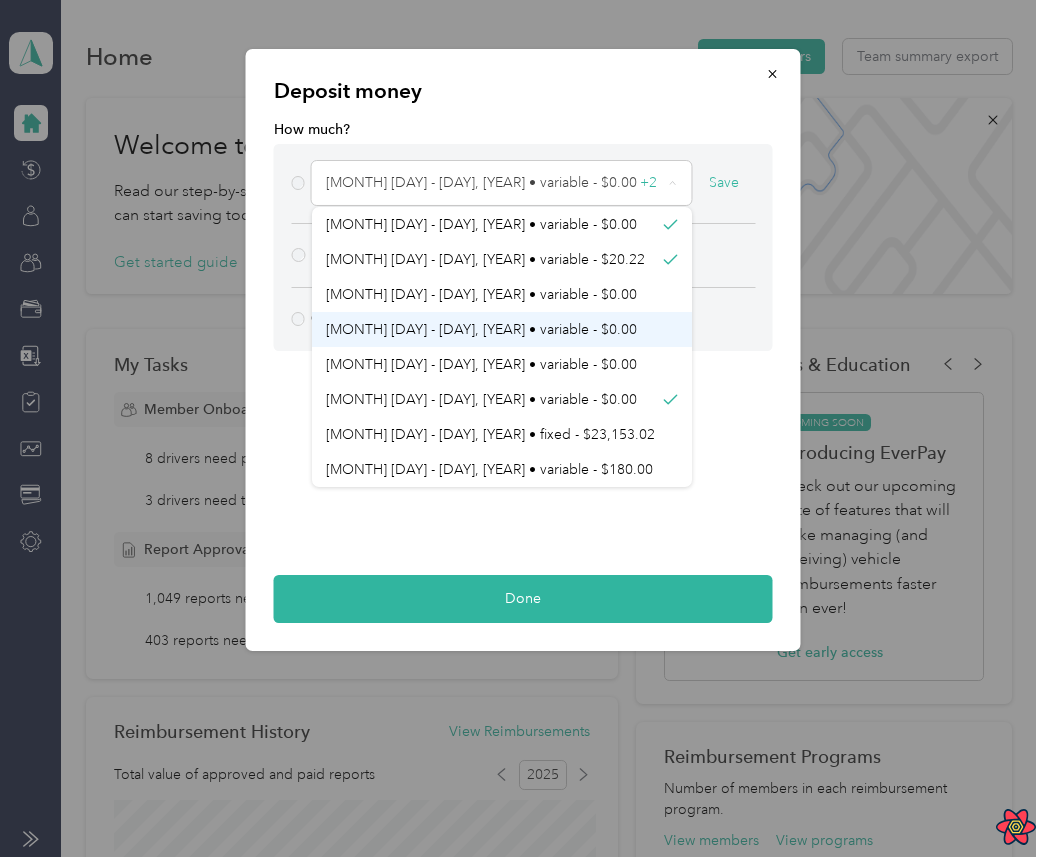click on "July 28 - 3, 2025 • variable - $0.00" at bounding box center (502, 329) 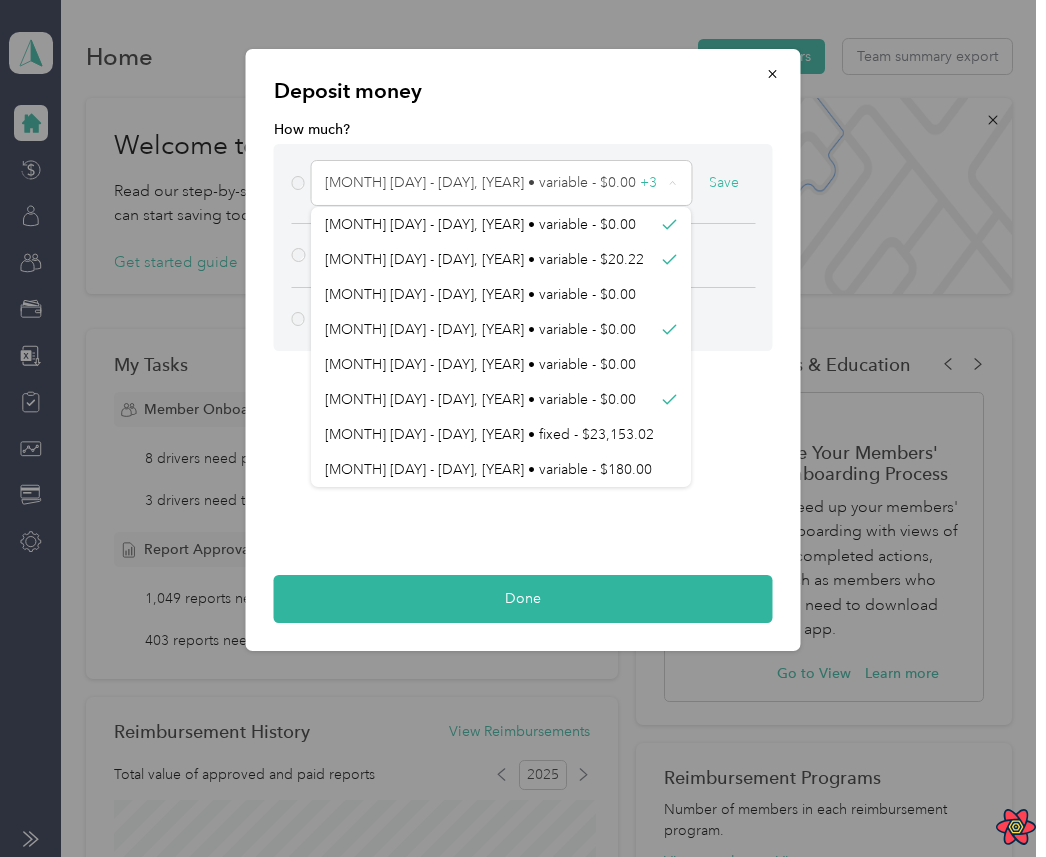 click on "How much? August 1 - 31, 2025 • variable - $0.00 + 3 Save All pay periods -  $0.00 Other amount Done" at bounding box center [523, 371] 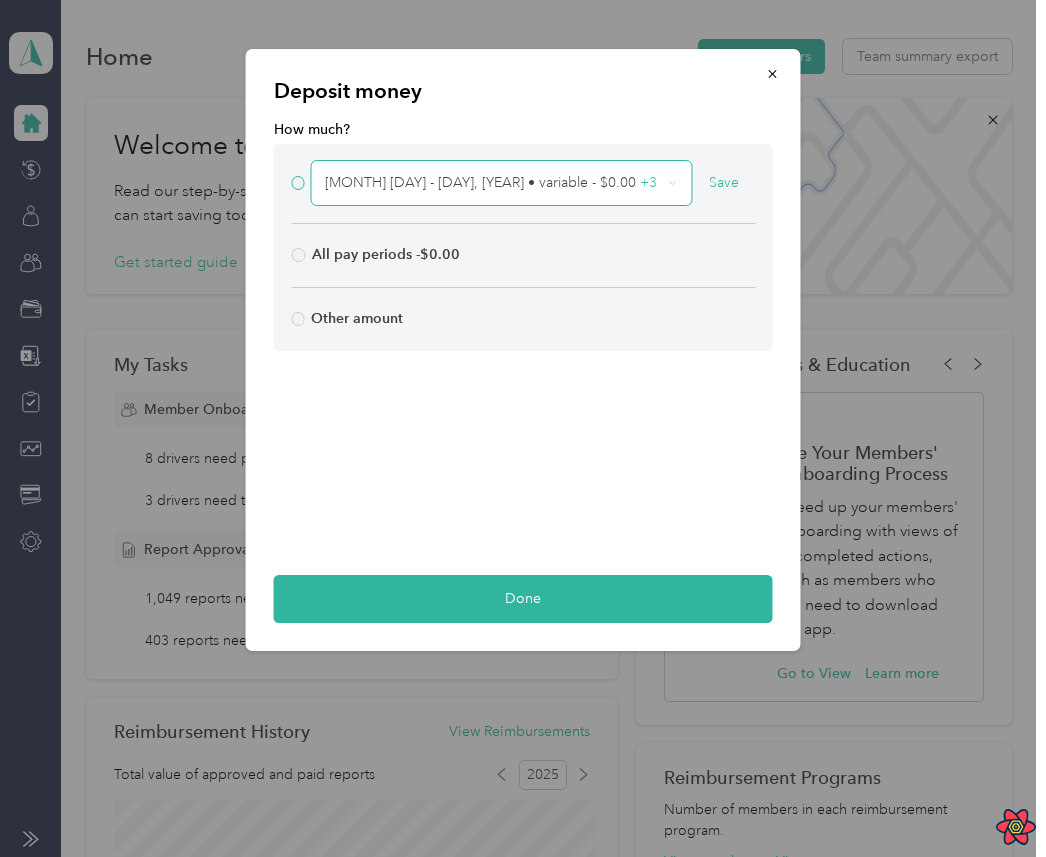 click on "August 1 - 31, 2025 • variable - $0.00 + 3" at bounding box center (501, 183) 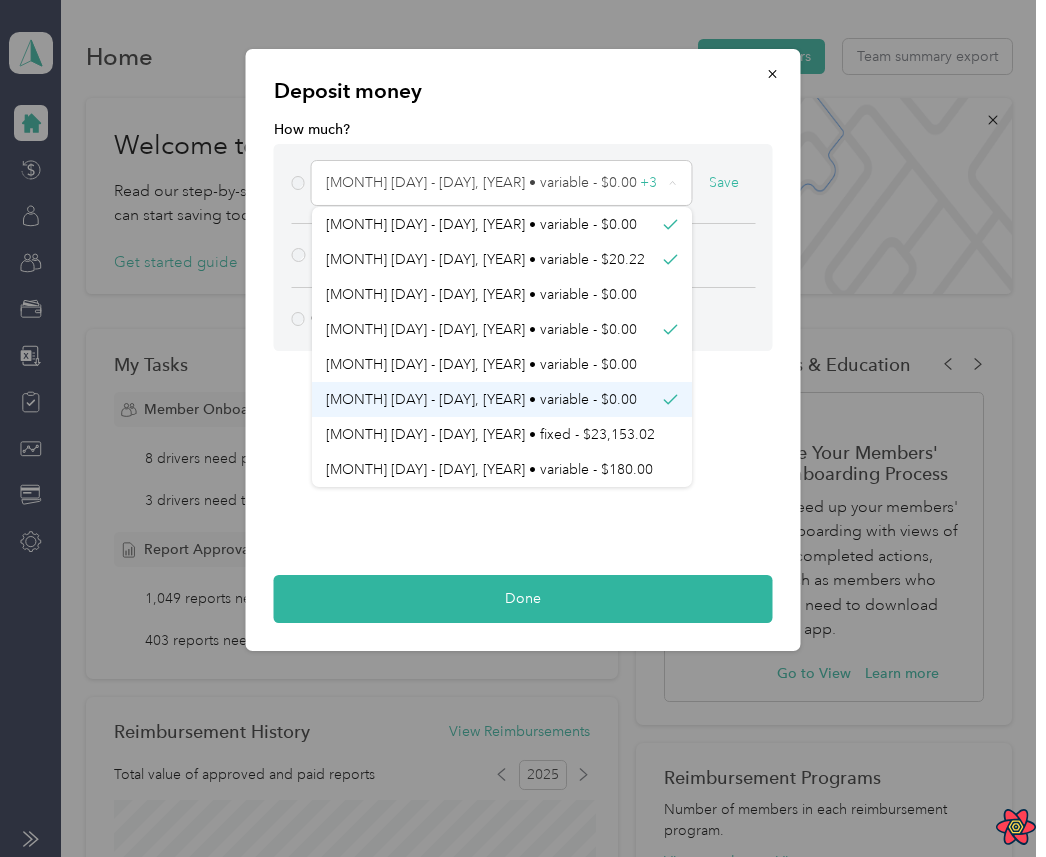 click on "July 28 - 3, 2025 • variable - $0.00" at bounding box center [481, 399] 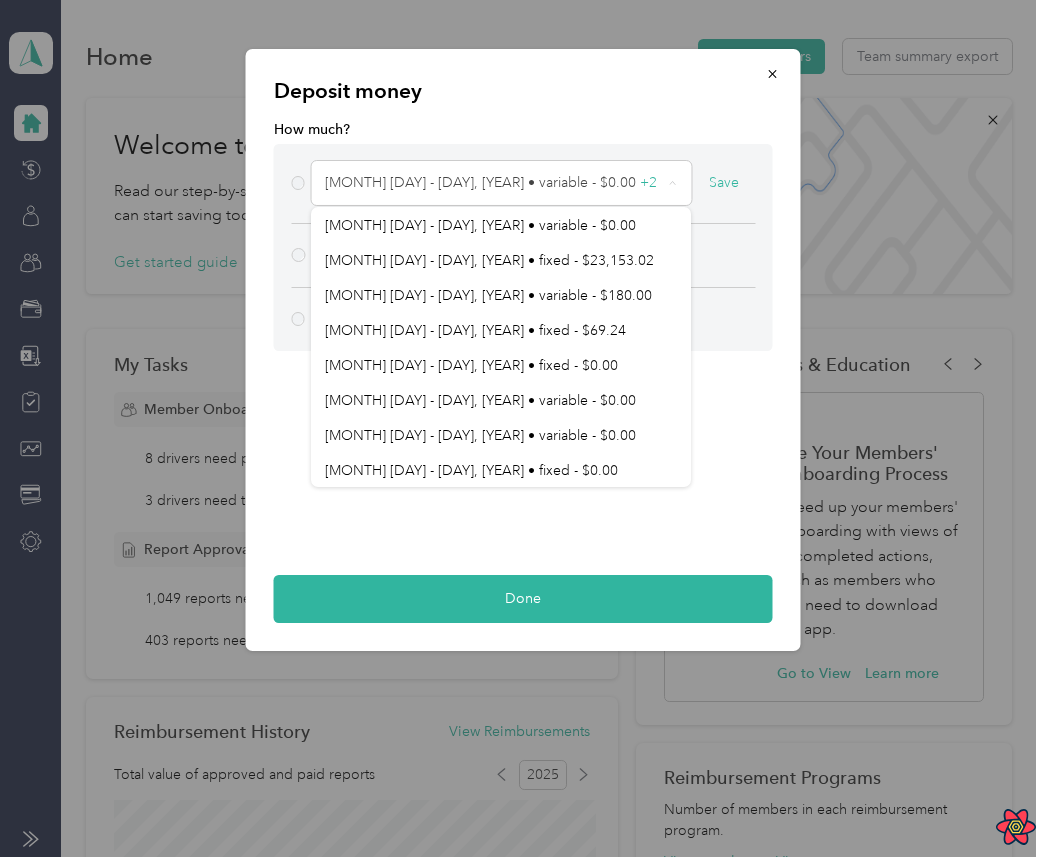 scroll, scrollTop: 208, scrollLeft: 0, axis: vertical 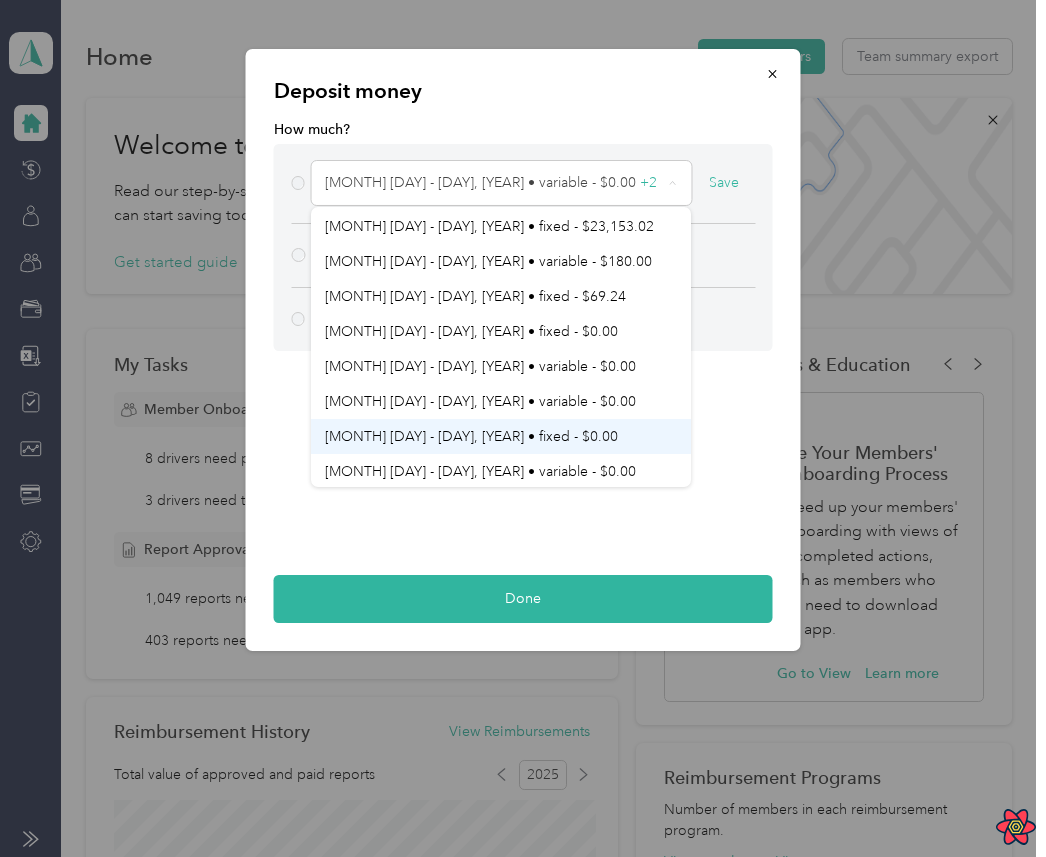 click on "June 9 - 15, 2025 • fixed - $0.00" at bounding box center [501, 436] 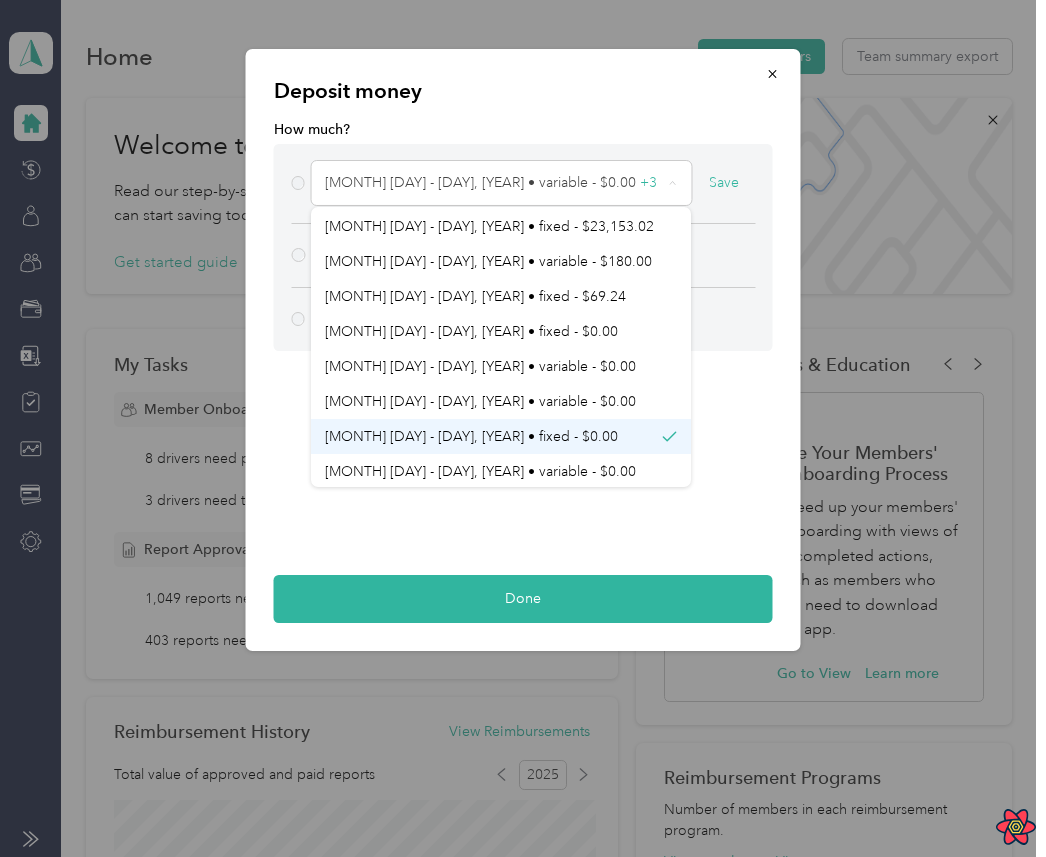 click on "June 9 - 15, 2025 • fixed - $0.00" at bounding box center (501, 436) 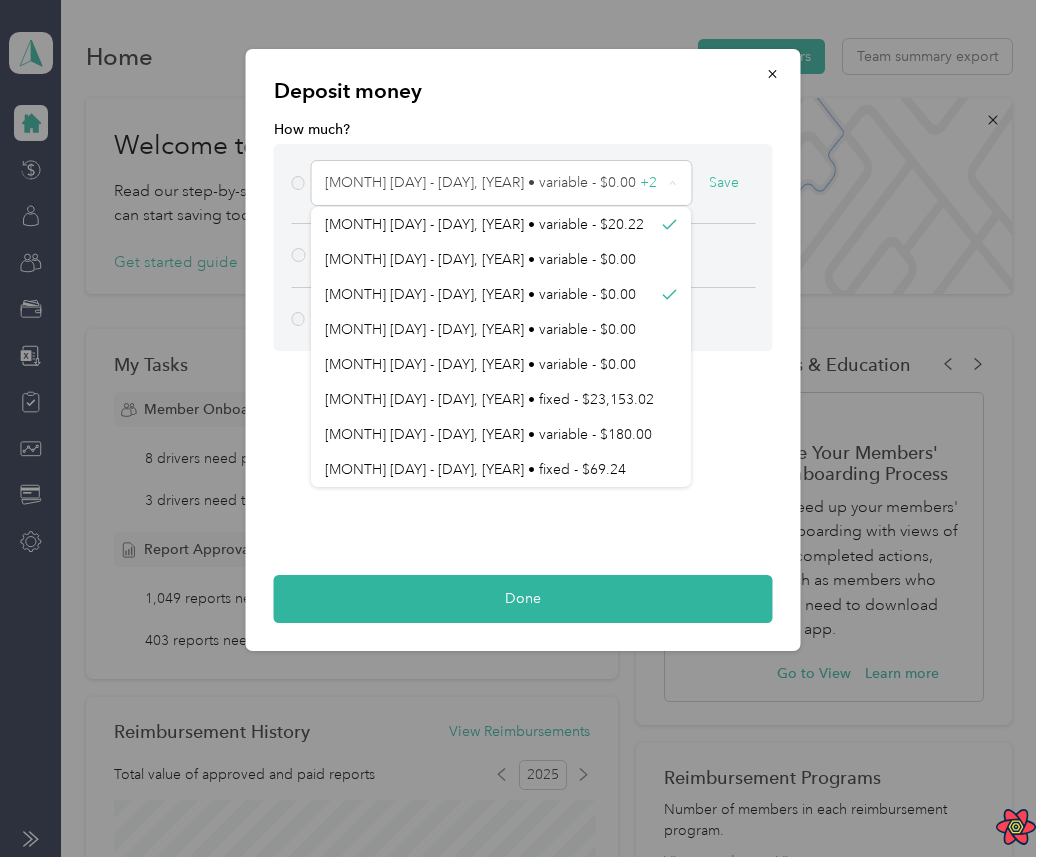 scroll, scrollTop: 0, scrollLeft: 0, axis: both 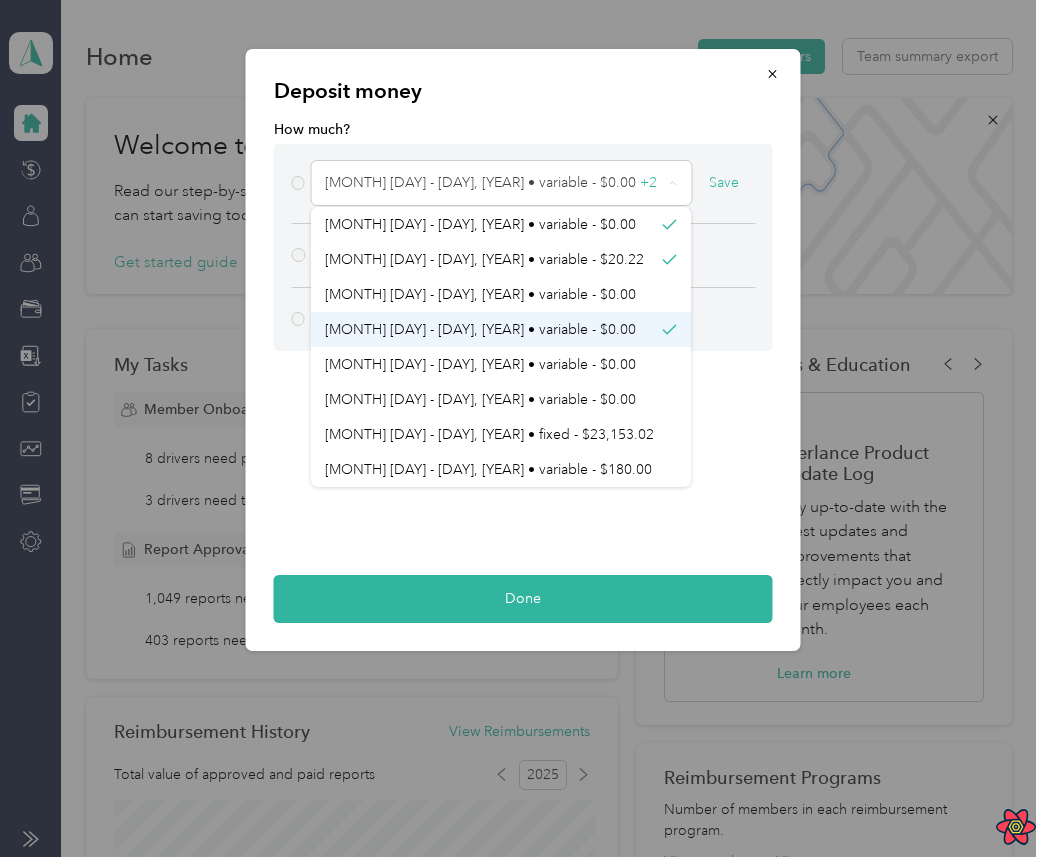click on "July 28 - 3, 2025 • variable - $0.00" at bounding box center (501, 329) 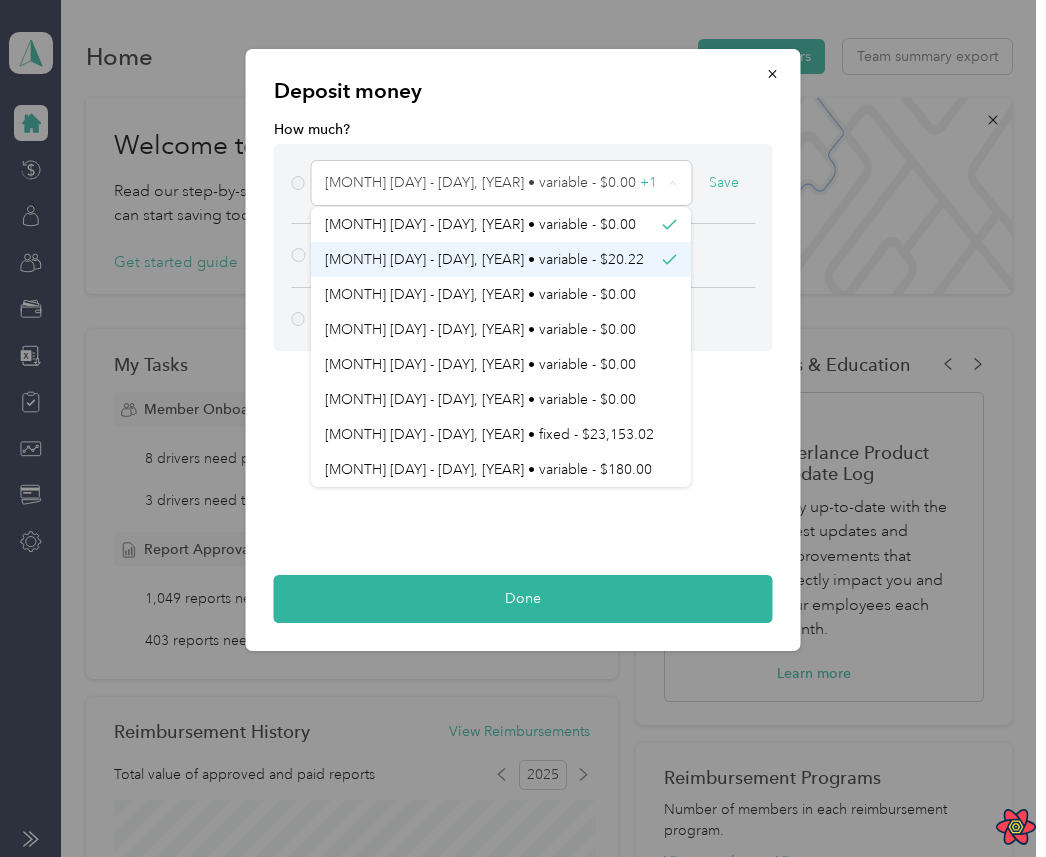 click on "August 1 - 31, 2025 • variable - $20.22" at bounding box center [501, 259] 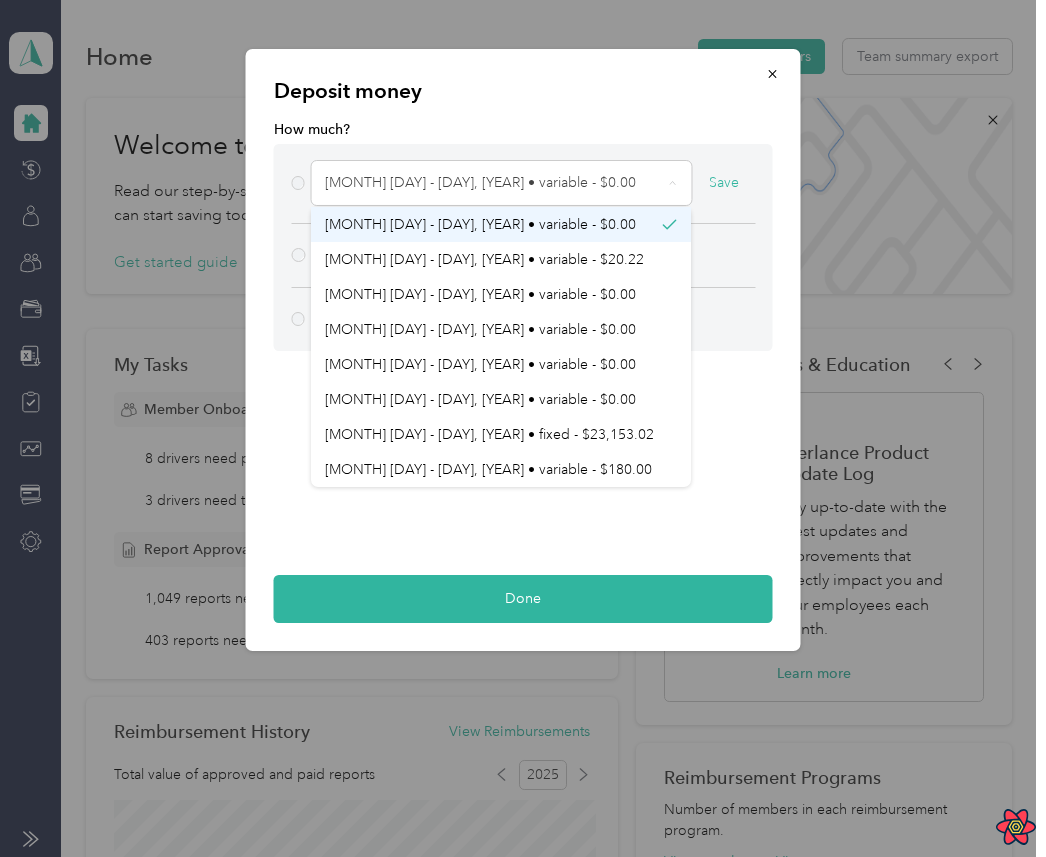 click on "August 1 - 31, 2025 • variable - $0.00" at bounding box center [501, 224] 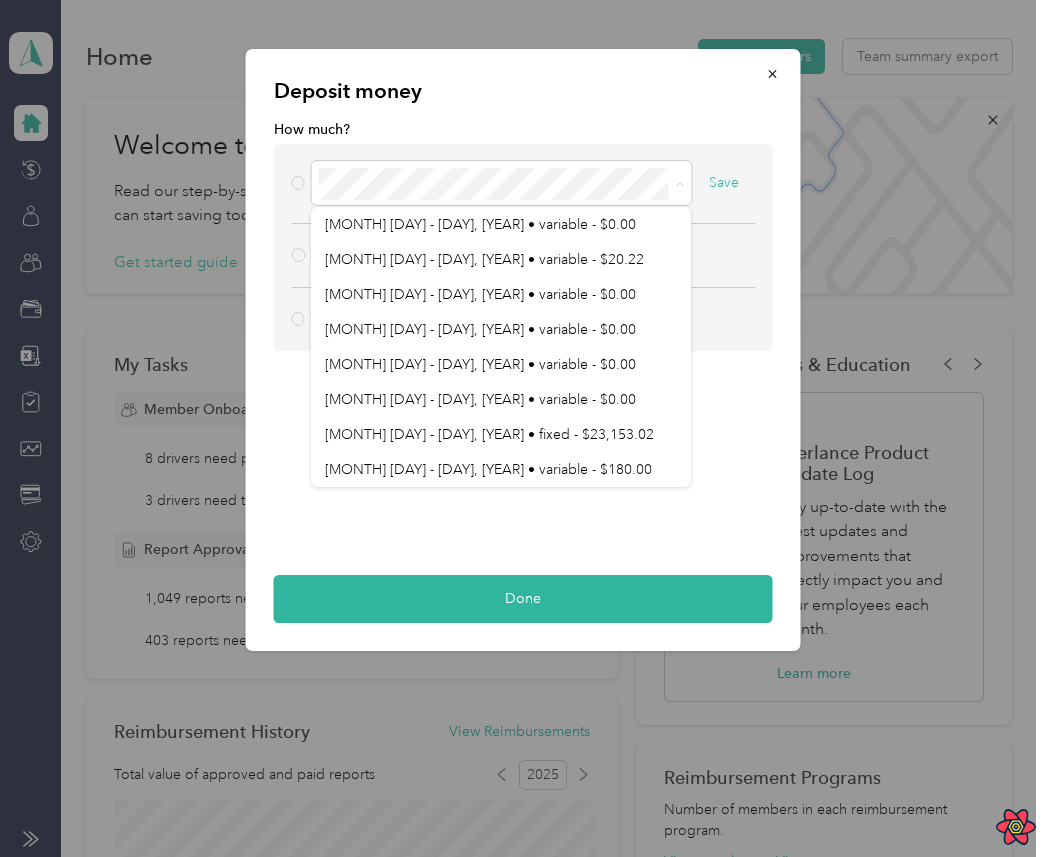click on "How much?" at bounding box center [523, 129] 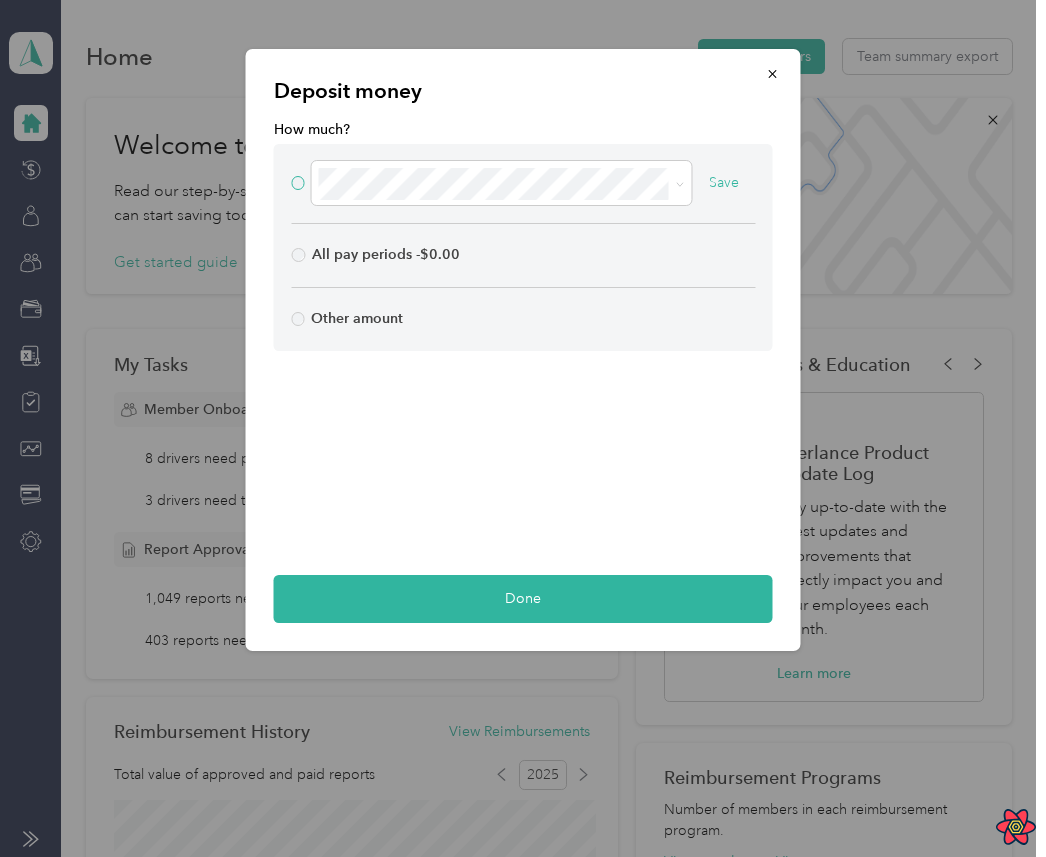 click on "Save" at bounding box center [724, 183] 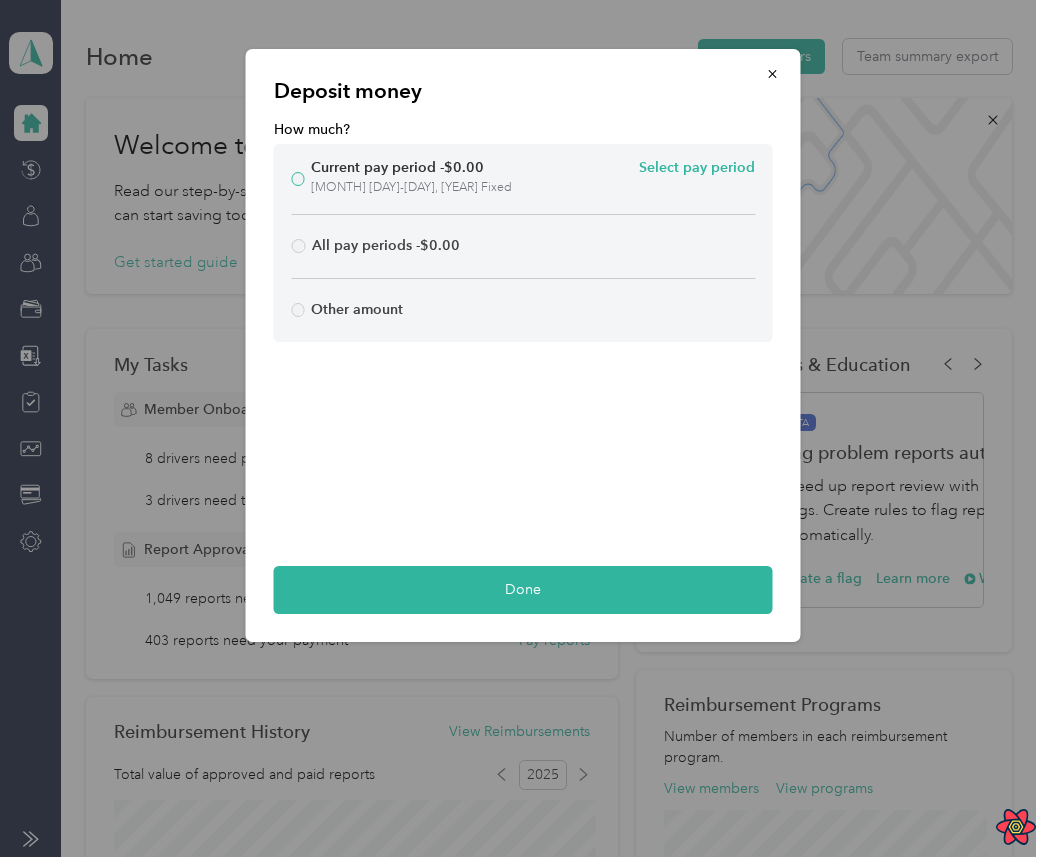 click on "Select pay period" at bounding box center [697, 168] 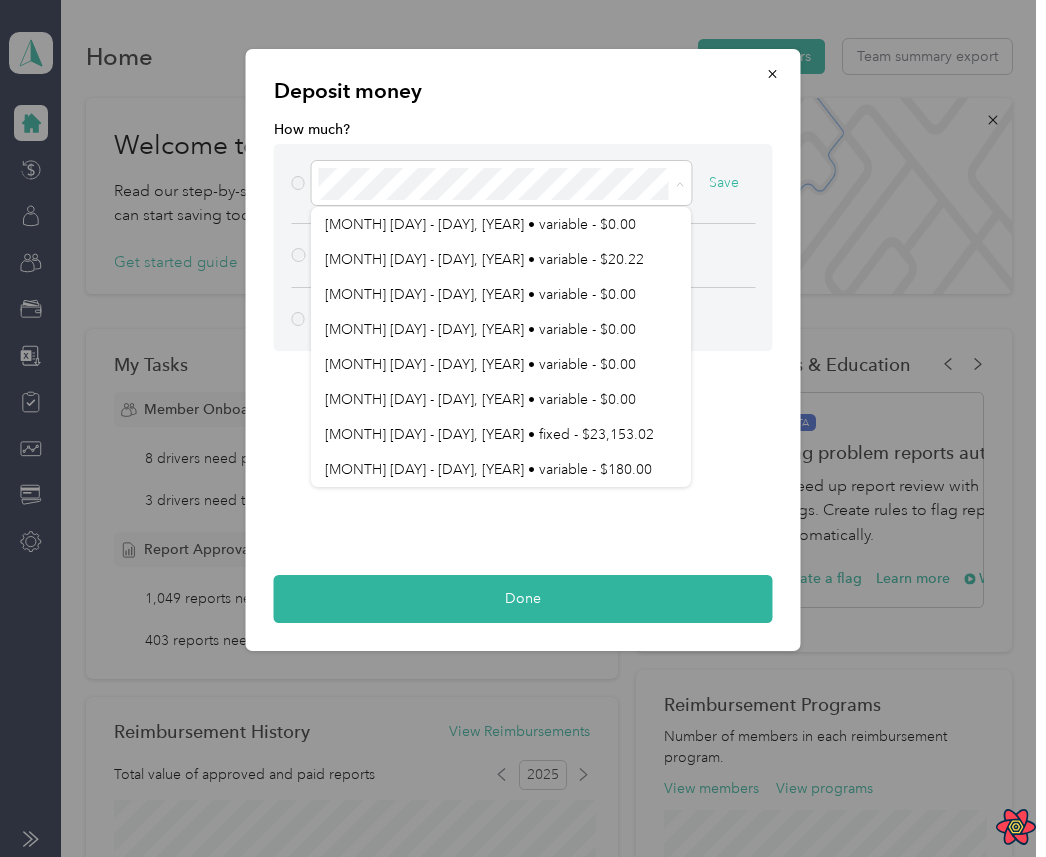click on "Deposit money How much? Save All pay periods -  $0.00 Other amount Done" at bounding box center (523, 350) 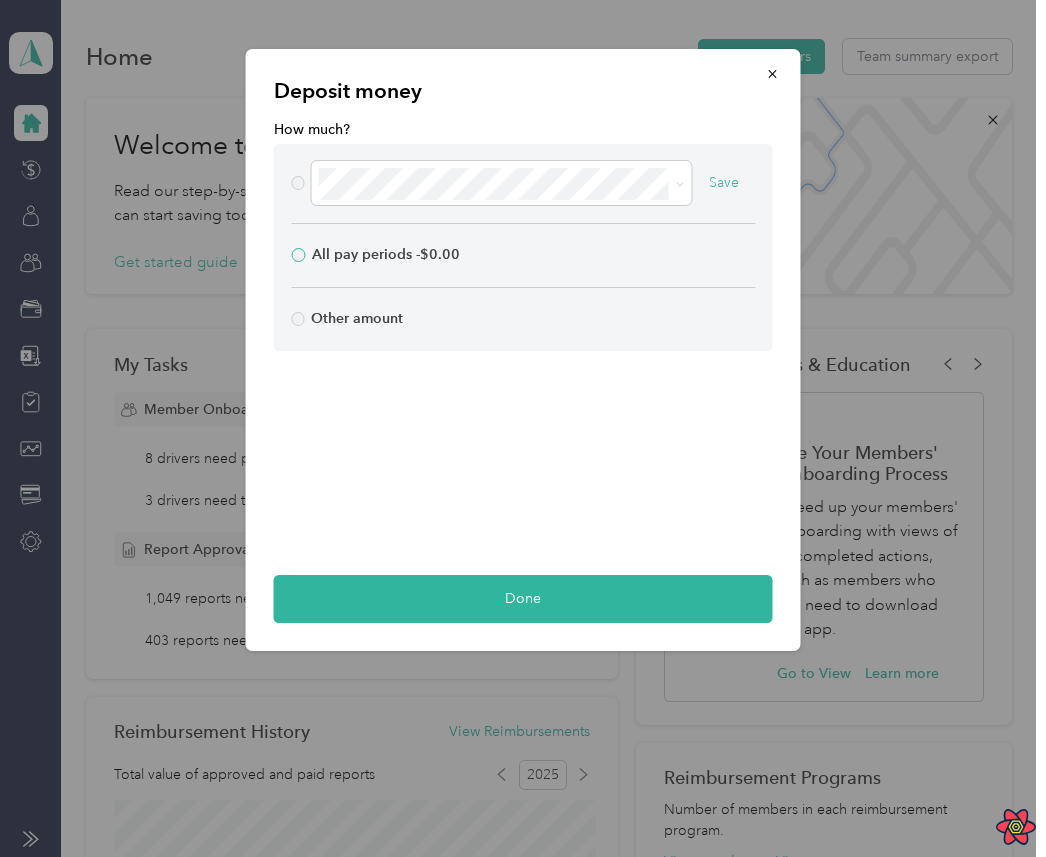 click on "All pay periods -  $0.00" at bounding box center [386, 255] 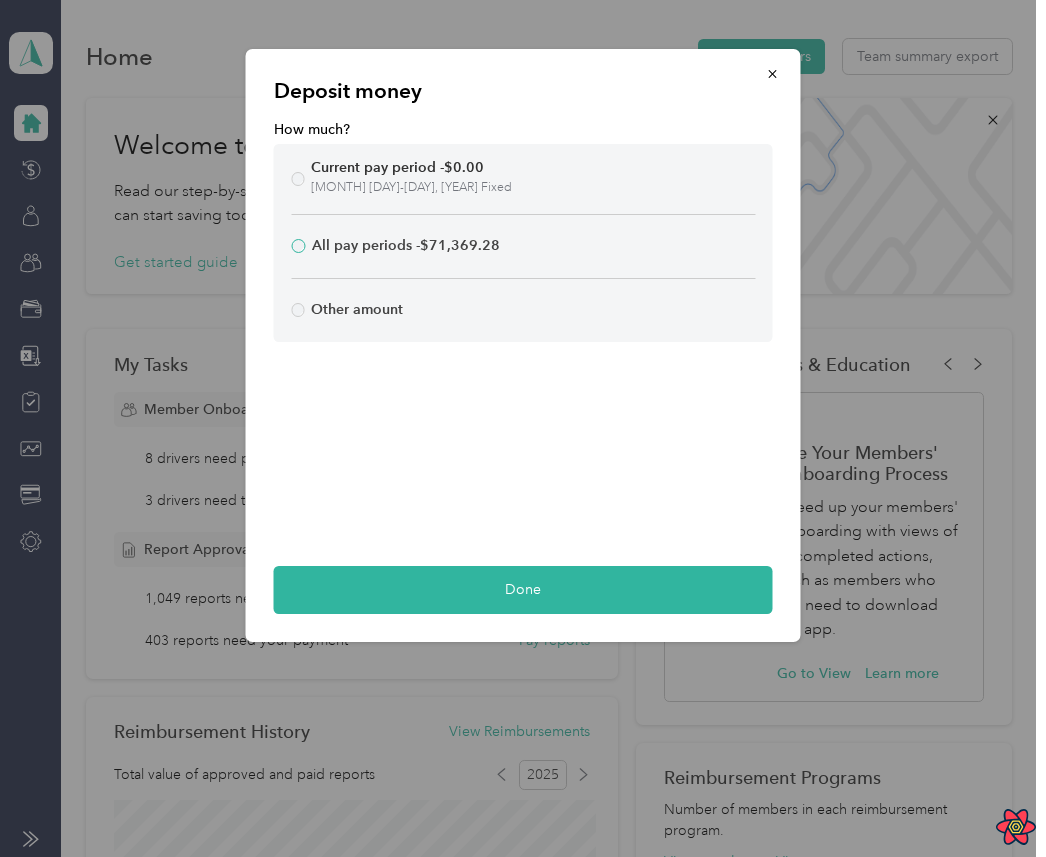click on "All pay periods -  $71,369.28" at bounding box center (406, 246) 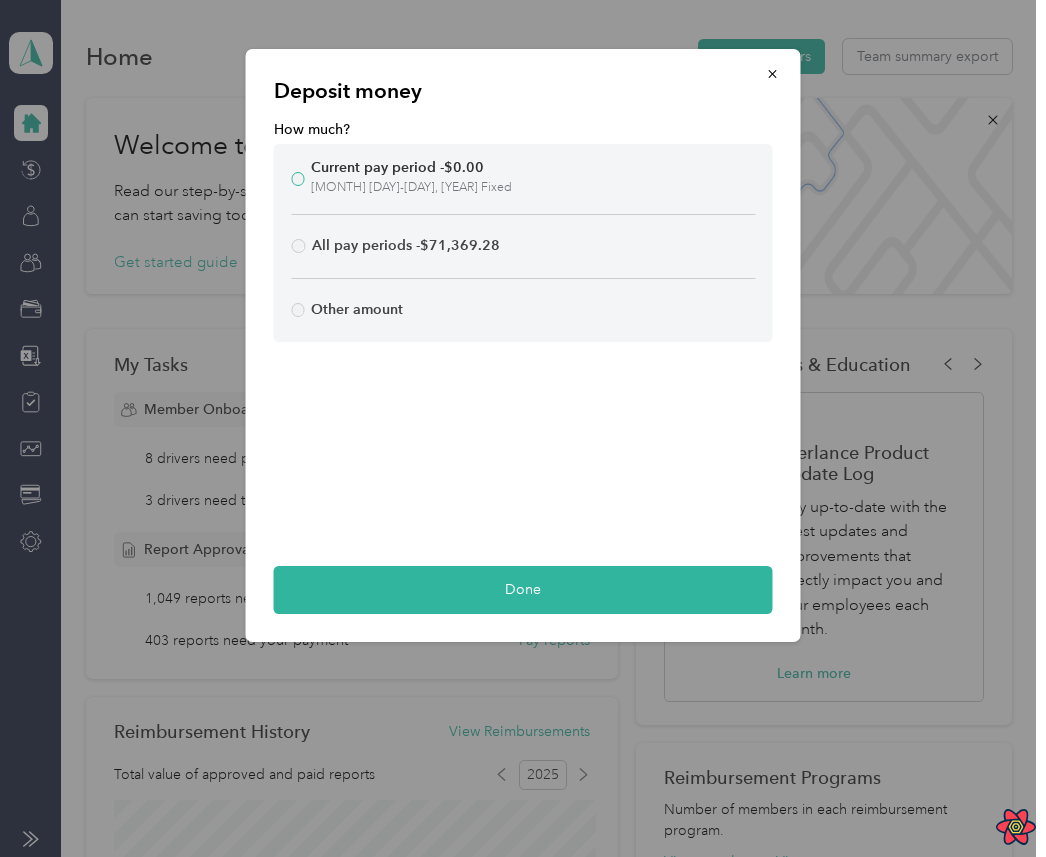 click on "June 1-16, 2025 Fixed" at bounding box center [533, 188] 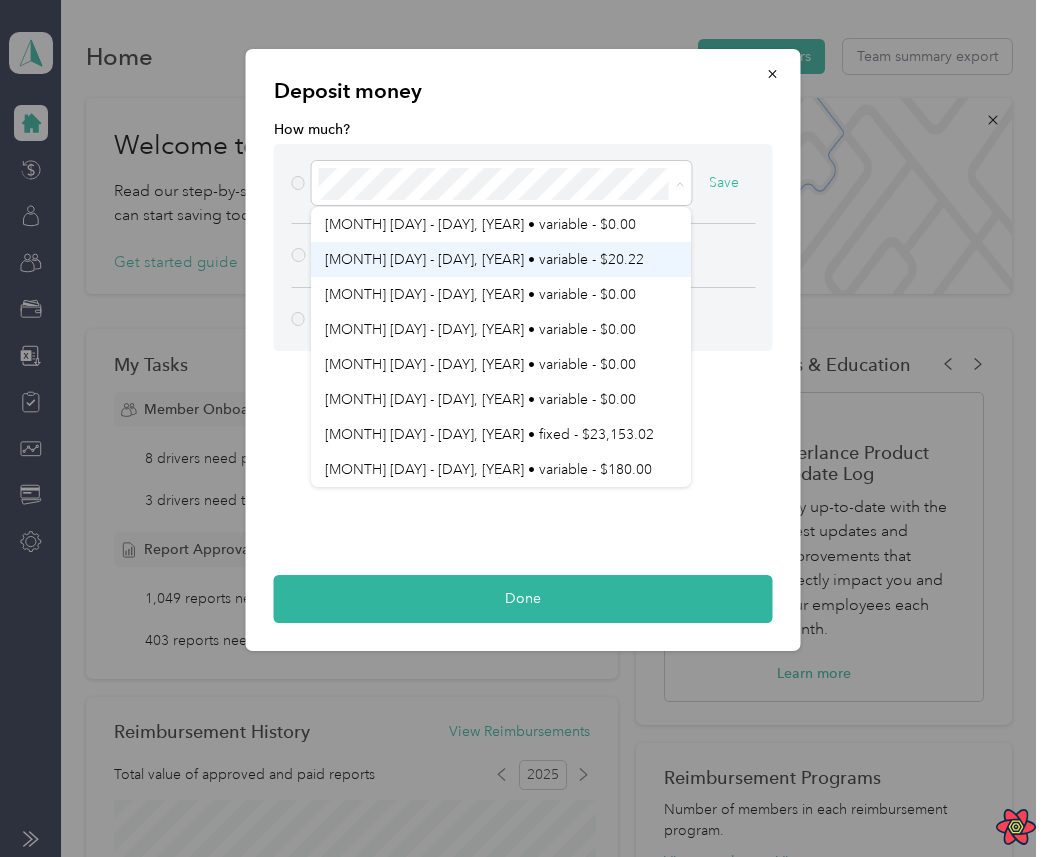 click on "August 1 - 31, 2025 • variable - $20.22" at bounding box center [484, 259] 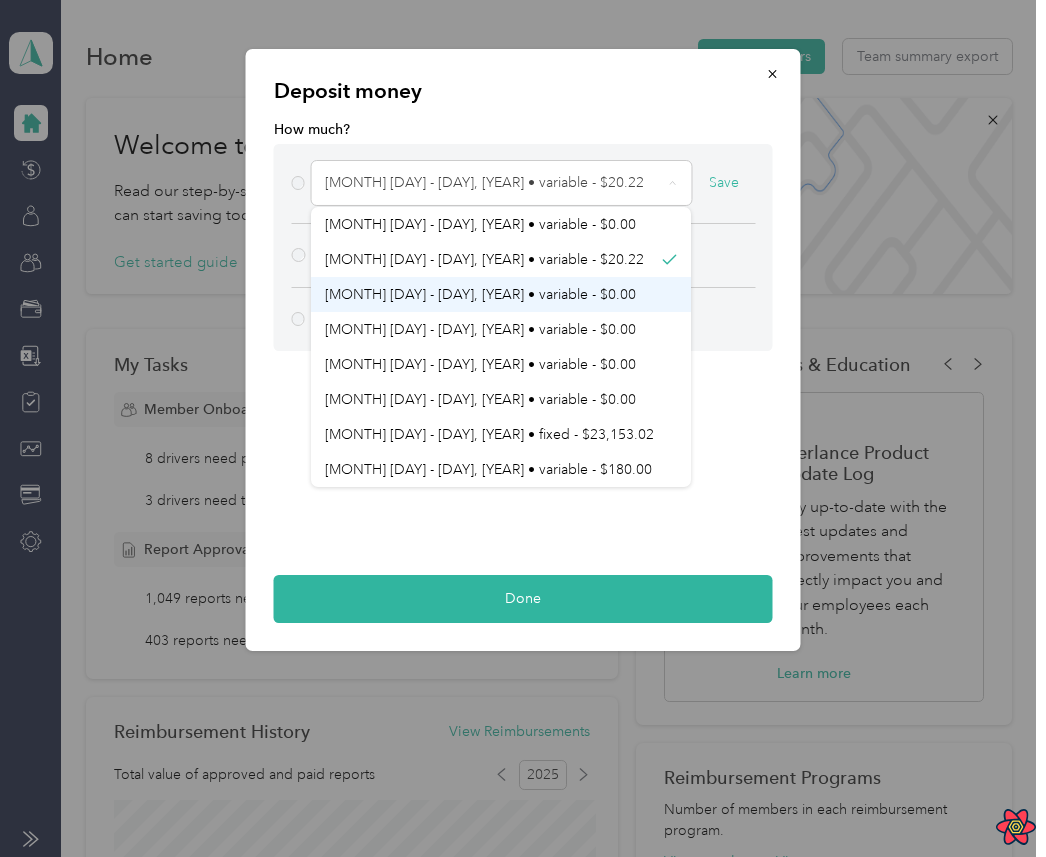 click on "August 1 - 31, 2025 • variable - $0.00" at bounding box center (480, 294) 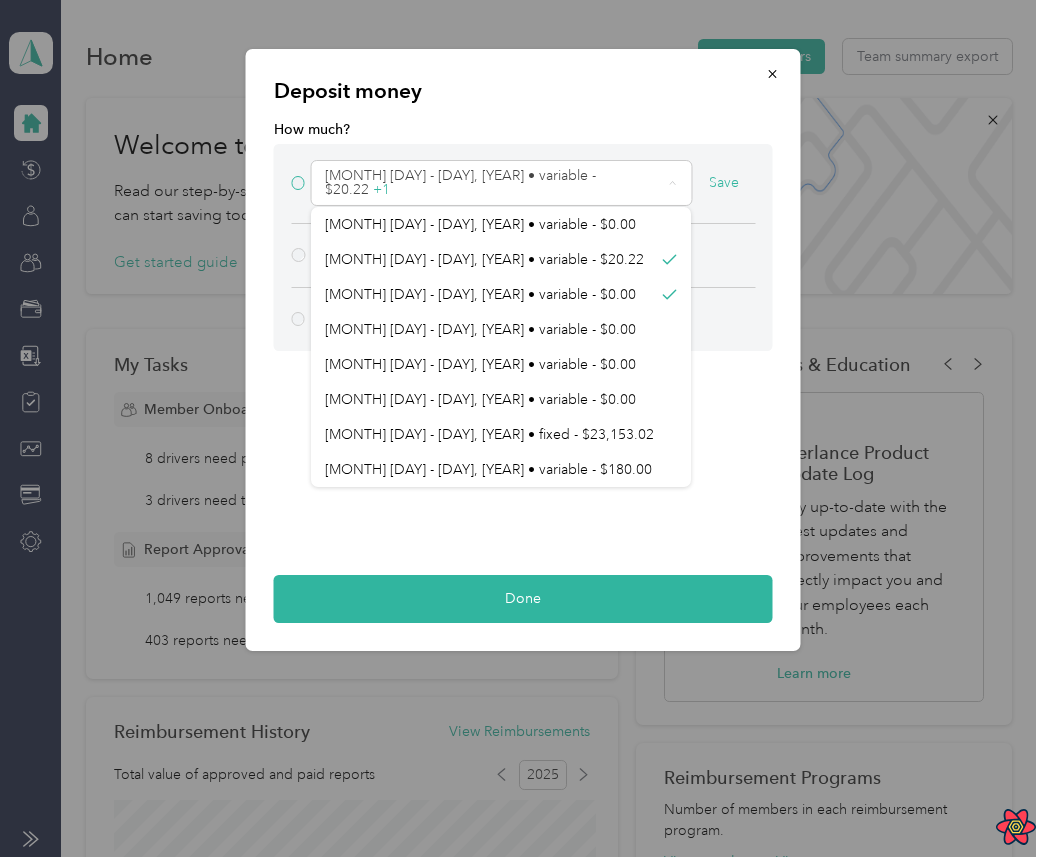 click on "Save" at bounding box center (724, 183) 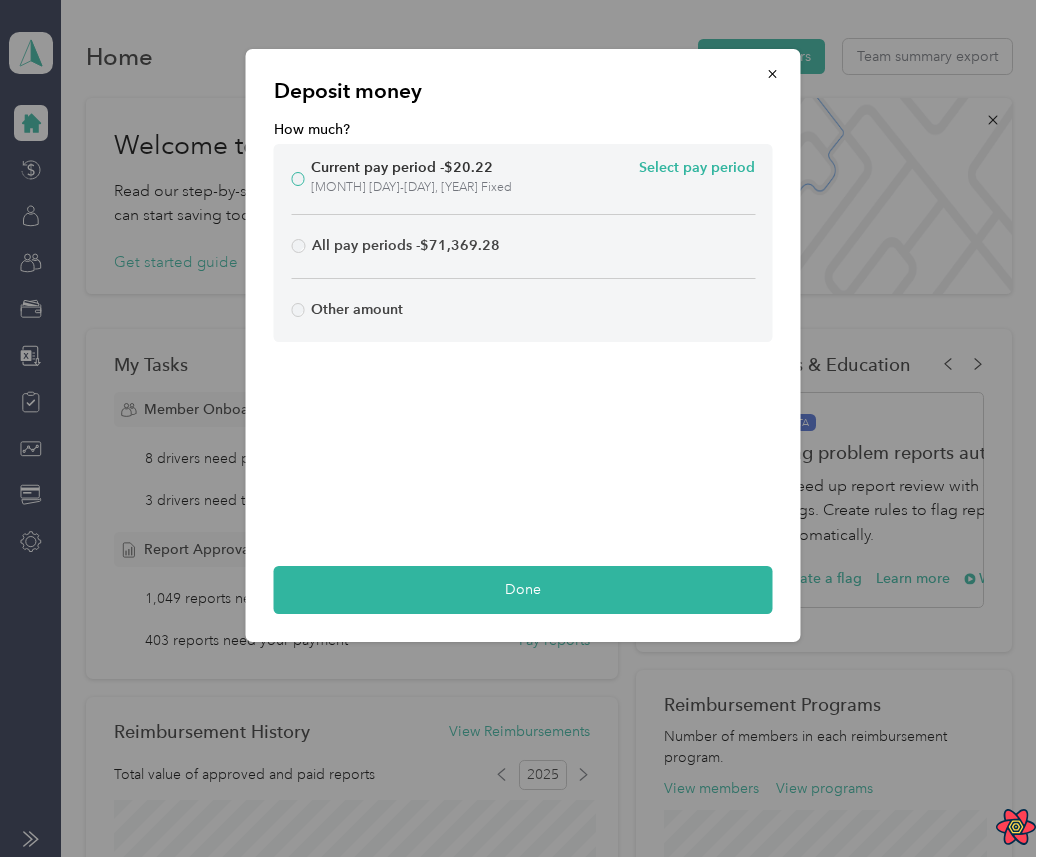 click on "Select pay period" at bounding box center [697, 168] 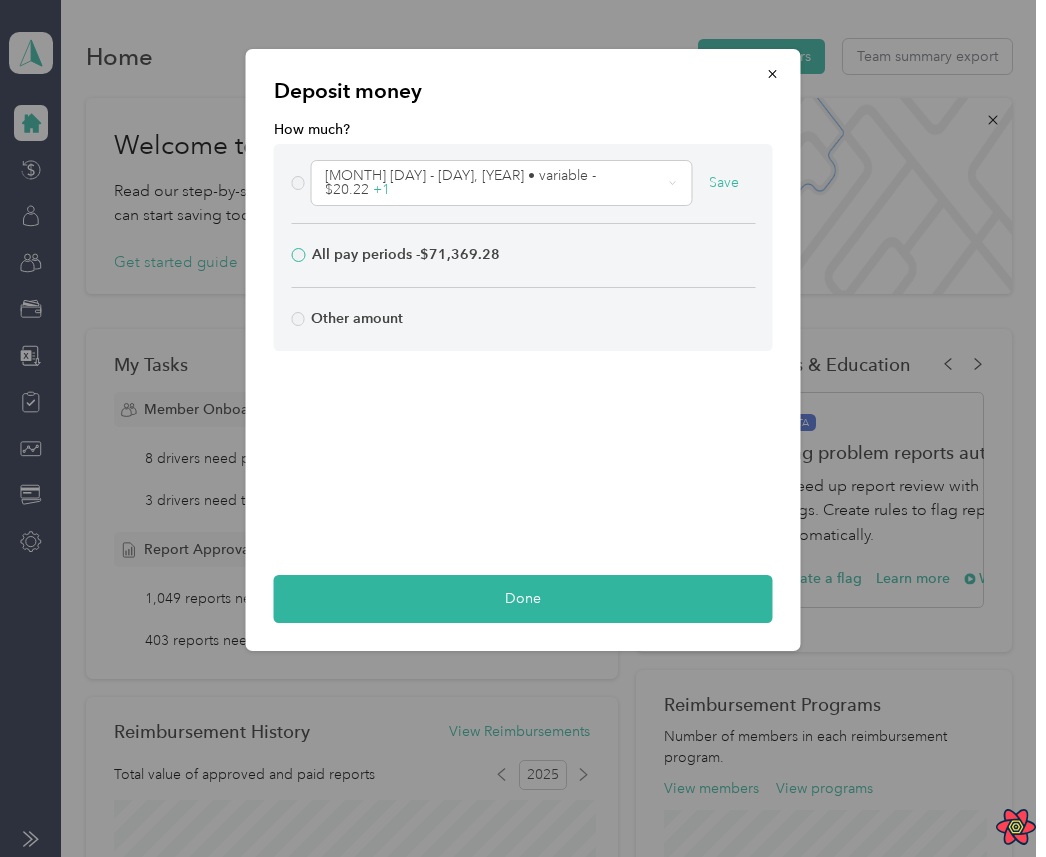 click on "All pay periods -  $71,369.28" at bounding box center [406, 255] 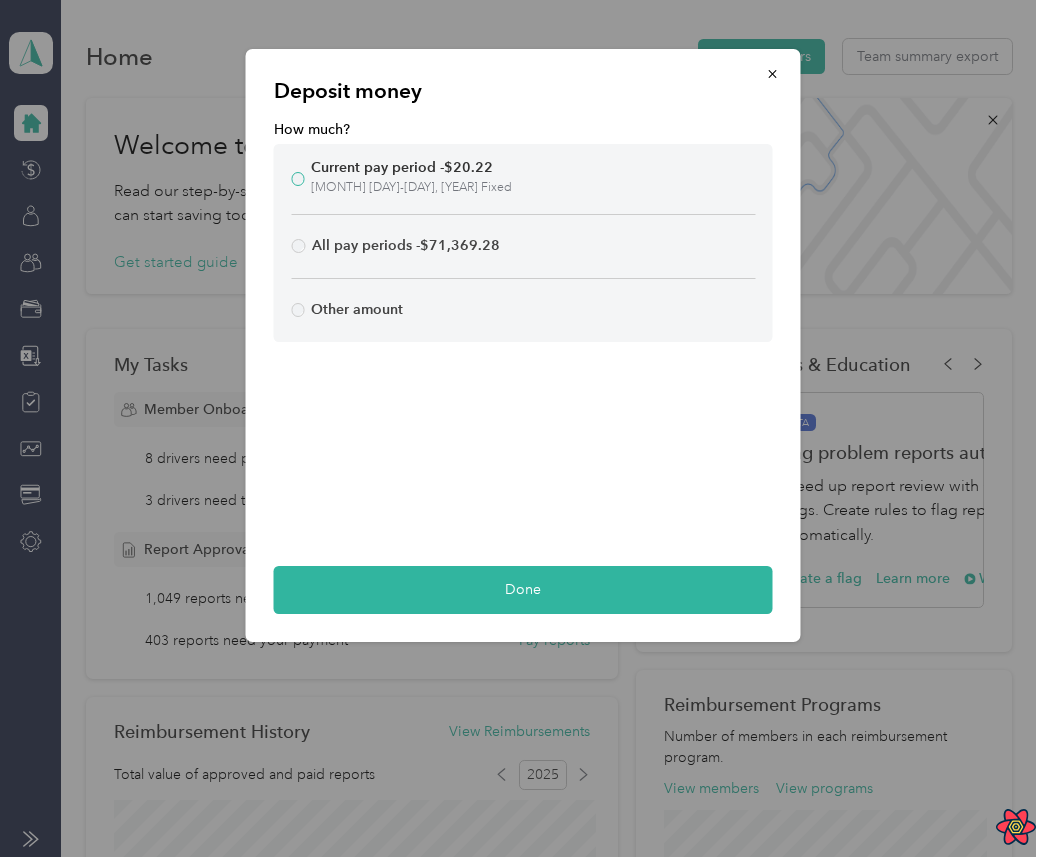 click on "Current pay period -  $20.22" at bounding box center [402, 168] 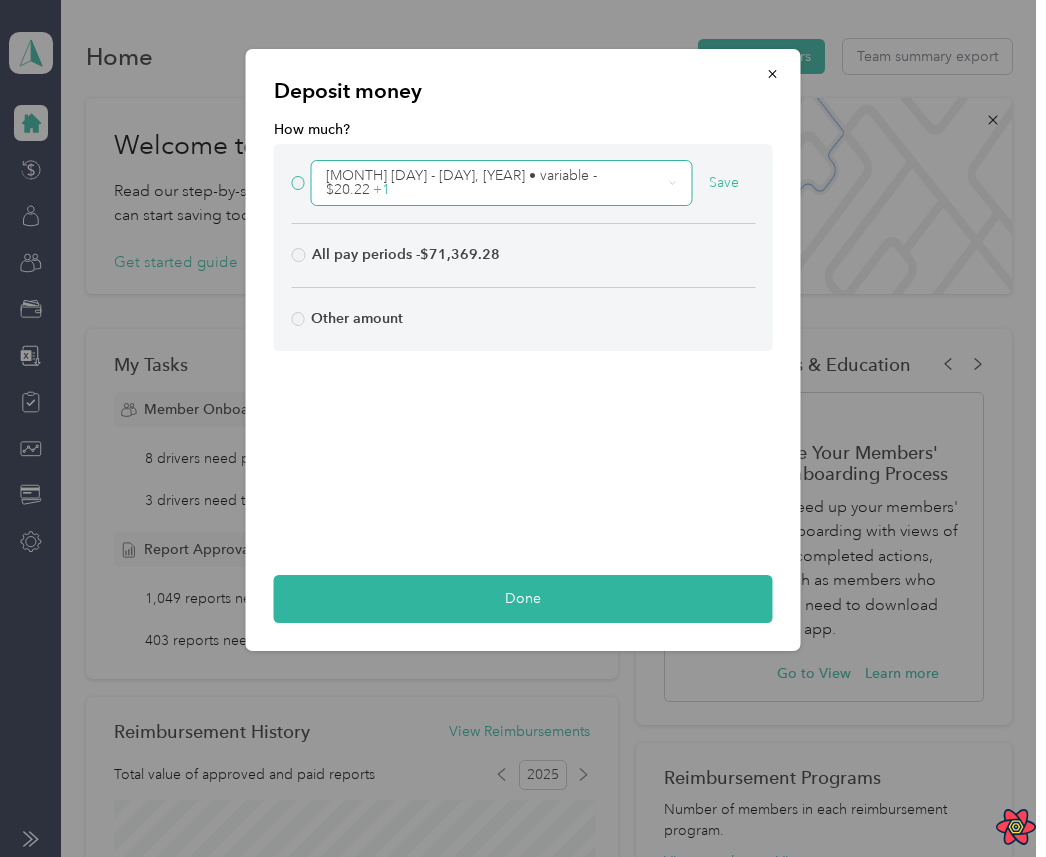 click on "August 1 - 31, 2025 • variable - $20.22" at bounding box center [461, 182] 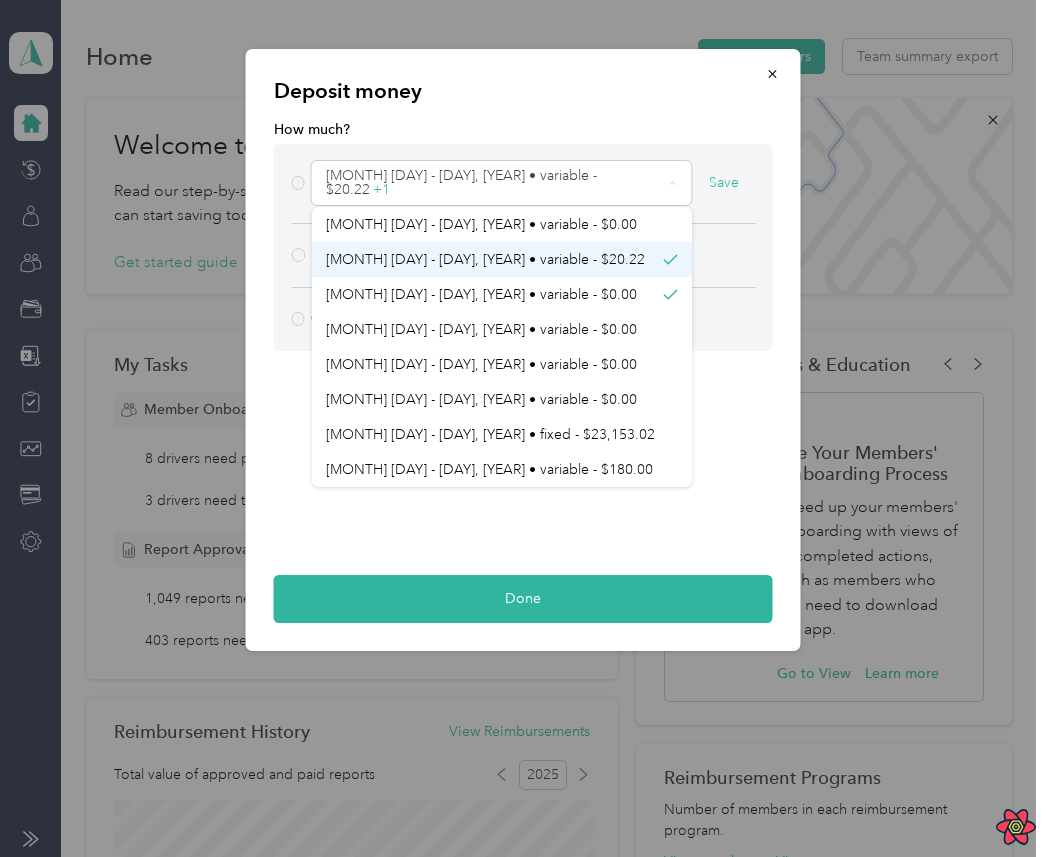click on "August 1 - 31, 2025 • variable - $20.22" at bounding box center [485, 259] 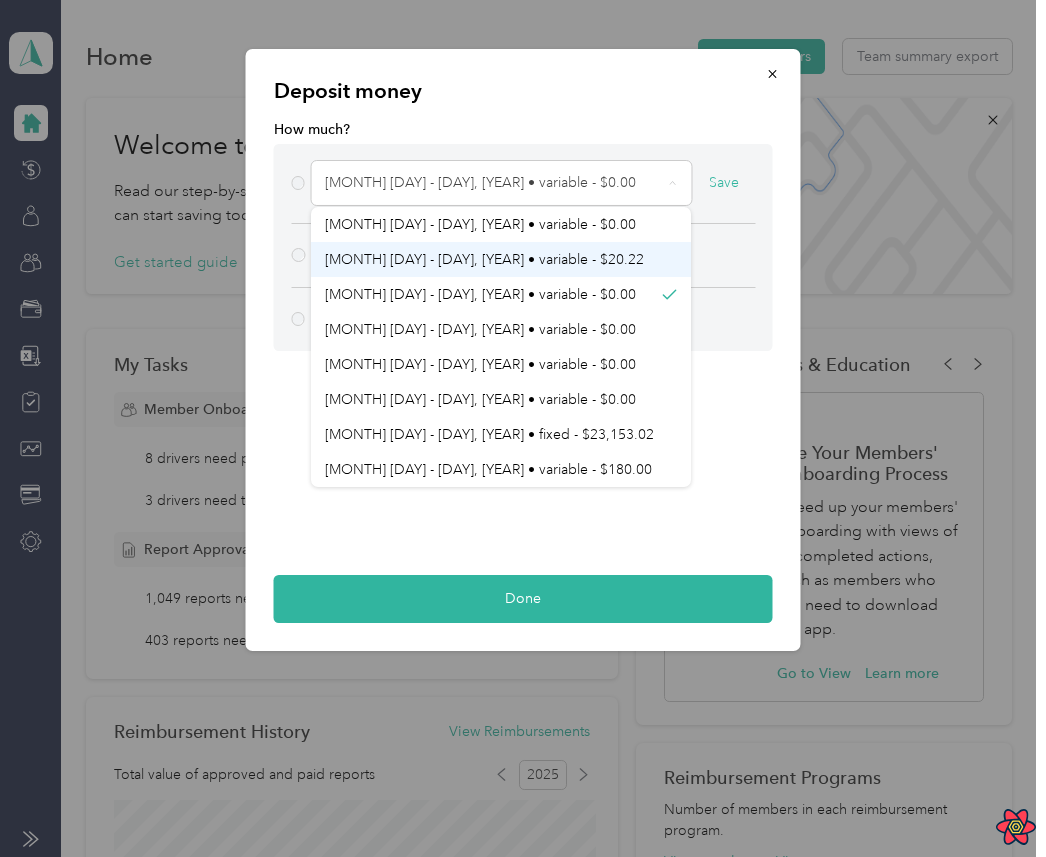 click on "August 1 - 31, 2025 • variable - $20.22" at bounding box center (484, 259) 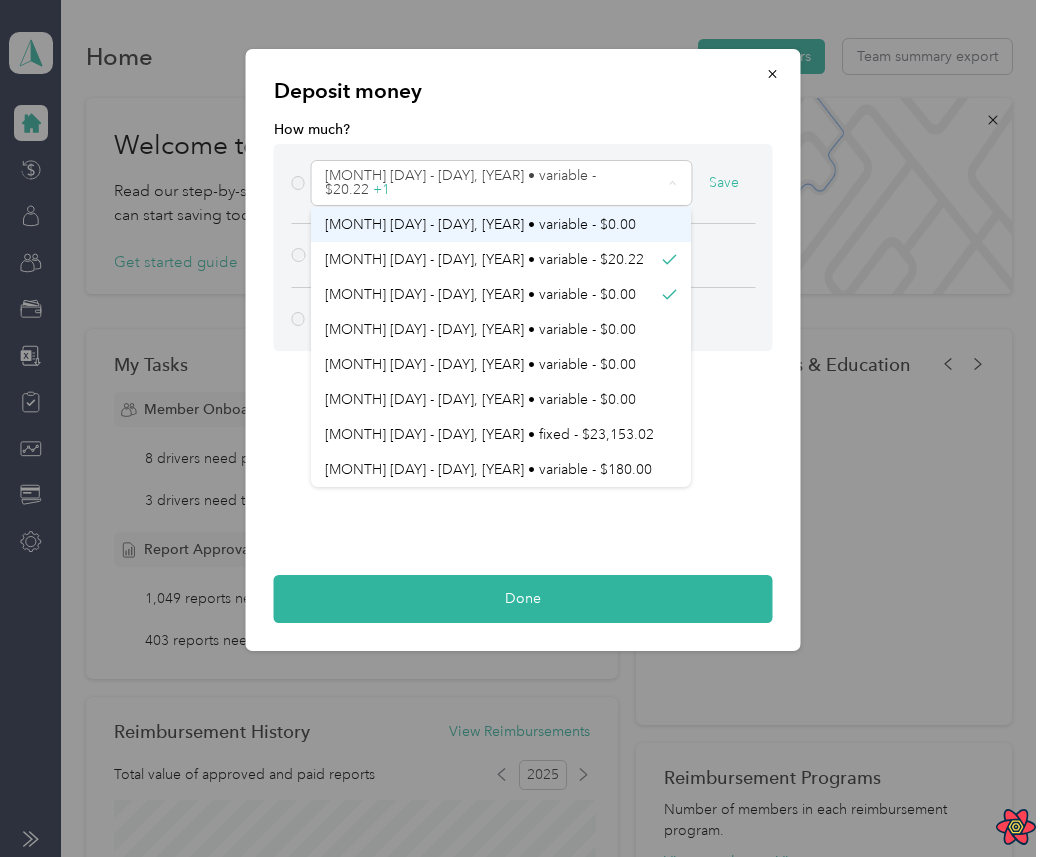click on "August 1 - 31, 2025 • variable - $0.00" at bounding box center [480, 224] 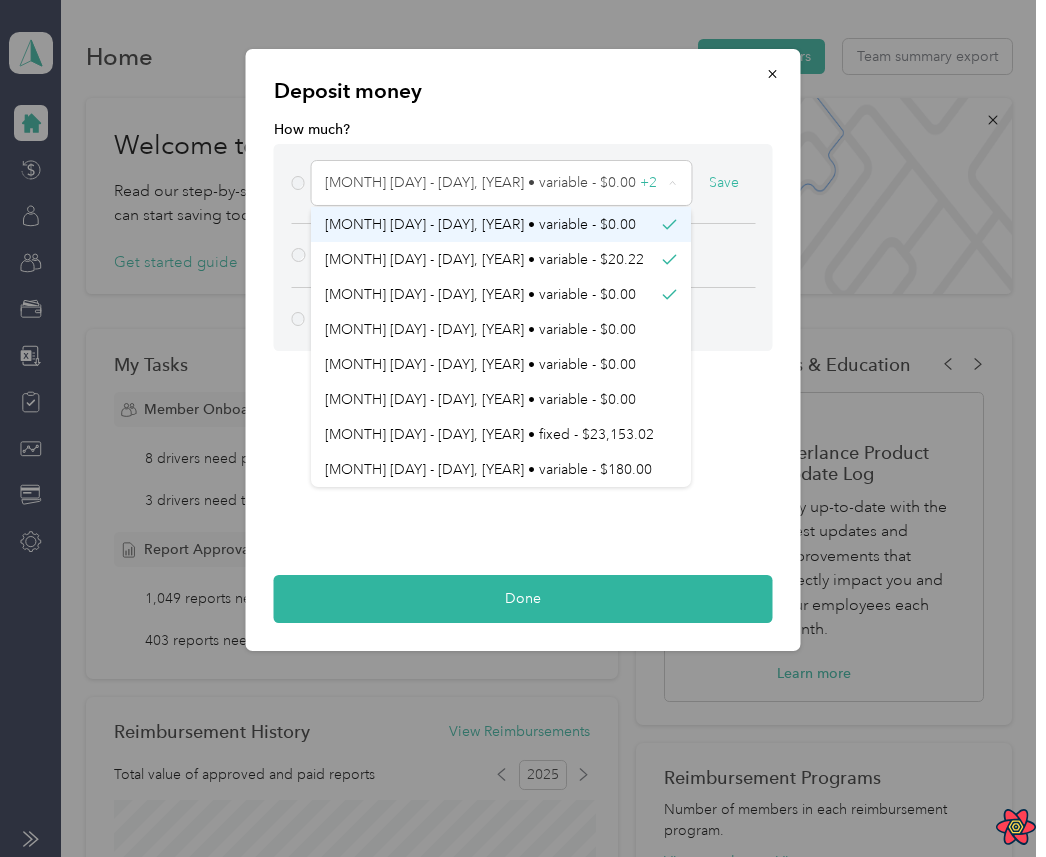 click on "August 1 - 31, 2025 • variable - $0.00" at bounding box center [480, 224] 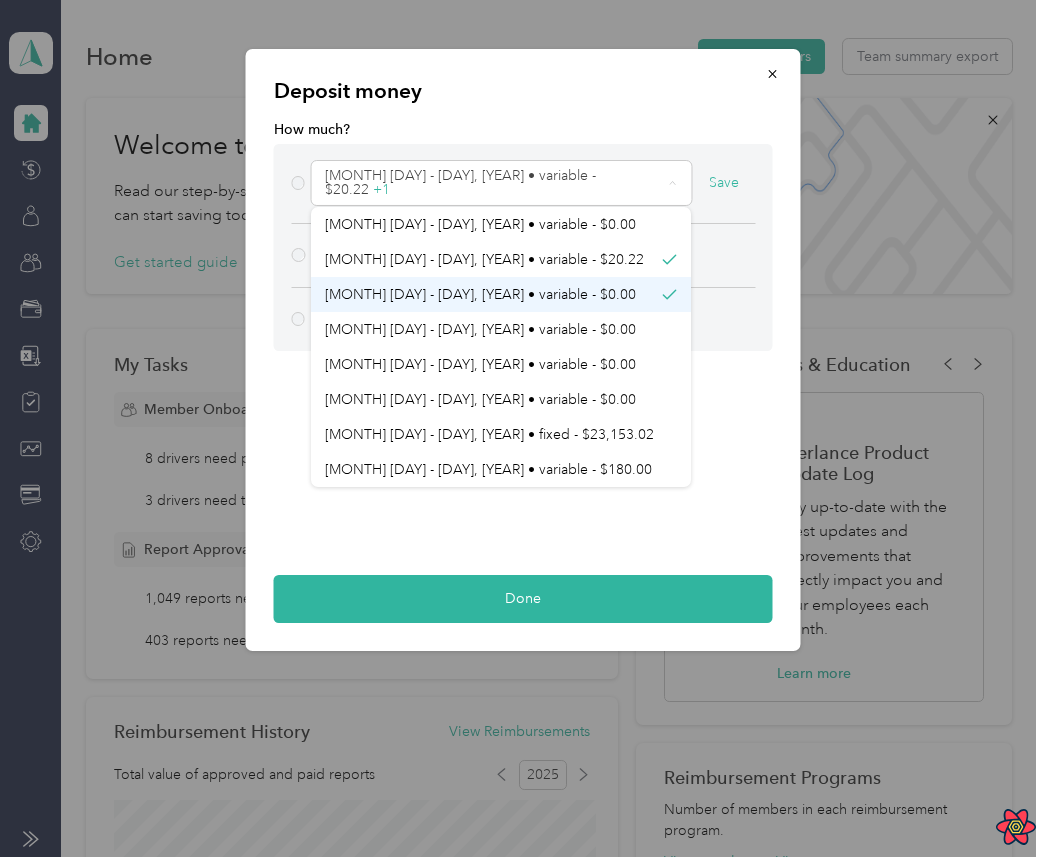 click on "August 1 - 31, 2025 • variable - $0.00" at bounding box center [480, 294] 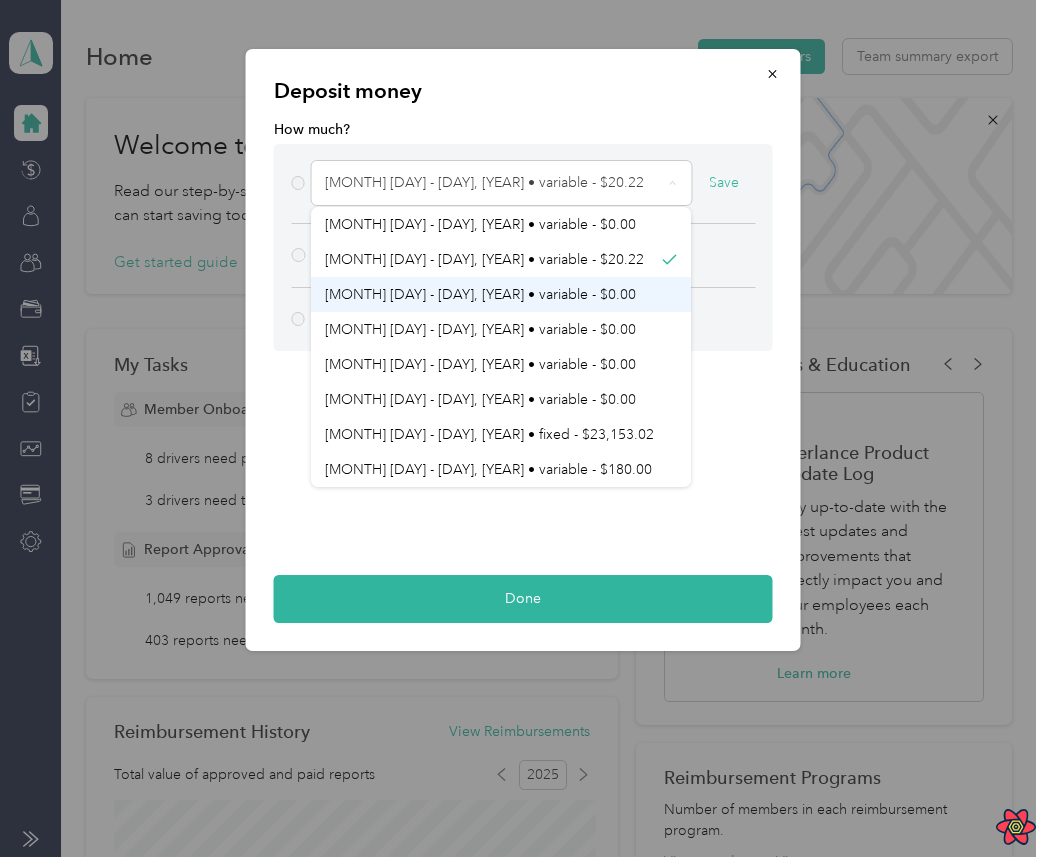 click on "August 1 - 31, 2025 • variable - $0.00" at bounding box center (480, 294) 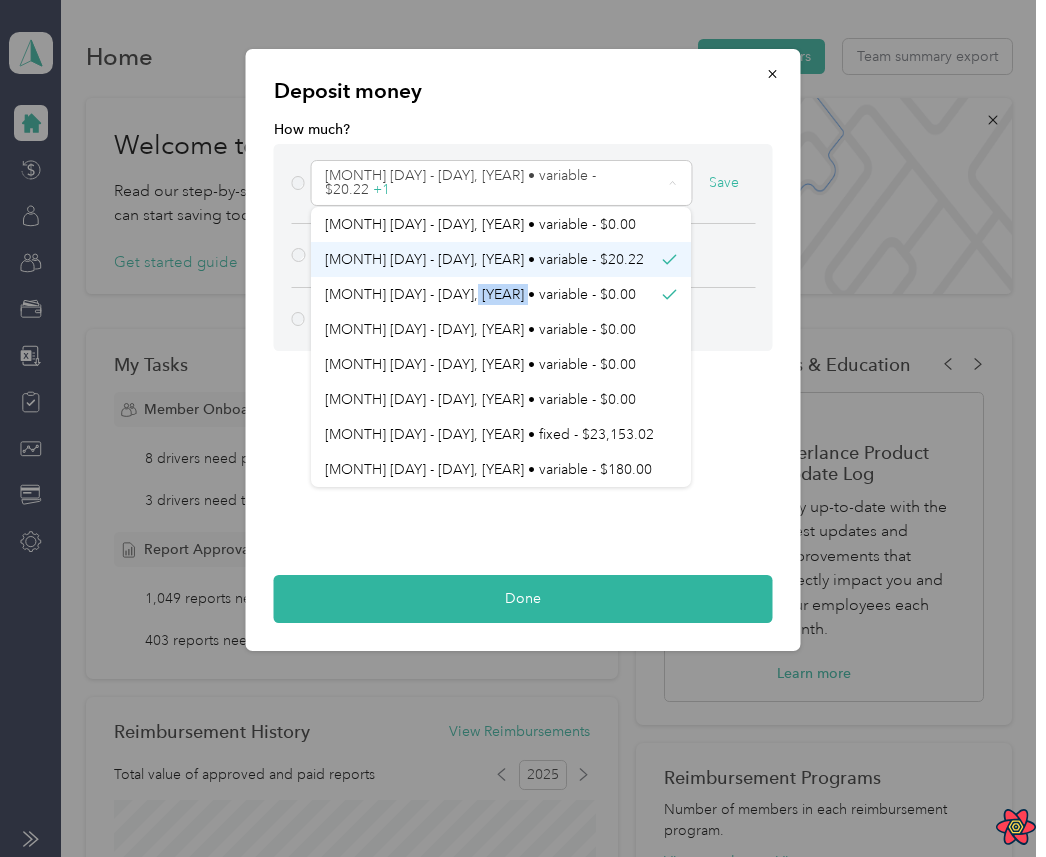 click on "August 1 - 31, 2025 • variable - $20.22" at bounding box center [484, 259] 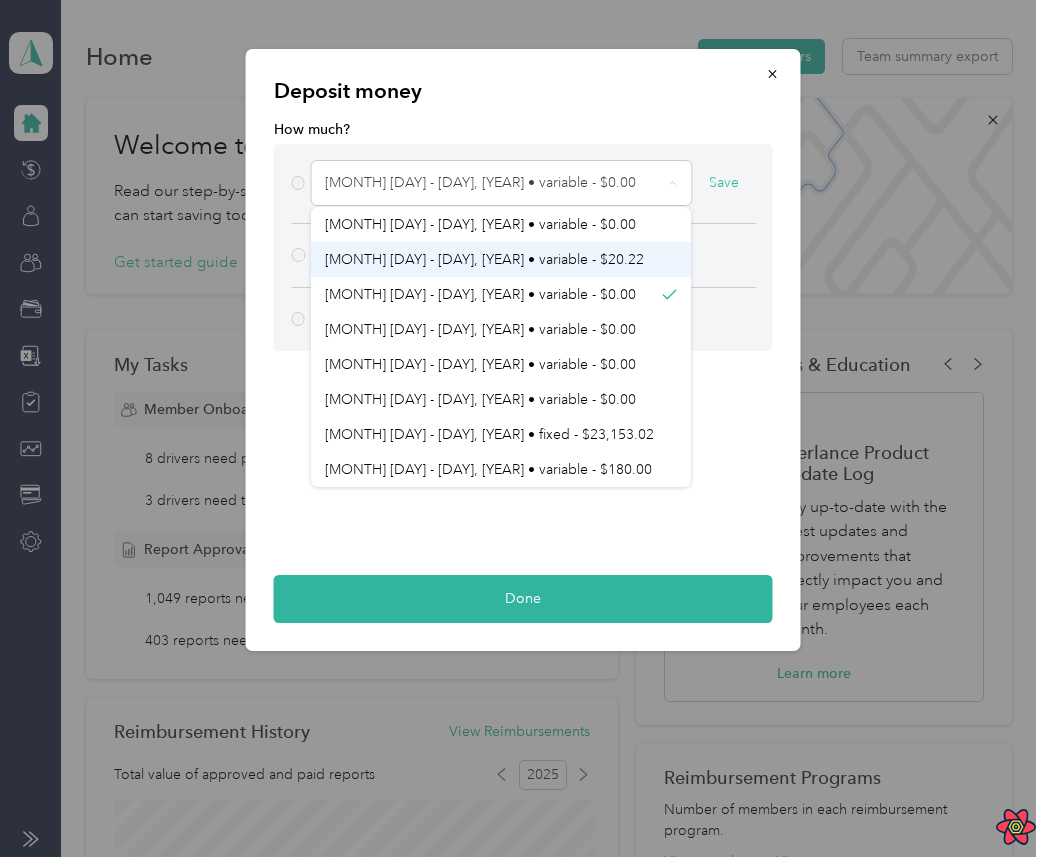 click on "August 1 - 31, 2025 • variable - $20.22" at bounding box center (501, 259) 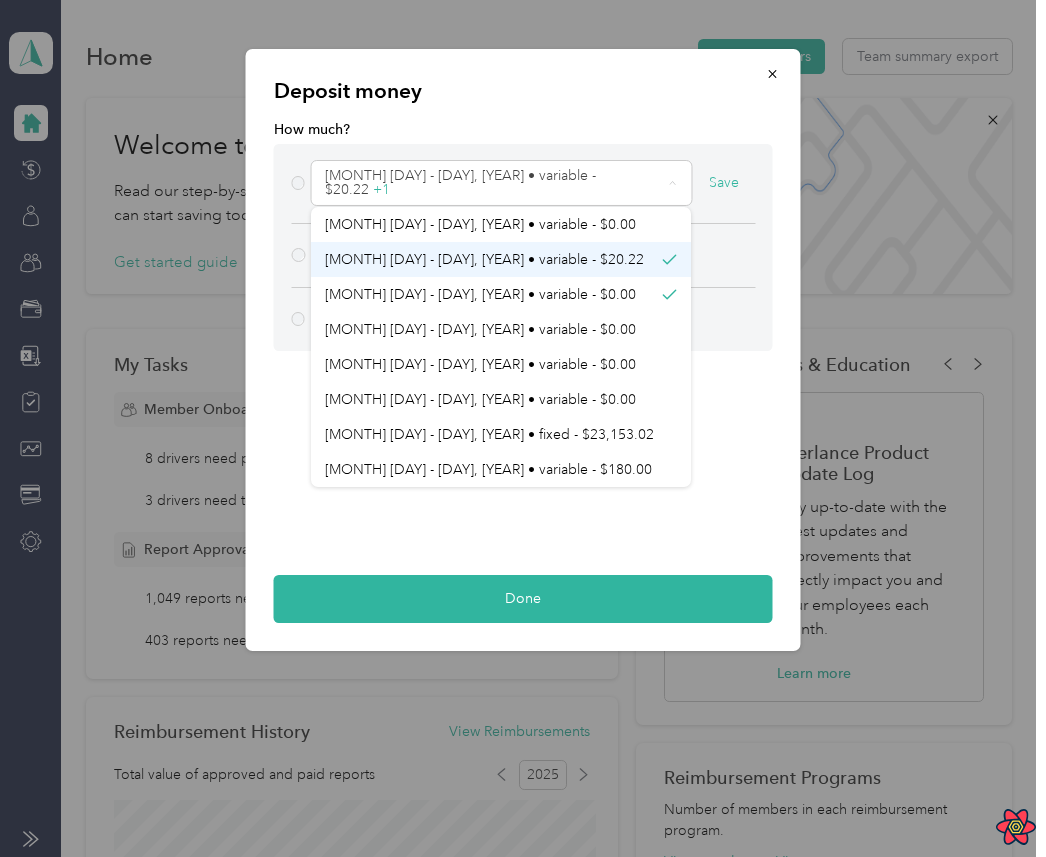 click on "August 1 - 31, 2025 • variable - $20.22" at bounding box center [501, 259] 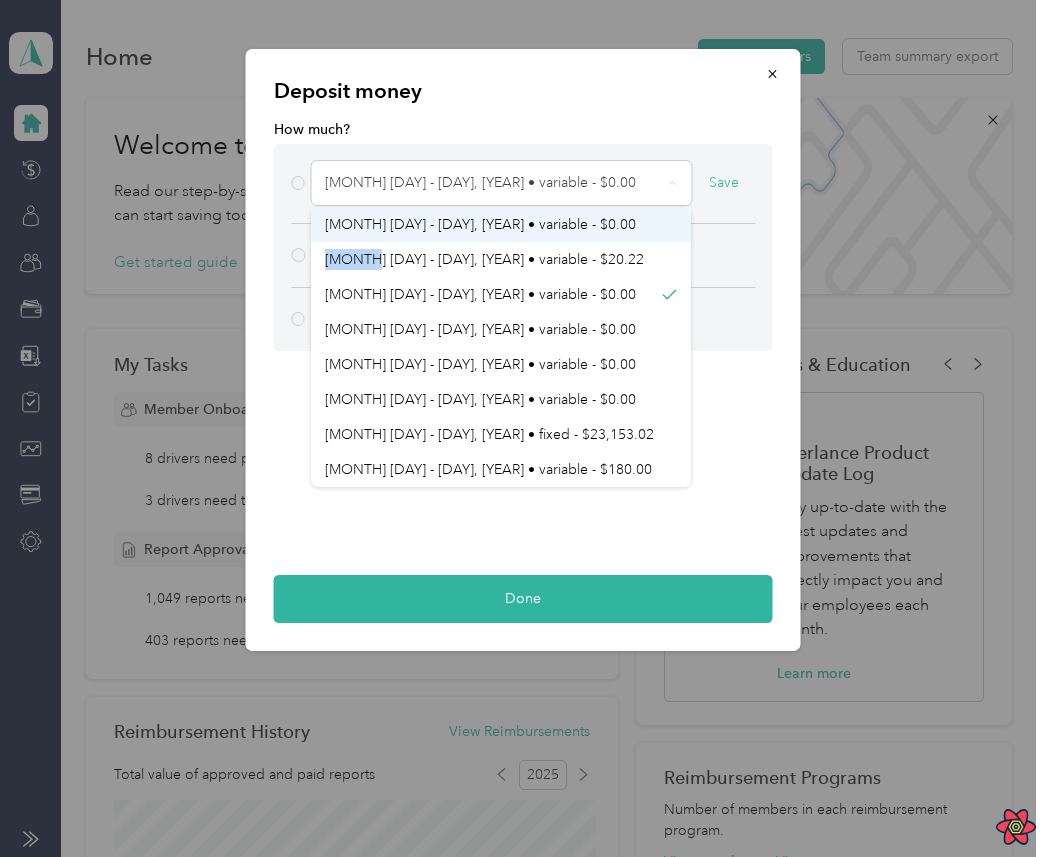 click on "August 1 - 31, 2025 • variable - $0.00" at bounding box center (501, 224) 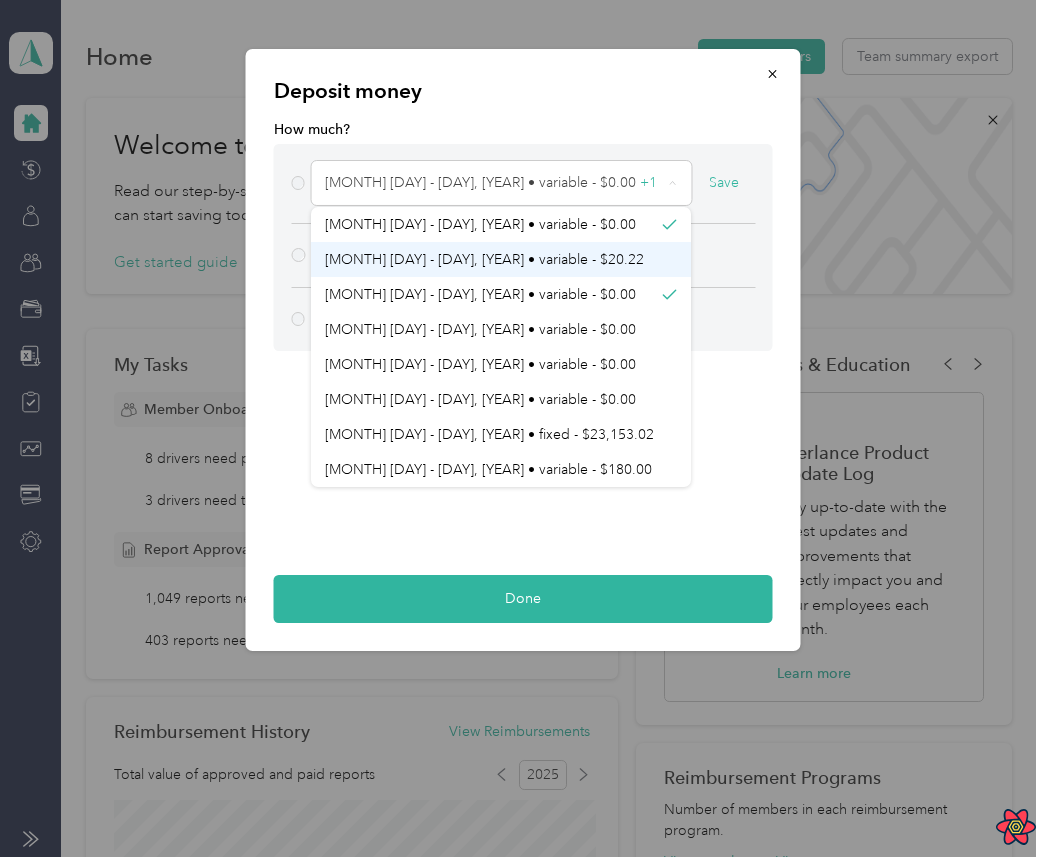 click on "August 1 - 31, 2025 • variable - $20.22" at bounding box center (501, 259) 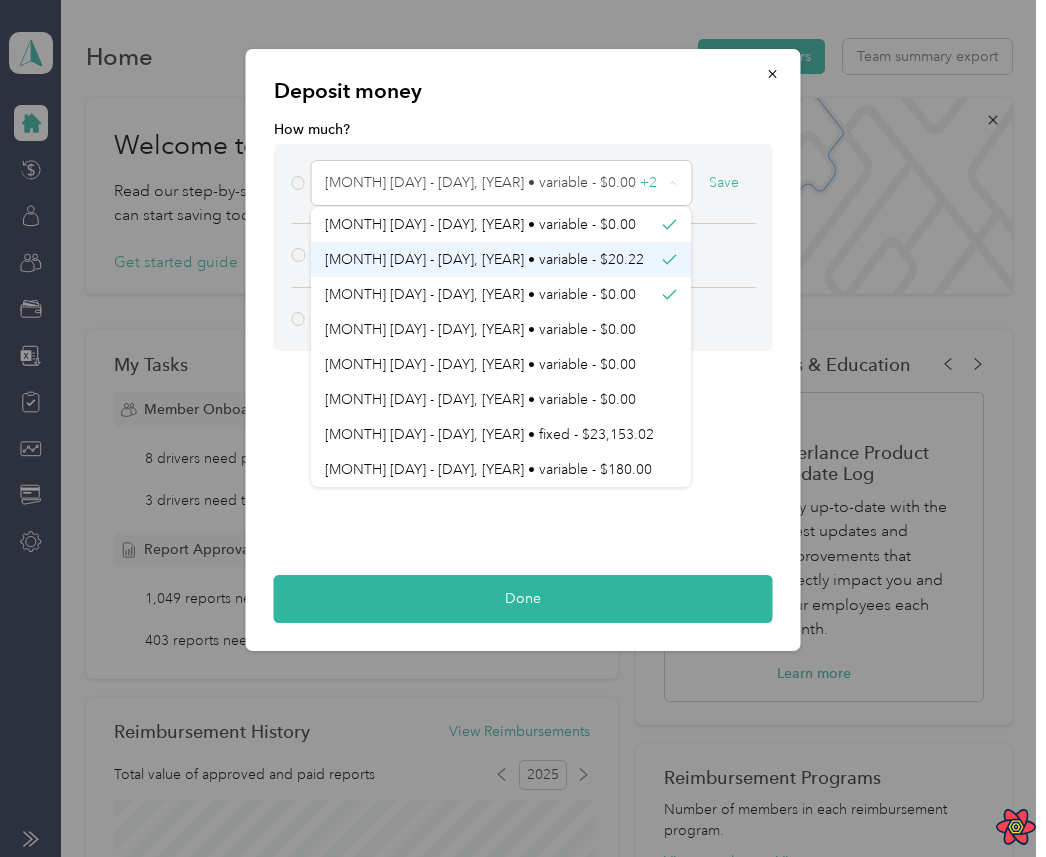 click on "August 1 - 31, 2025 • variable - $20.22" at bounding box center [484, 259] 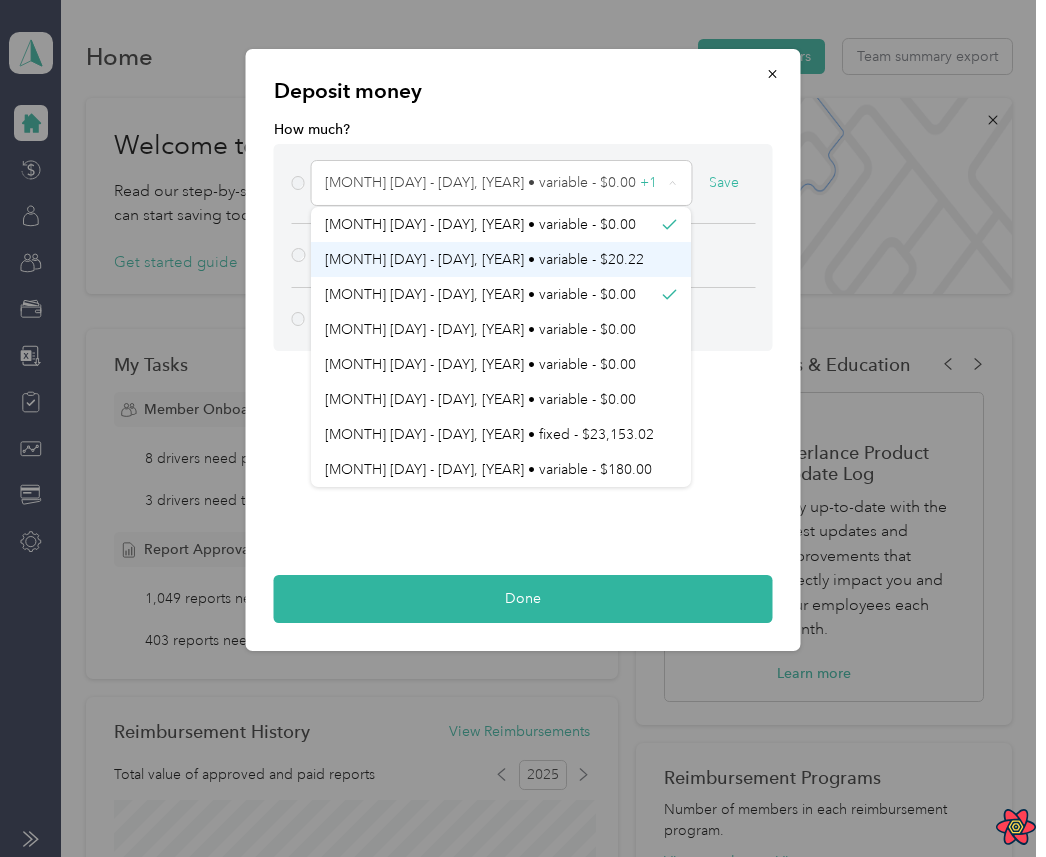 click on "August 1 - 31, 2025 • variable - $20.22" at bounding box center (484, 259) 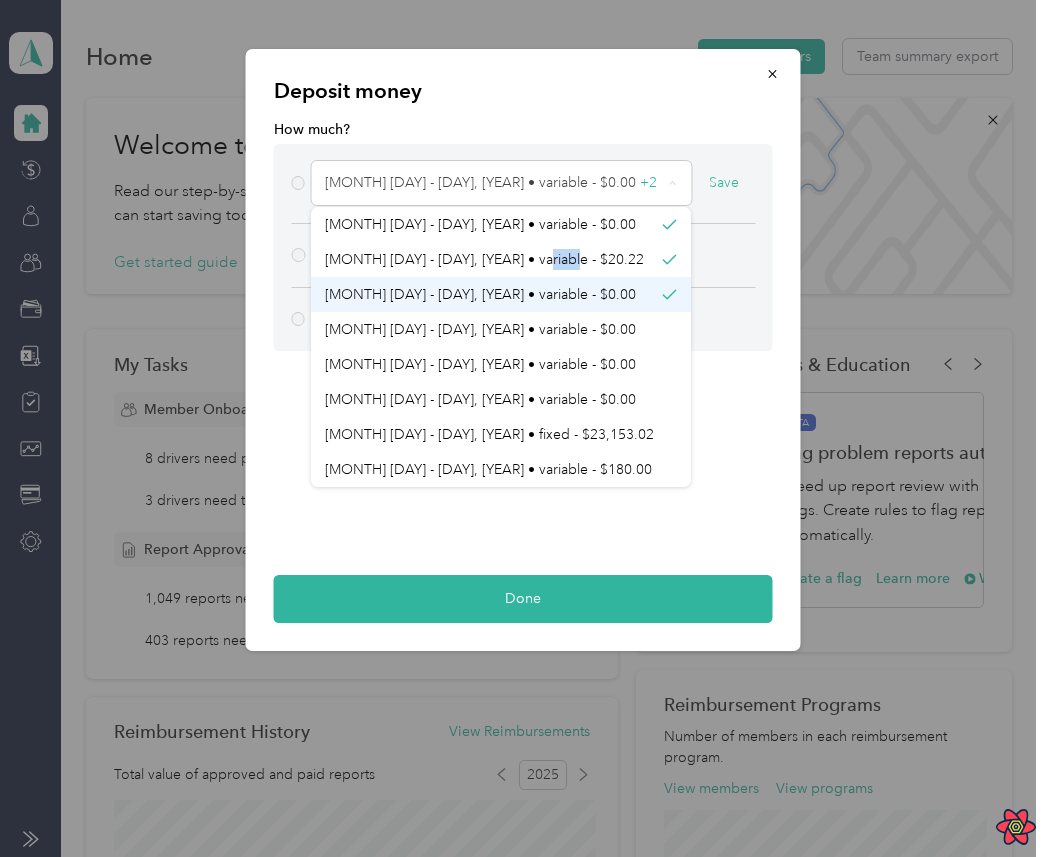 click on "August 1 - 31, 2025 • variable - $0.00" at bounding box center [501, 294] 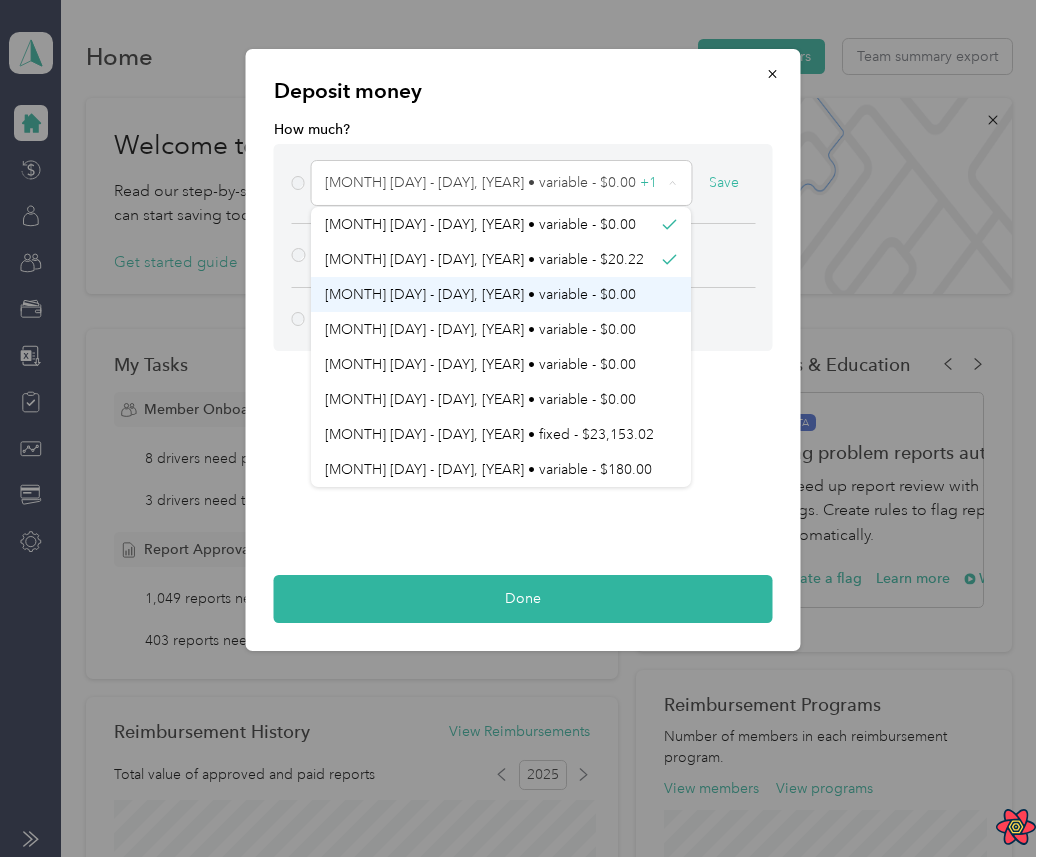 click on "August 1 - 31, 2025 • variable - $0.00" at bounding box center (501, 294) 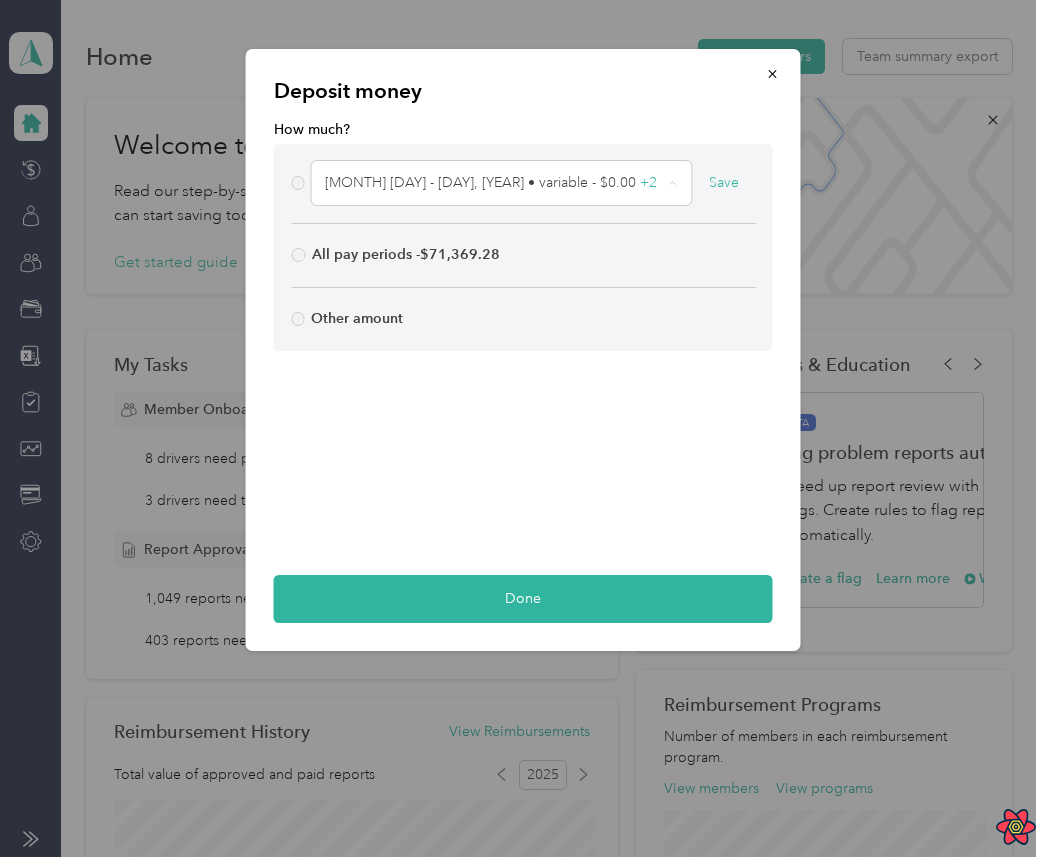 click on "How much? August 1 - 31, 2025 • variable - $0.00 + 2 Save All pay periods -  $71,369.28 Other amount Done" at bounding box center [523, 371] 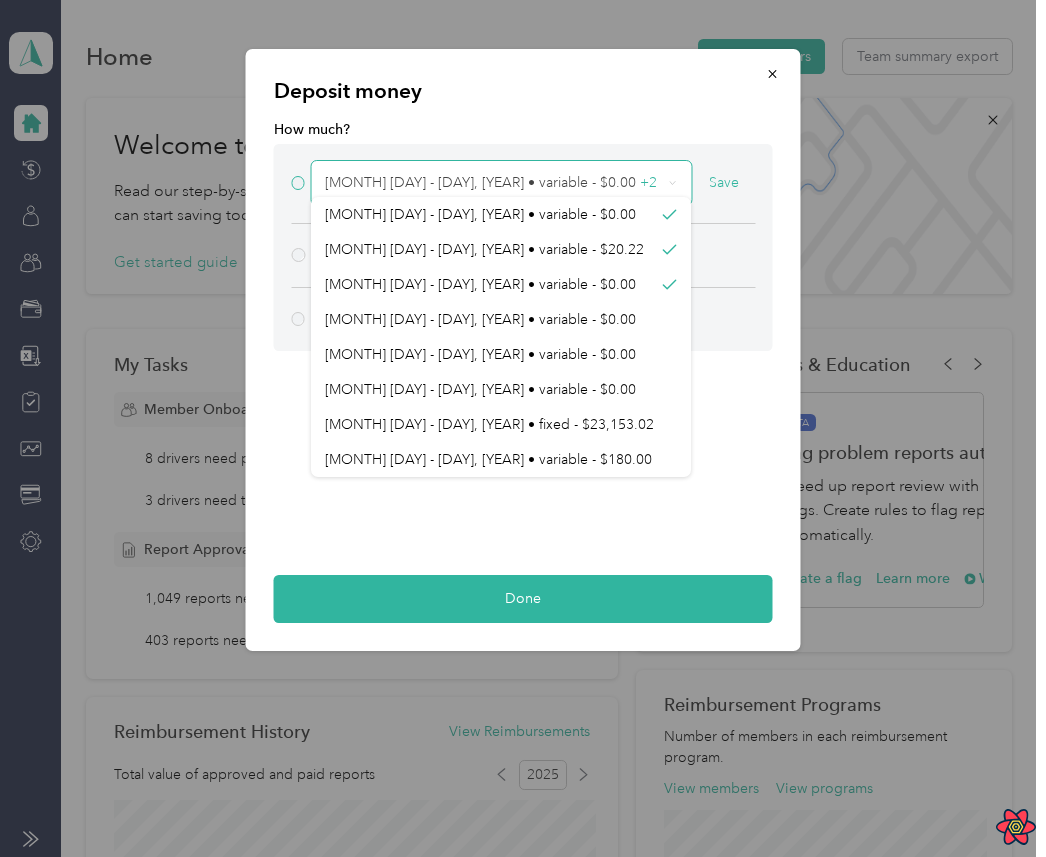 click on "August 1 - 31, 2025 • variable - $0.00 + 2" at bounding box center [493, 183] 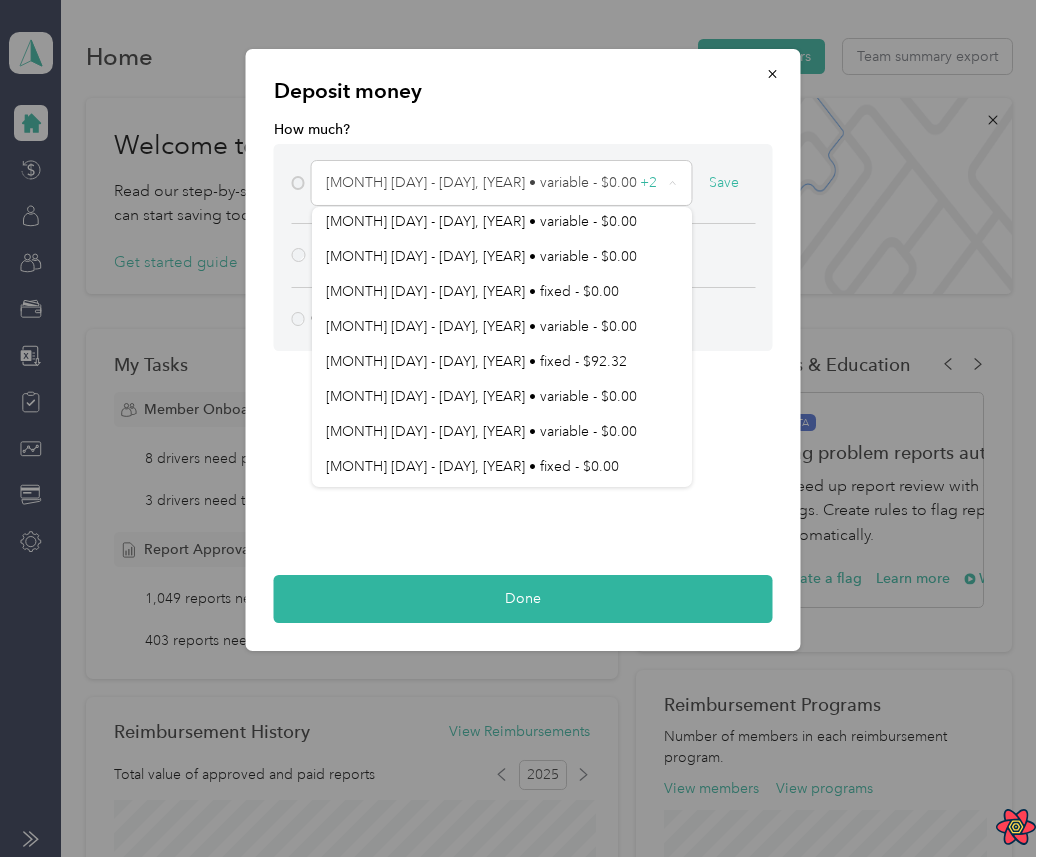 scroll, scrollTop: 1402, scrollLeft: 0, axis: vertical 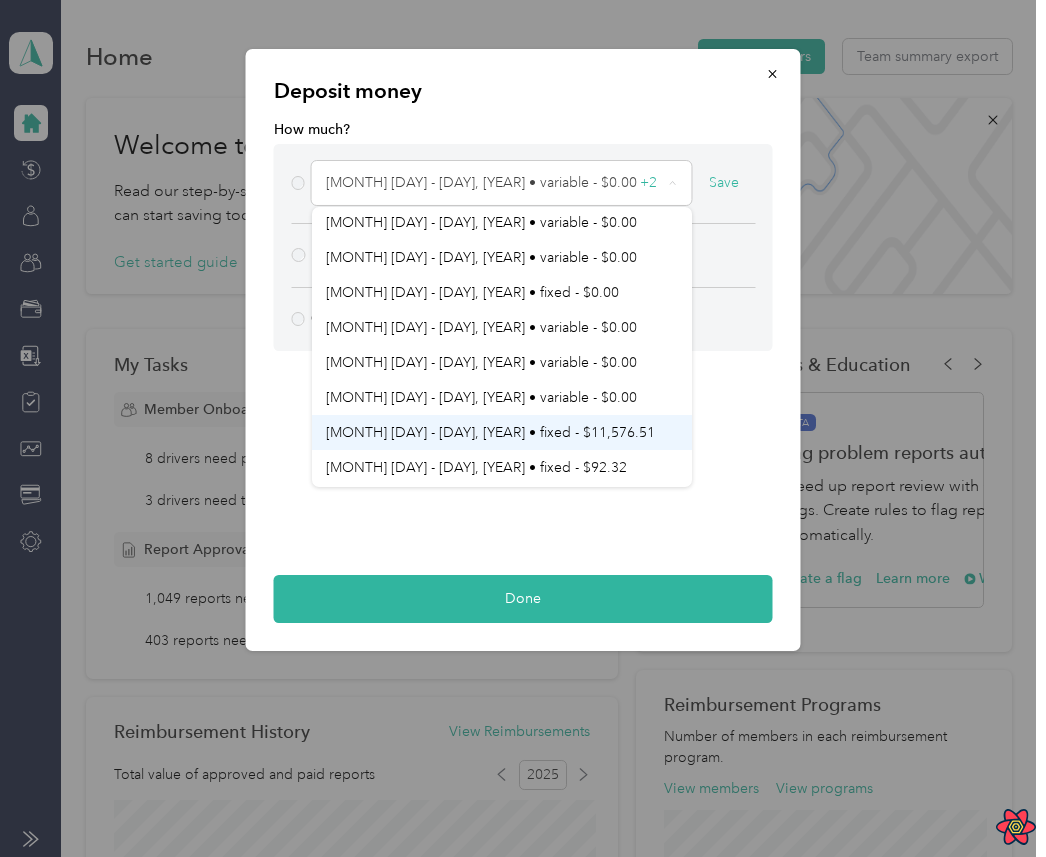 click on "May 1 - 31, 2025 • fixed - $11,576.51" at bounding box center [490, 432] 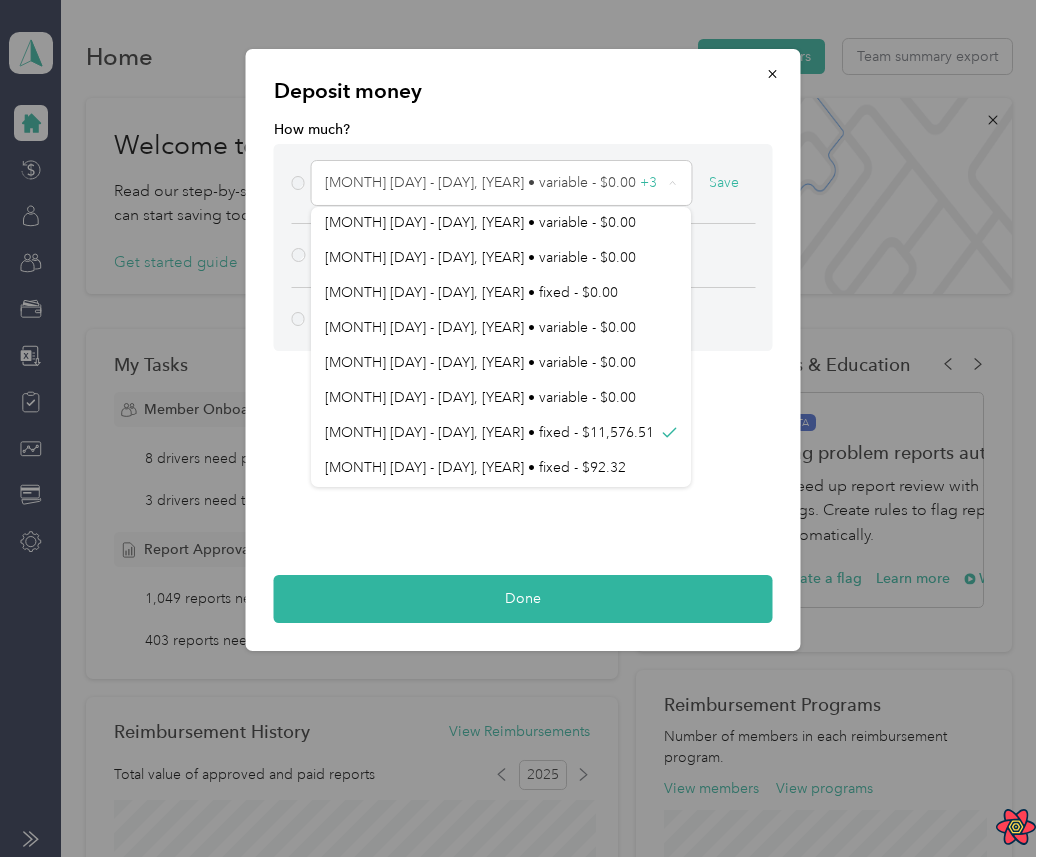click on "How much? August 1 - 31, 2025 • variable - $0.00 + 3 Save All pay periods -  $71,369.28 Other amount Done" at bounding box center (523, 371) 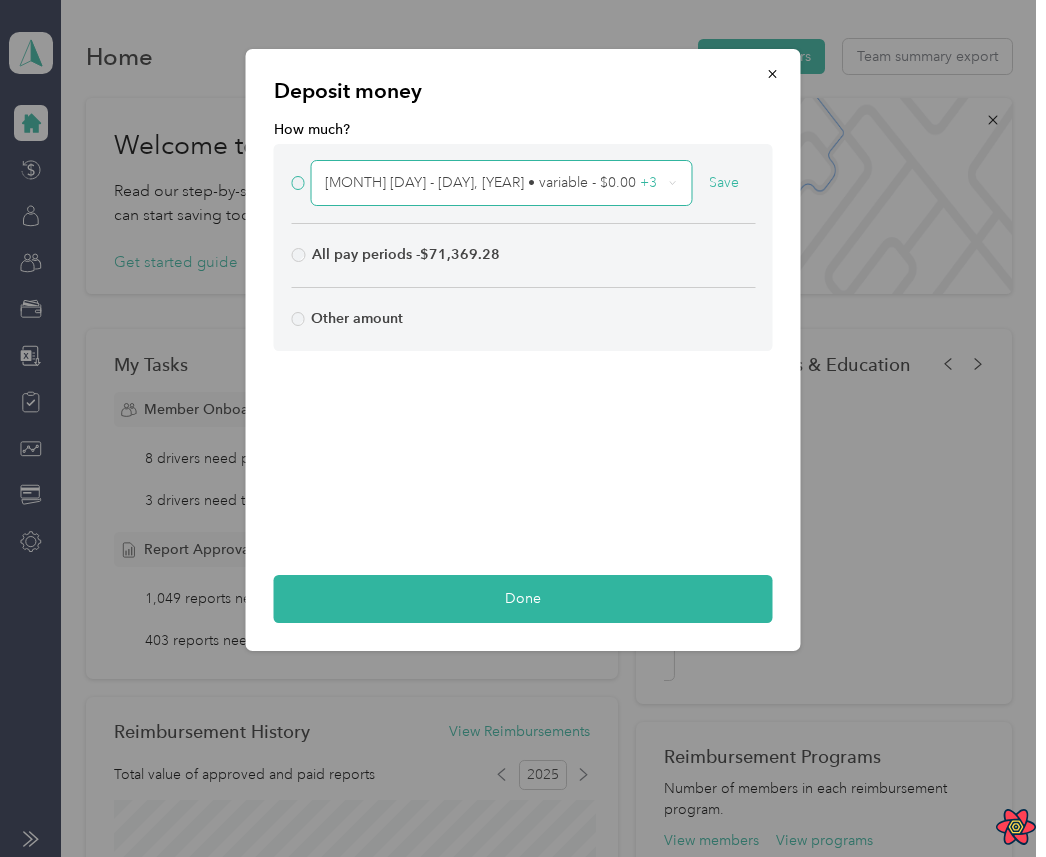click on "+ 3" at bounding box center [648, 182] 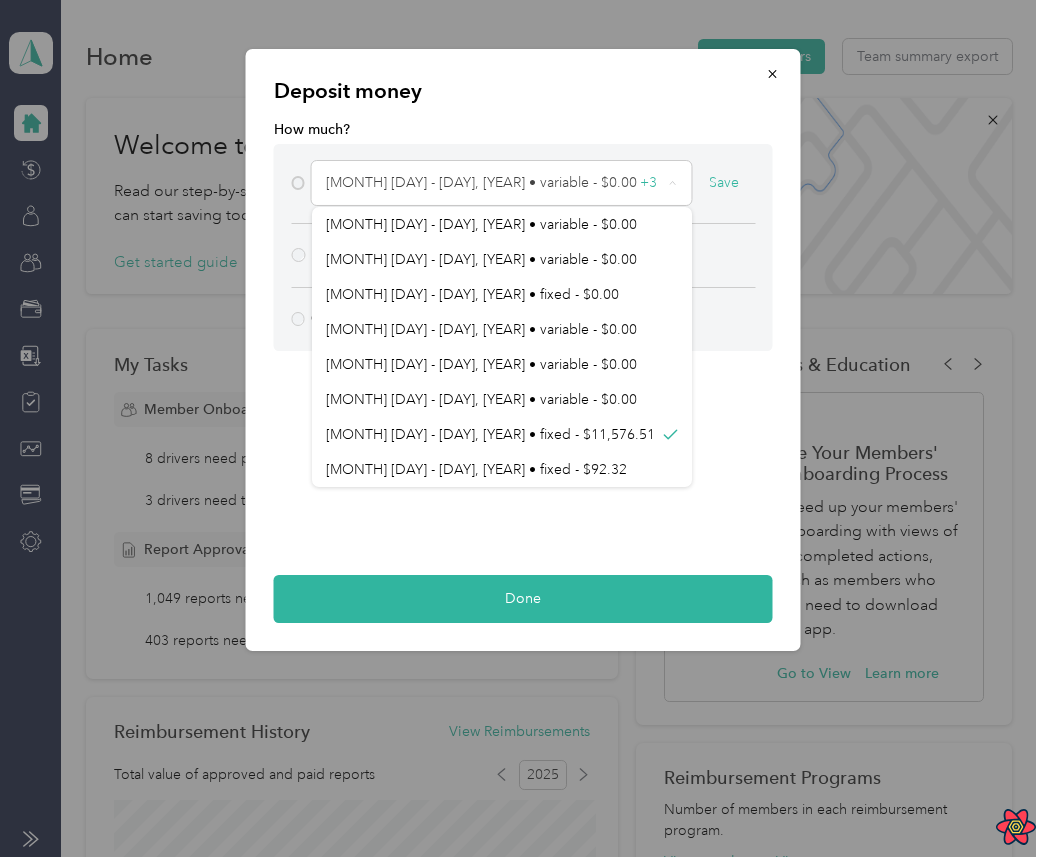 scroll, scrollTop: 1433, scrollLeft: 0, axis: vertical 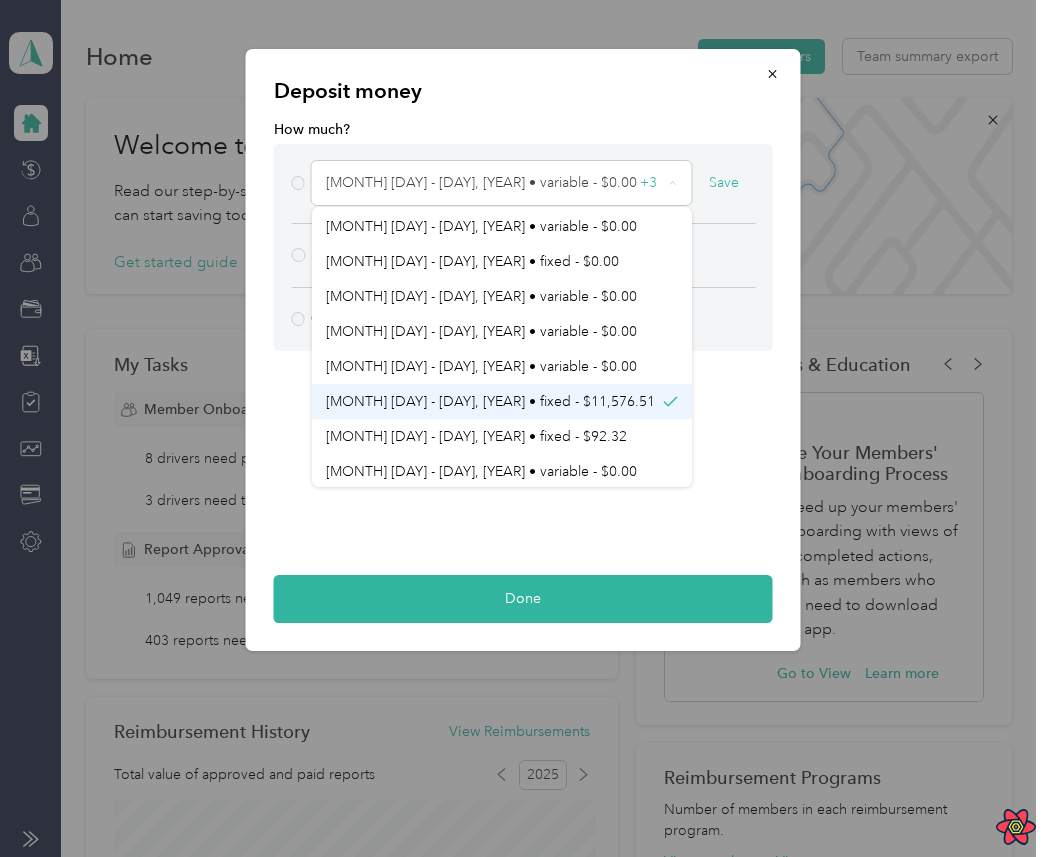 click on "May 1 - 31, 2025 • fixed - $11,576.51" at bounding box center [502, 401] 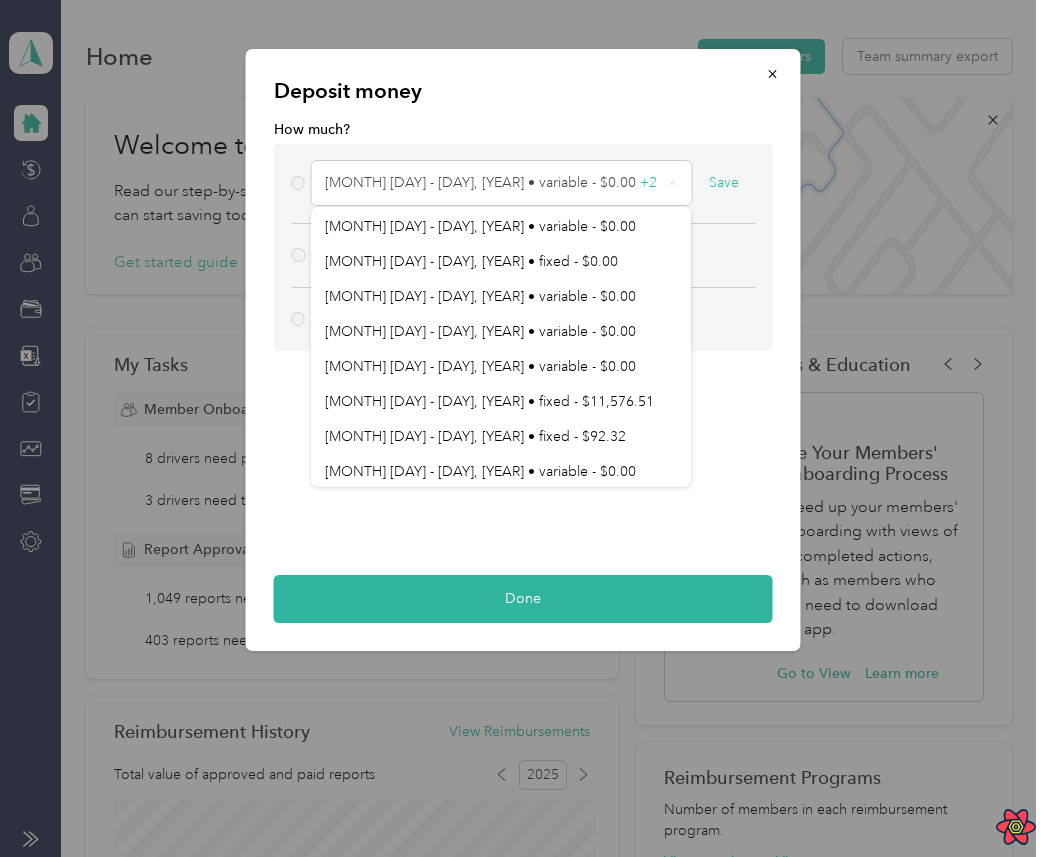 click on "How much? August 1 - 31, 2025 • variable - $0.00 + 2 Save All pay periods -  $71,369.28 Other amount Done" at bounding box center [523, 371] 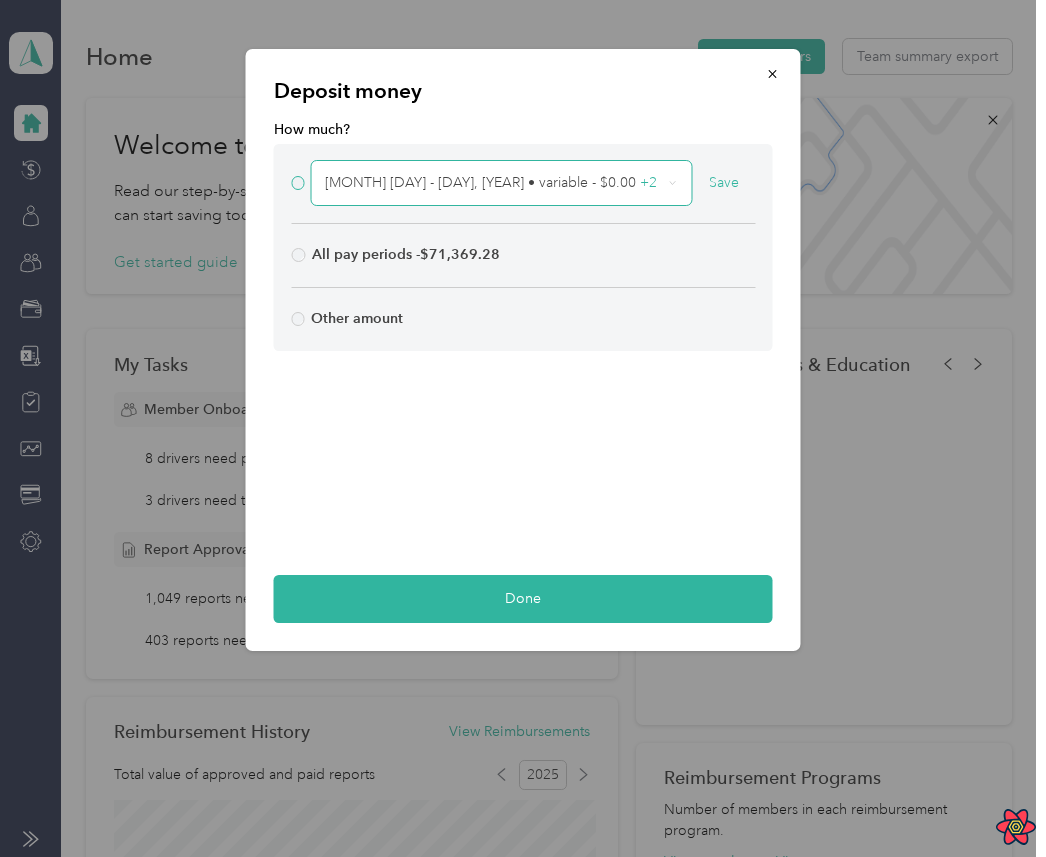 click on "August 1 - 31, 2025 • variable - $0.00 + 2" at bounding box center (493, 183) 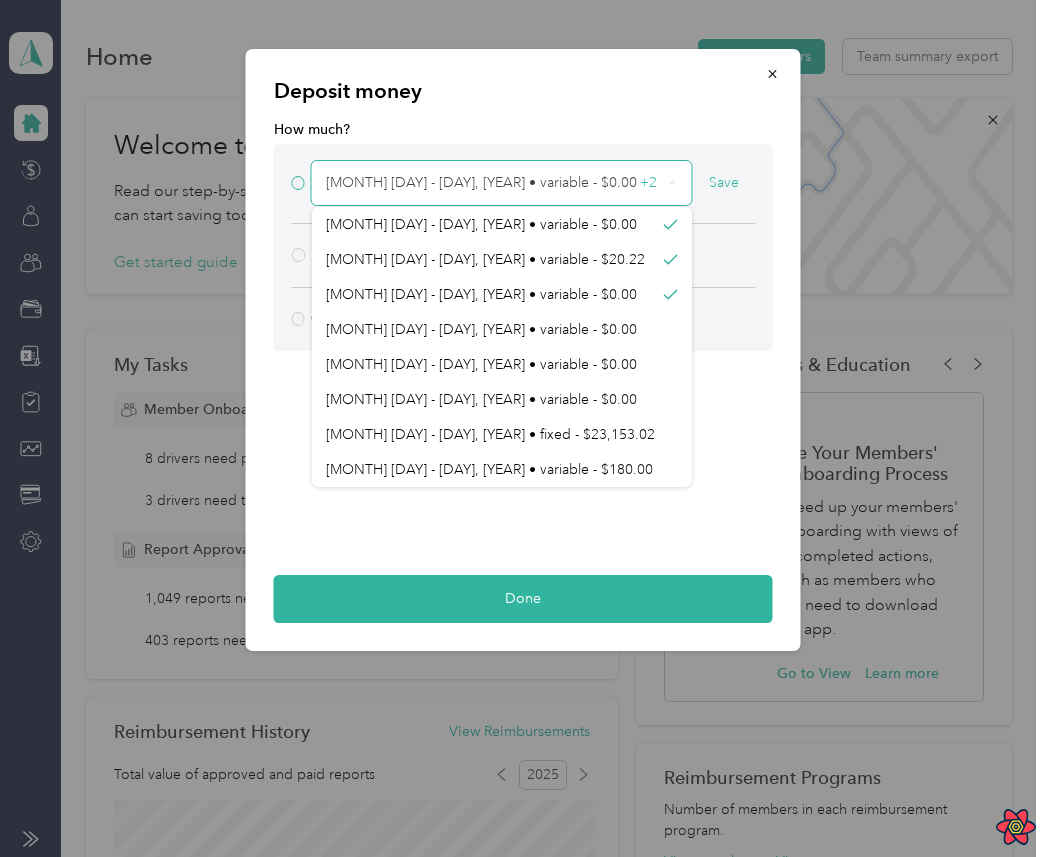 click on "August 1 - 31, 2025 • variable - $0.00 + 2" at bounding box center [494, 183] 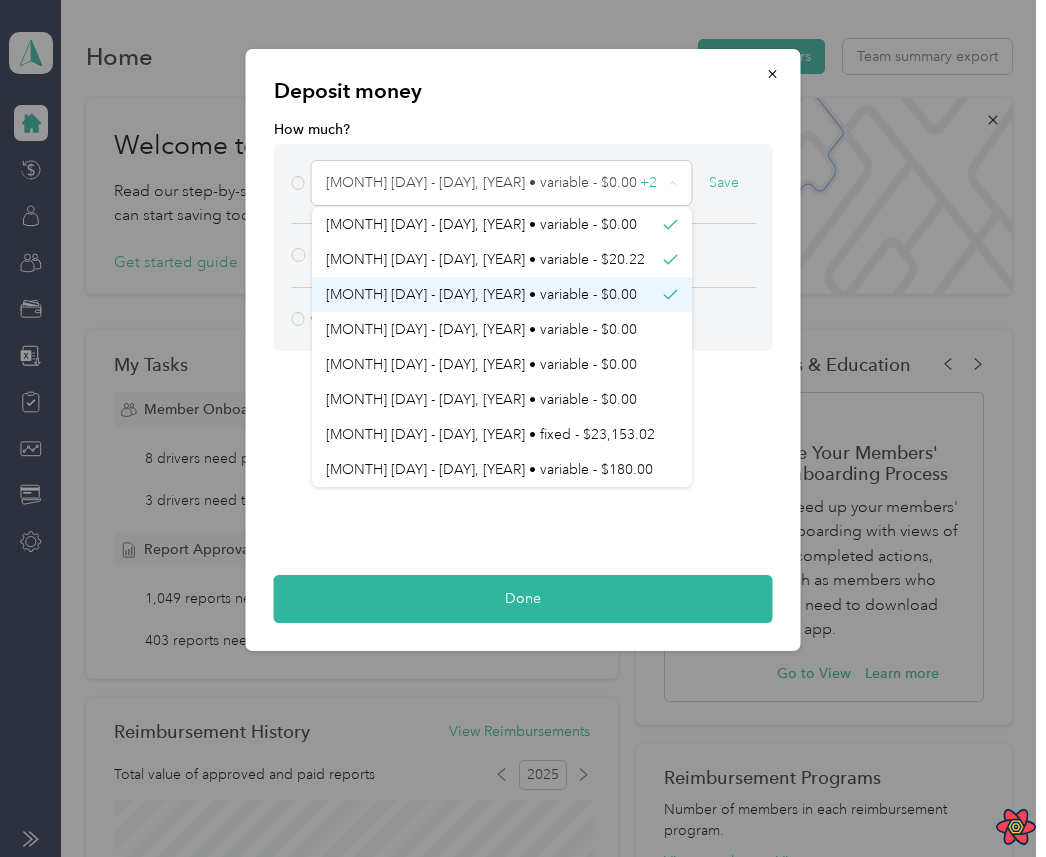 click on "August 1 - 31, 2025 • variable - $0.00" at bounding box center (502, 294) 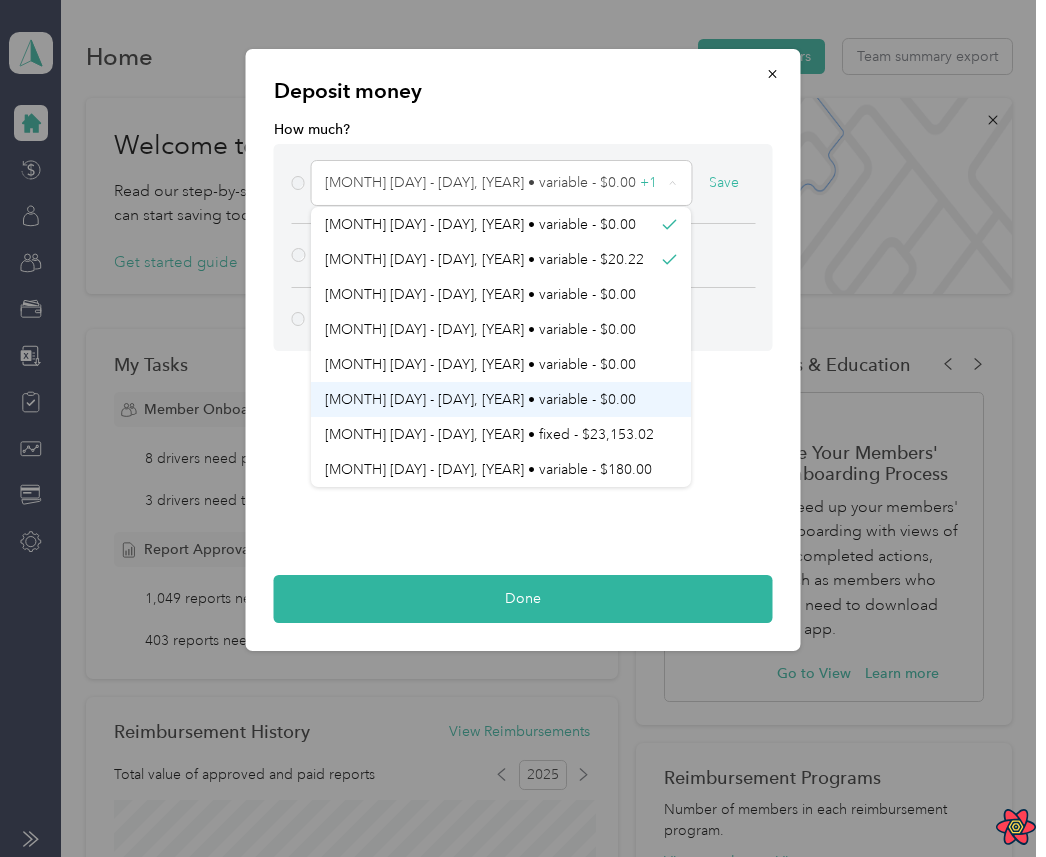 click on "July 28 - 3, 2025 • variable - $0.00" at bounding box center (501, 399) 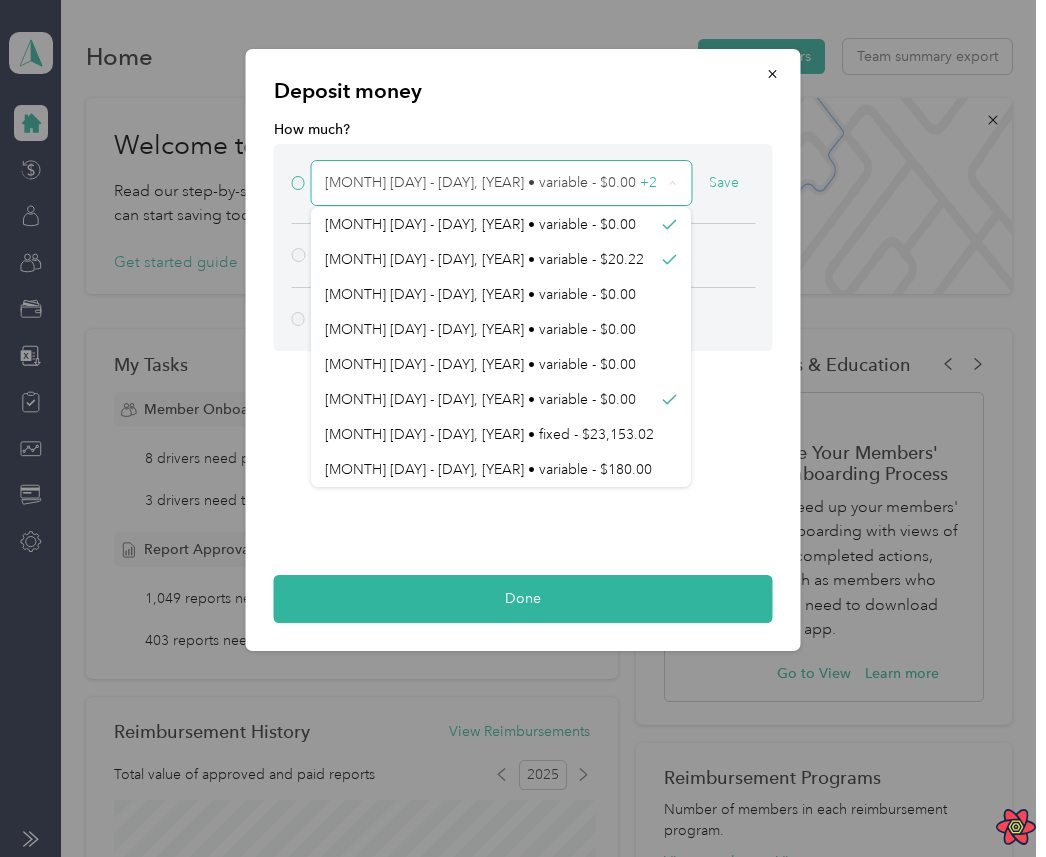 click 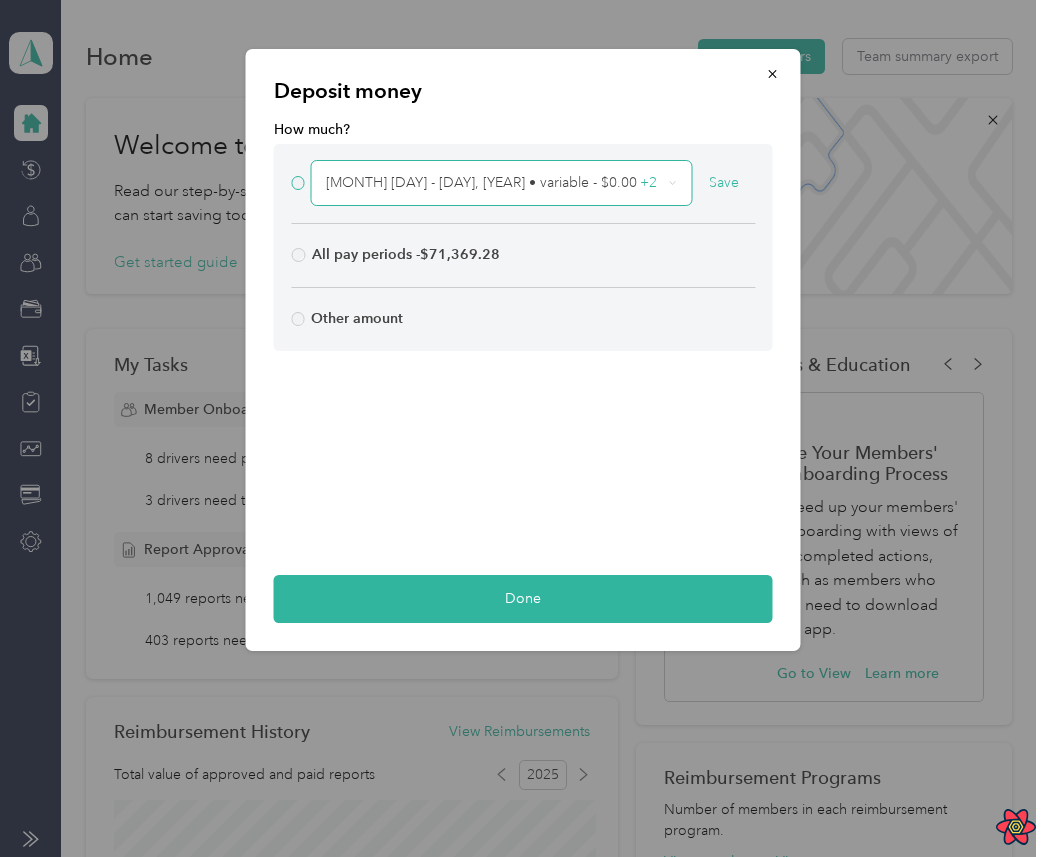 click 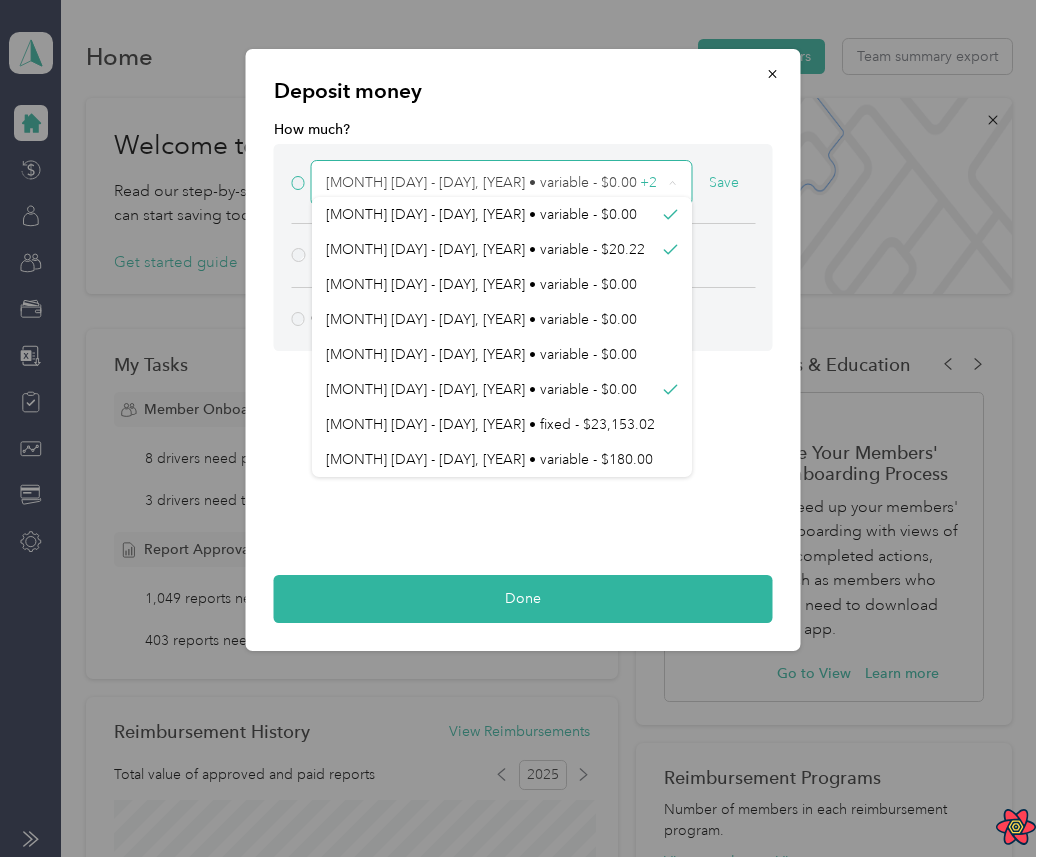 click 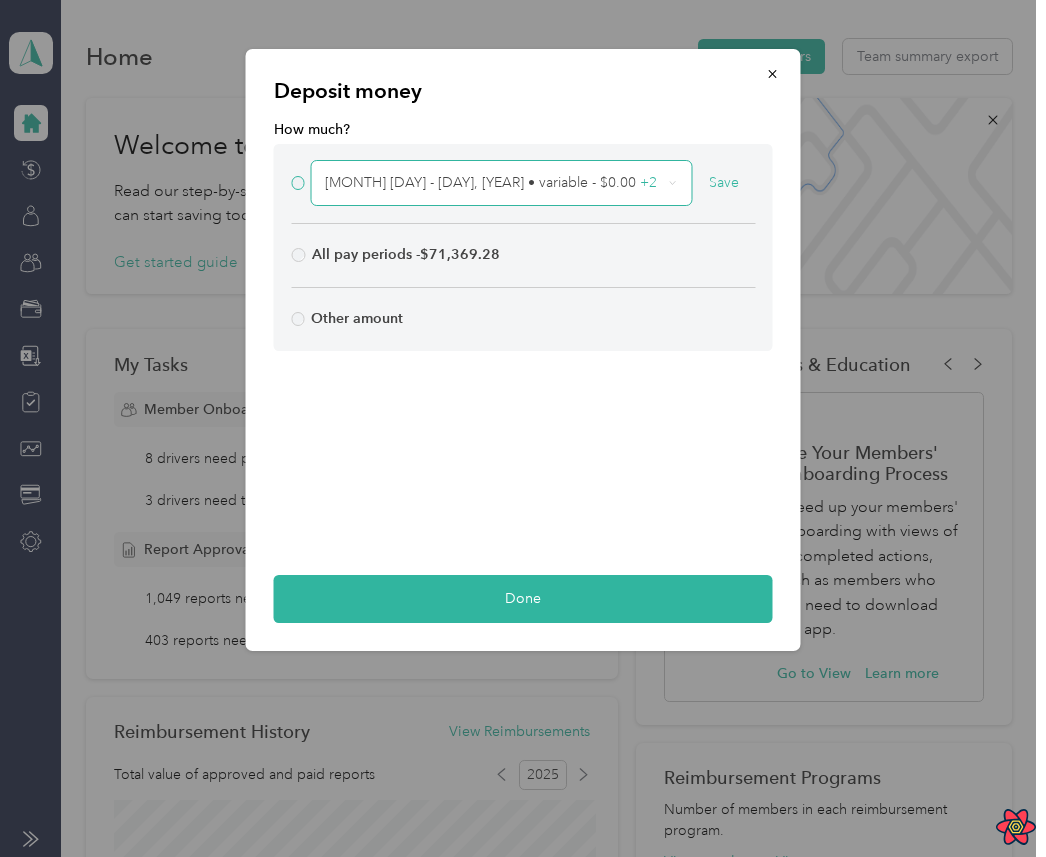 click 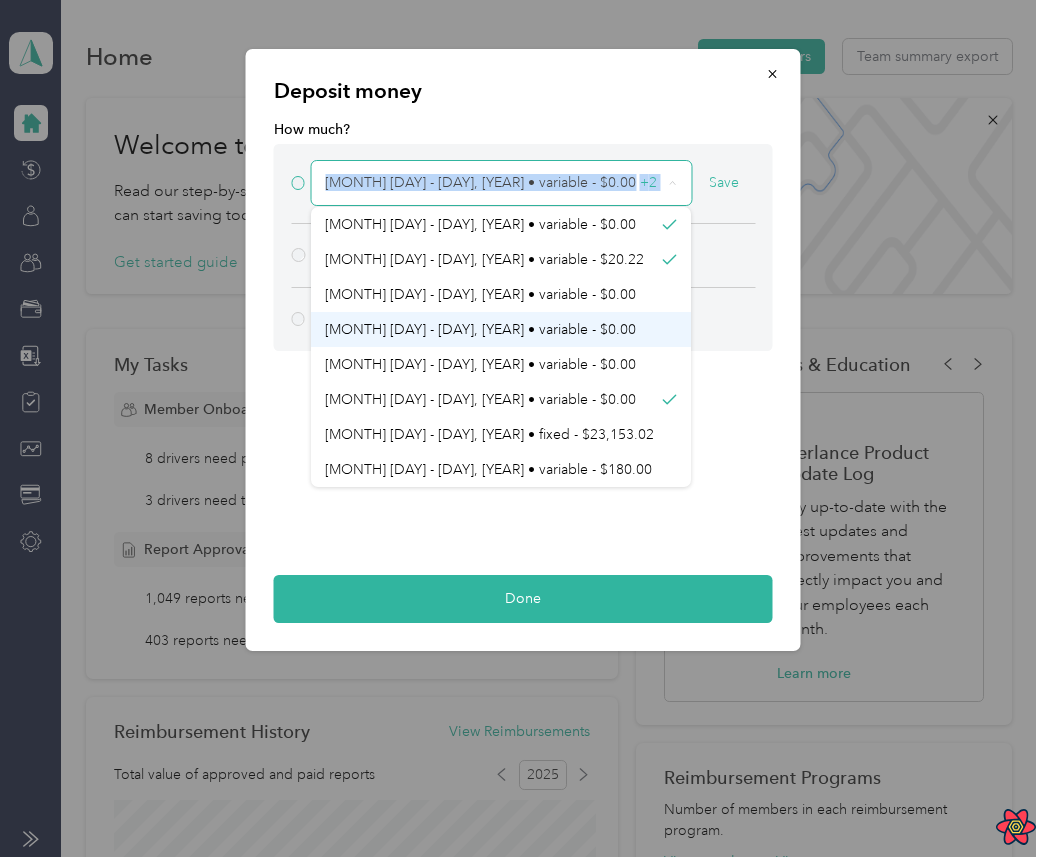click on "July 28 - 3, 2025 • variable - $0.00" at bounding box center (480, 329) 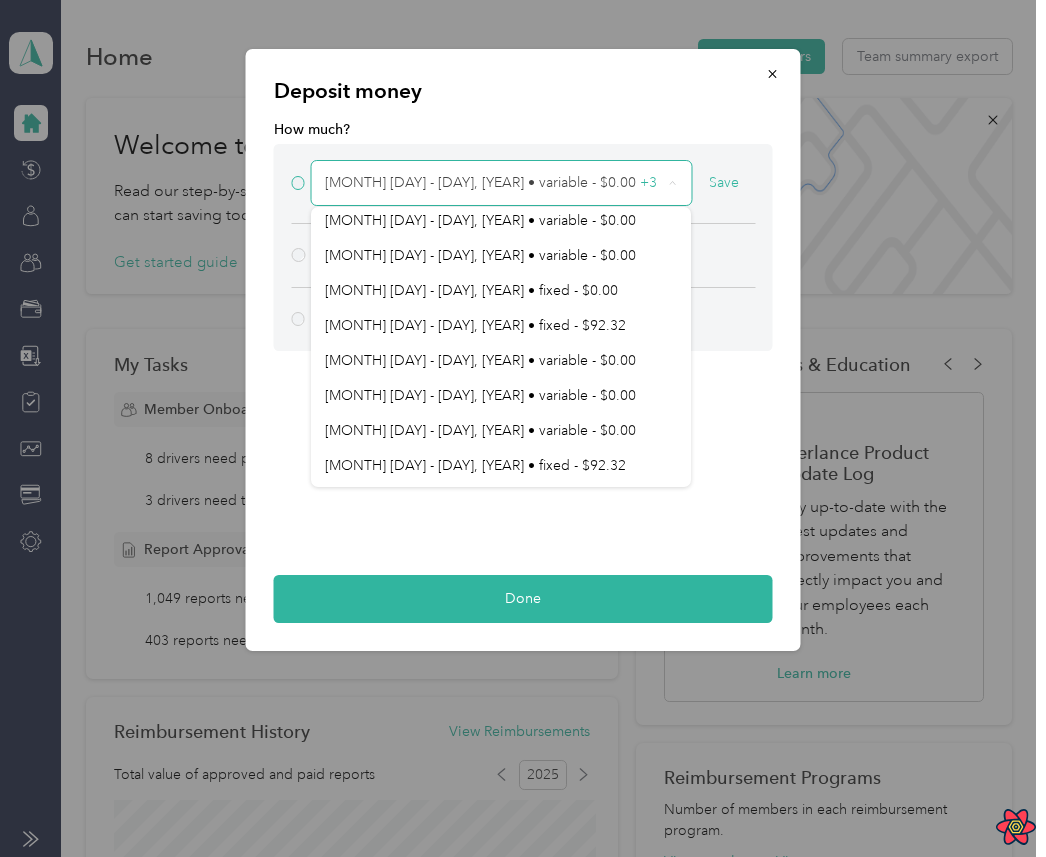 scroll, scrollTop: 0, scrollLeft: 0, axis: both 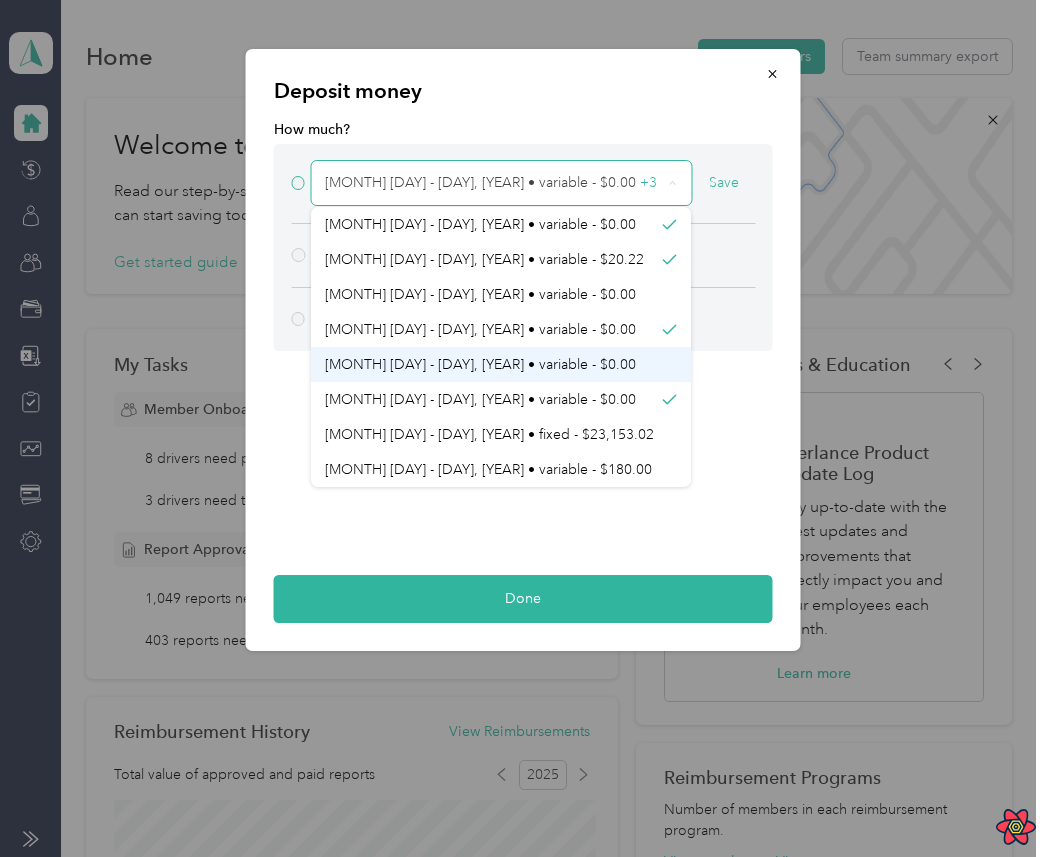 click on "July 28 - 3, 2025 • variable - $0.00" at bounding box center [501, 364] 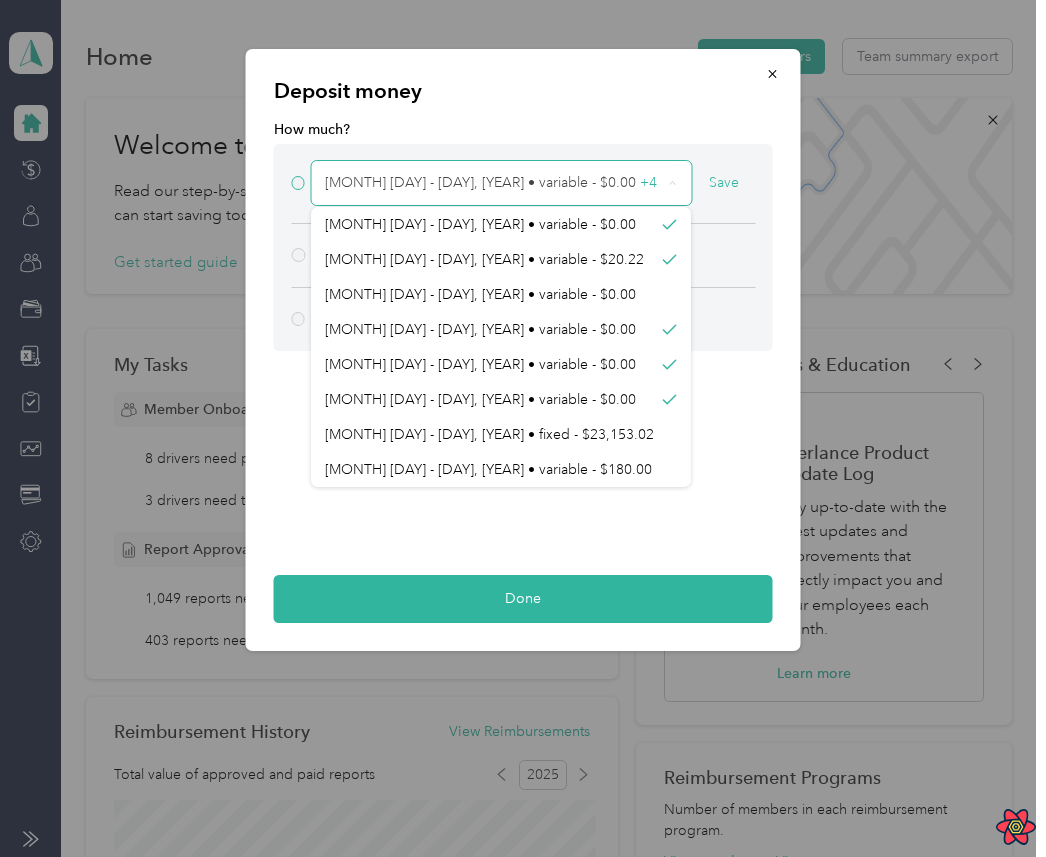 click on "Deposit money" at bounding box center [523, 91] 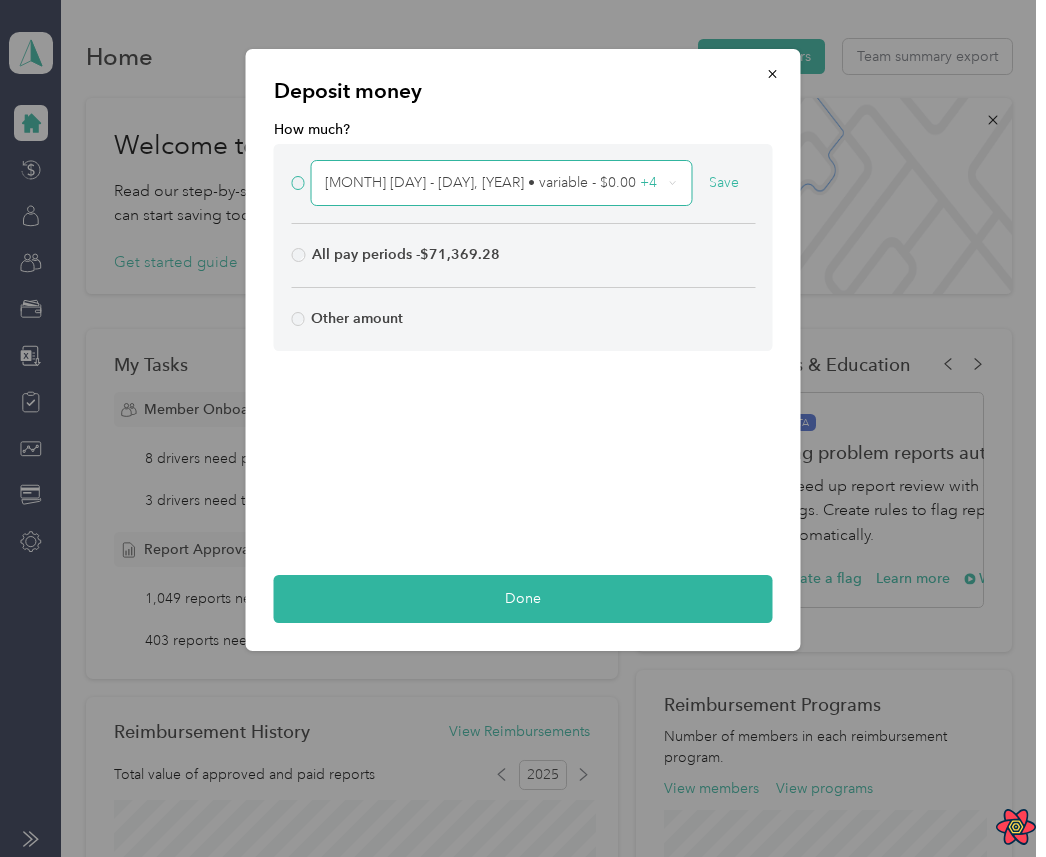 click on "Save" at bounding box center (724, 183) 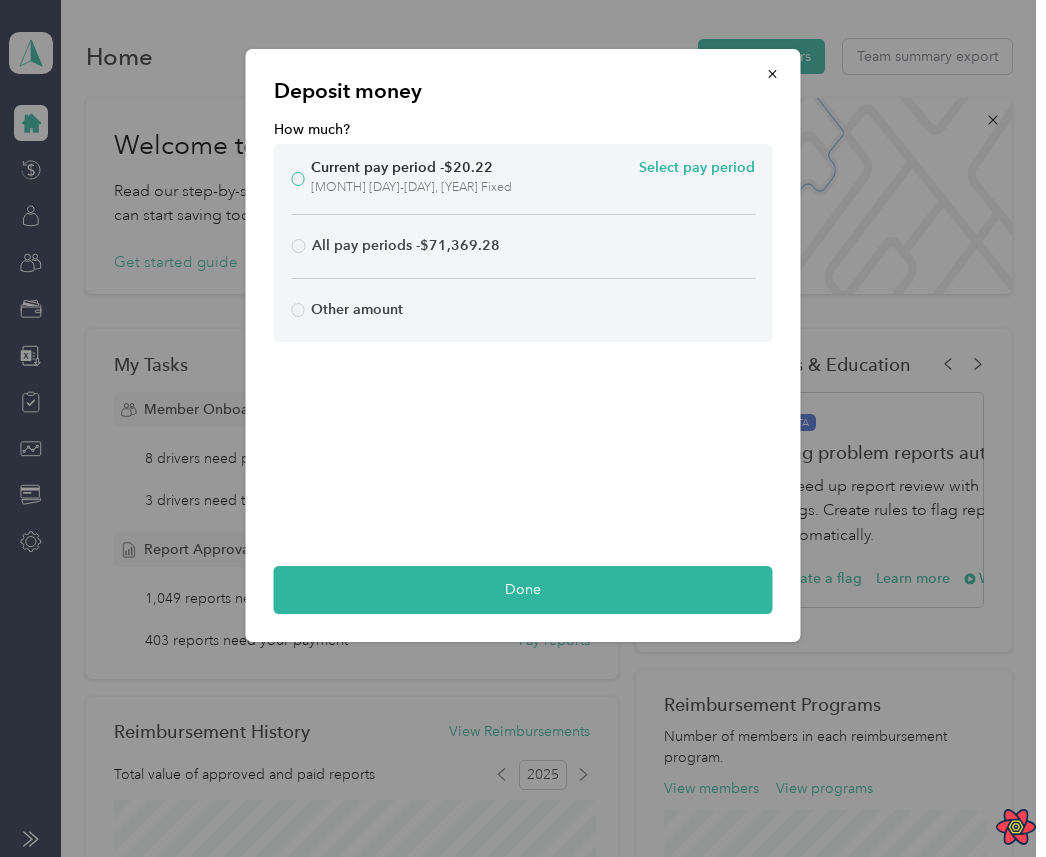click on "Select pay period" at bounding box center (697, 168) 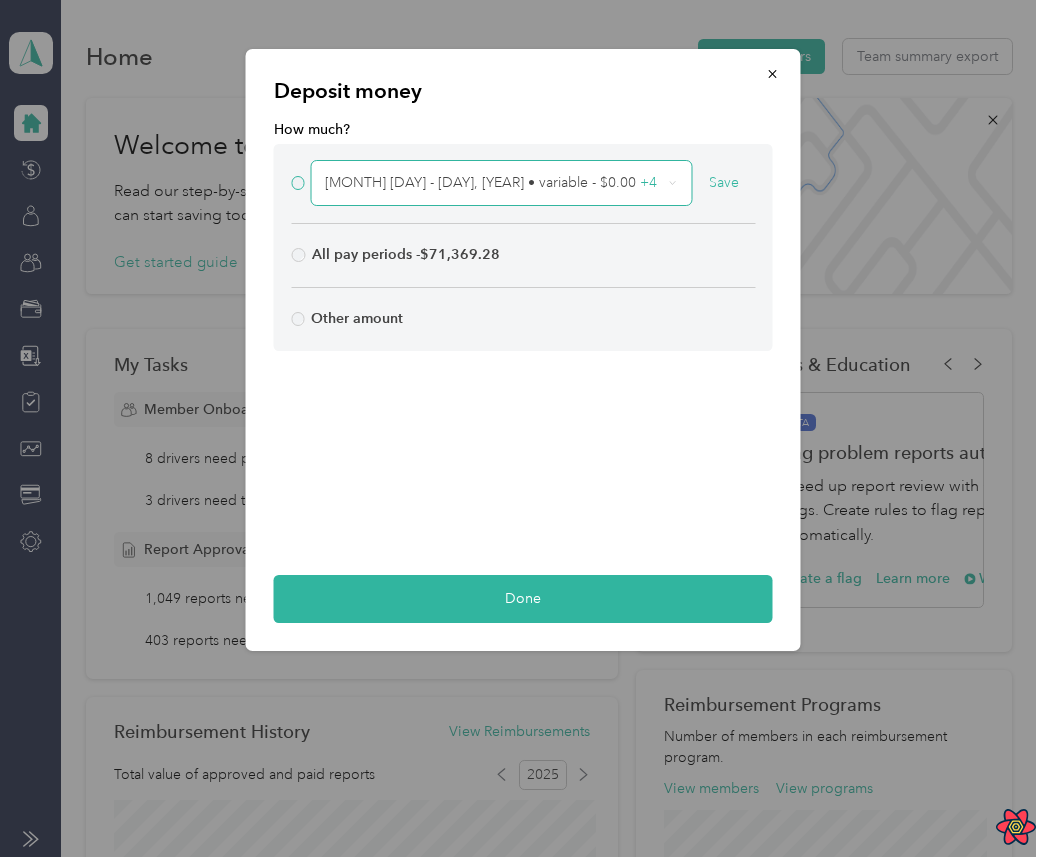 click on "August 1 - 31, 2025 • variable - $0.00 + 4" at bounding box center [501, 183] 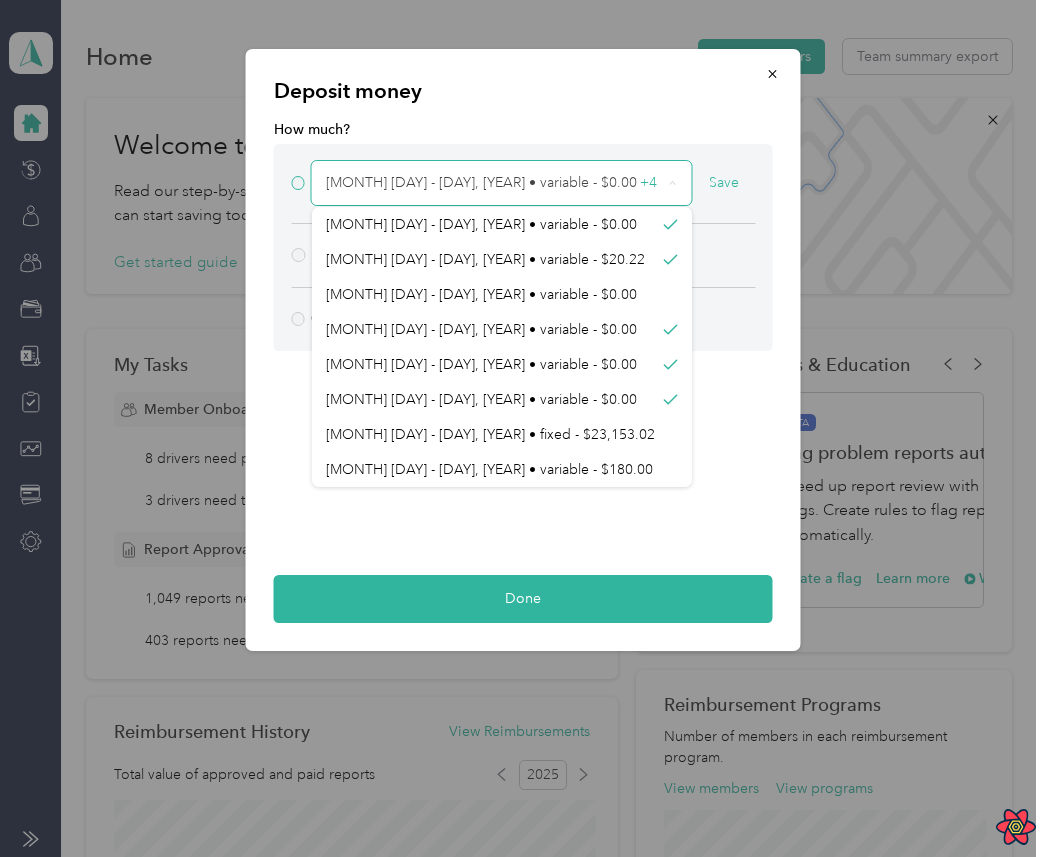 click on "August 1 - 31, 2025 • variable - $0.00 + 4" at bounding box center (494, 183) 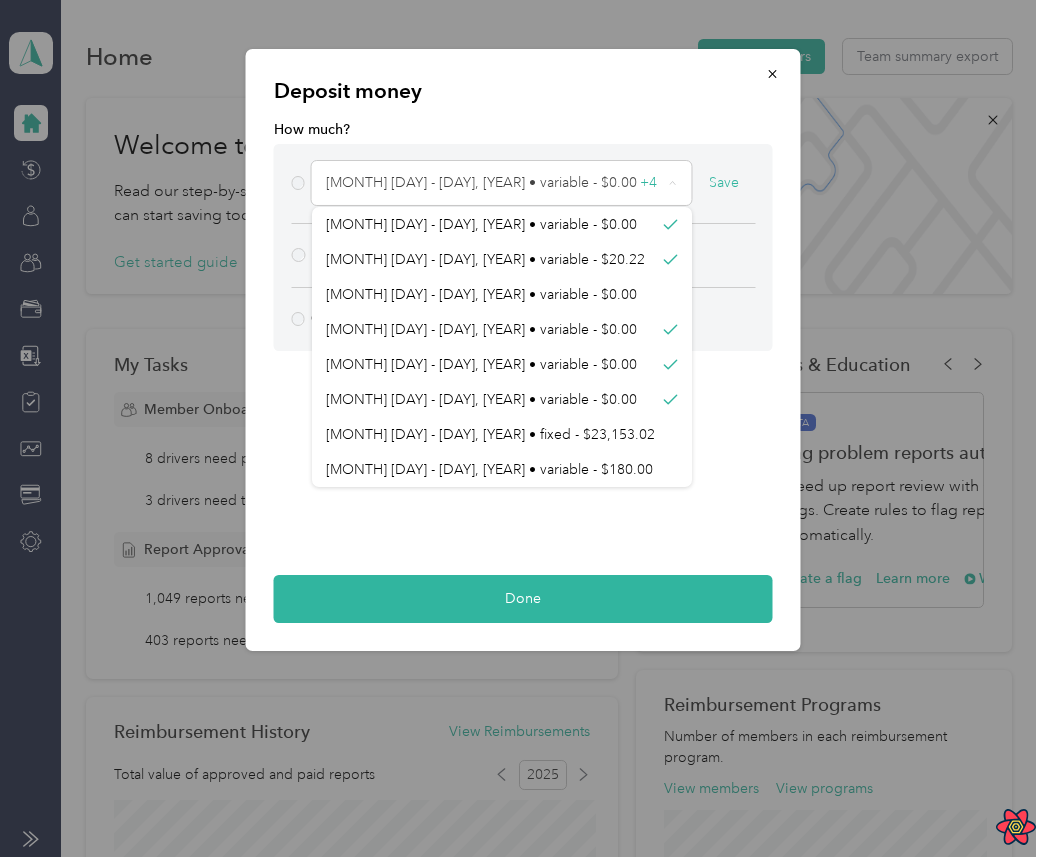 click on "Deposit money How much? August 1 - 31, 2025 • variable - $0.00 + 4 Save All pay periods -  $71,369.28 Other amount Done" at bounding box center [523, 350] 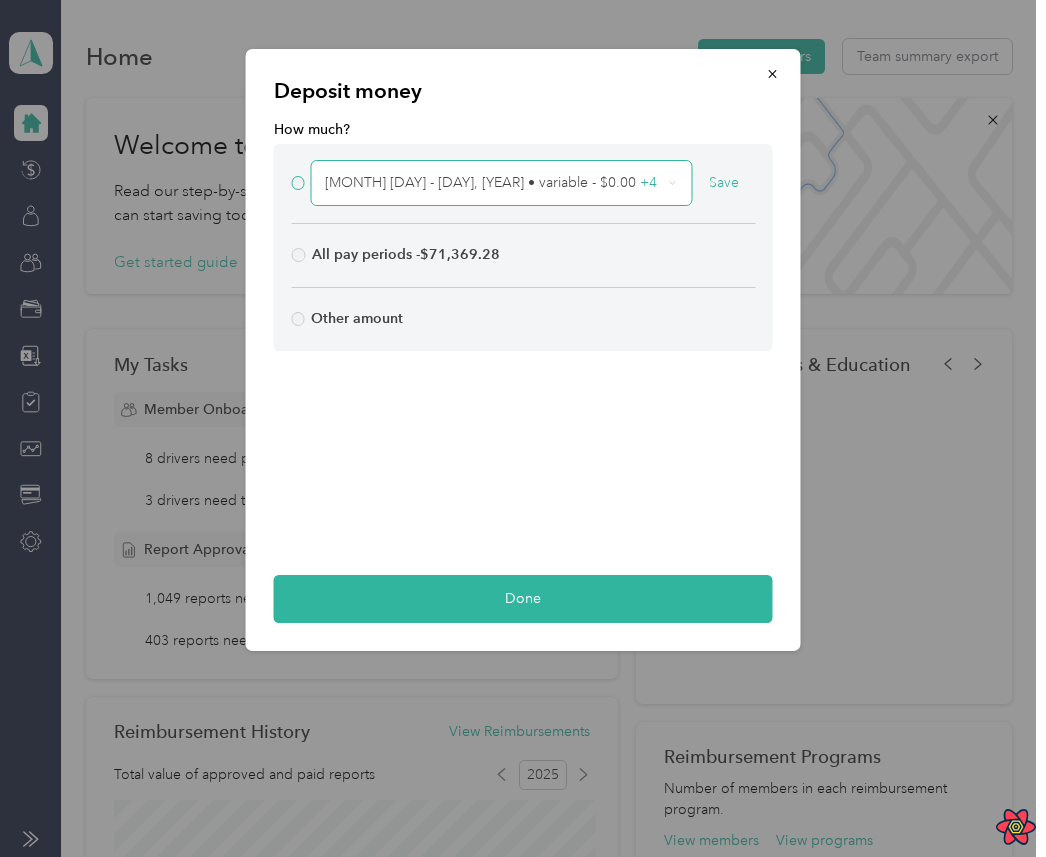 click 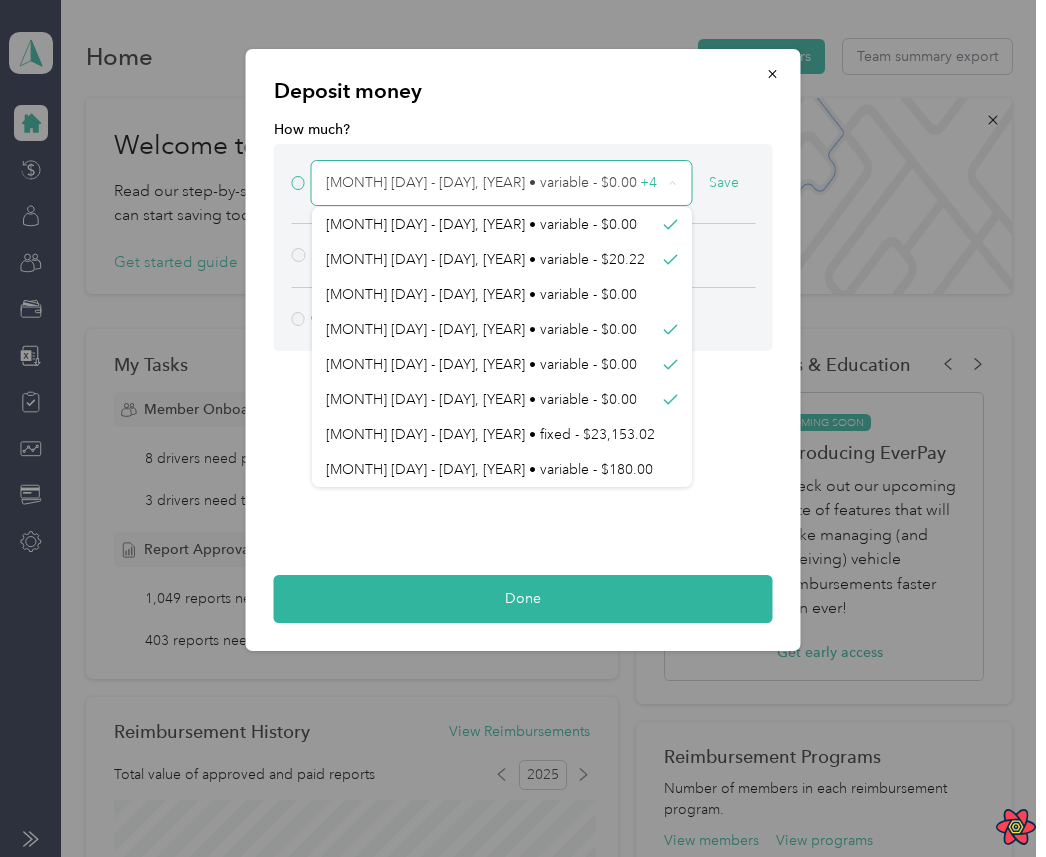 click 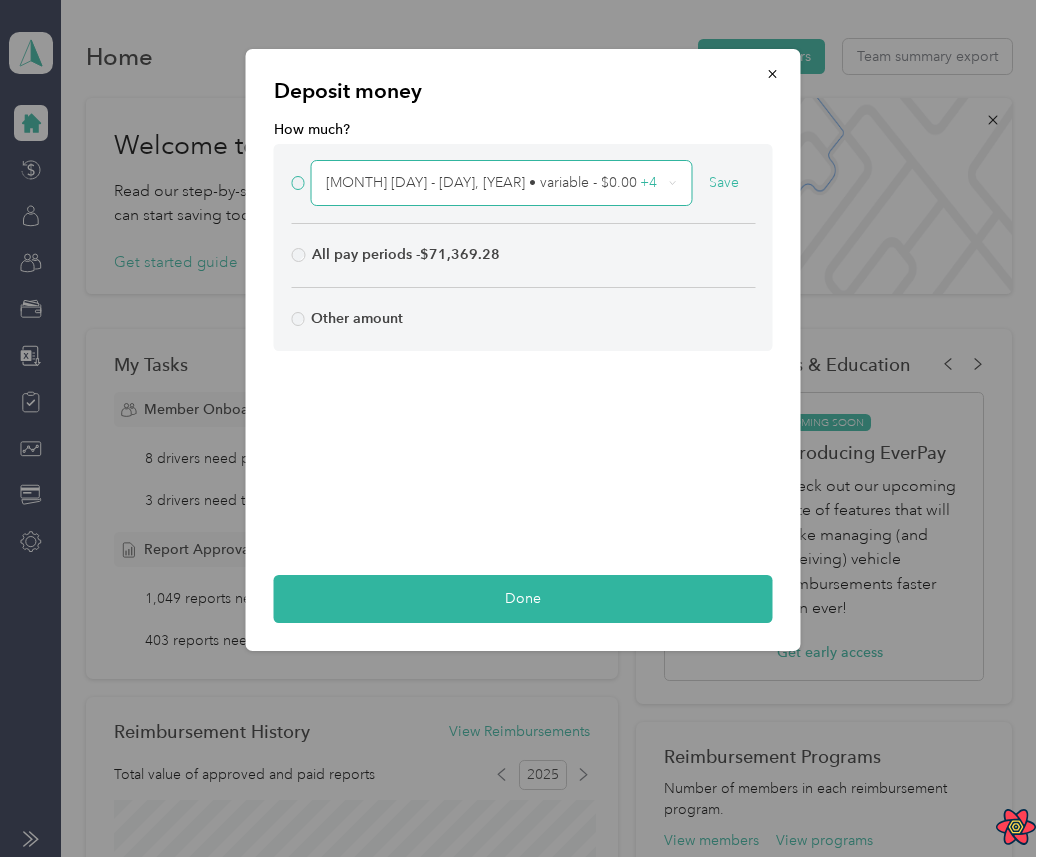 click on "August 1 - 31, 2025 • variable - $0.00 + 4" at bounding box center (502, 183) 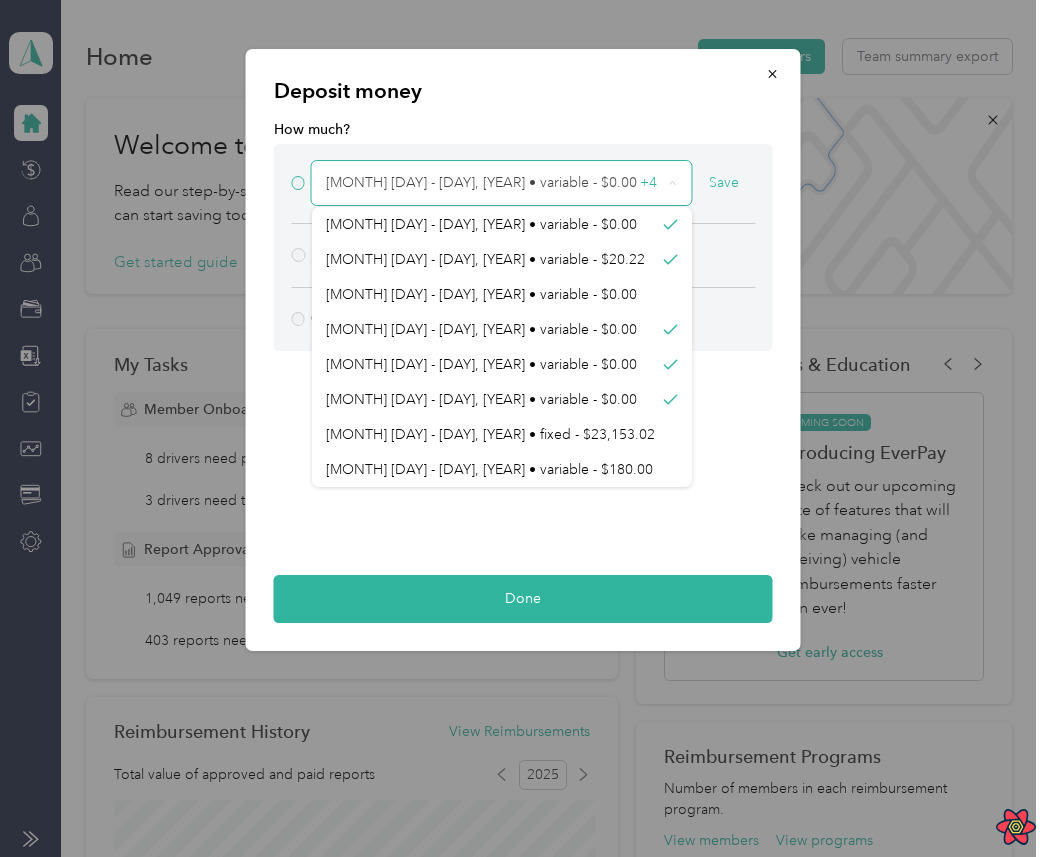 click on "August 1 - 31, 2025 • variable - $0.00 + 4" at bounding box center (502, 183) 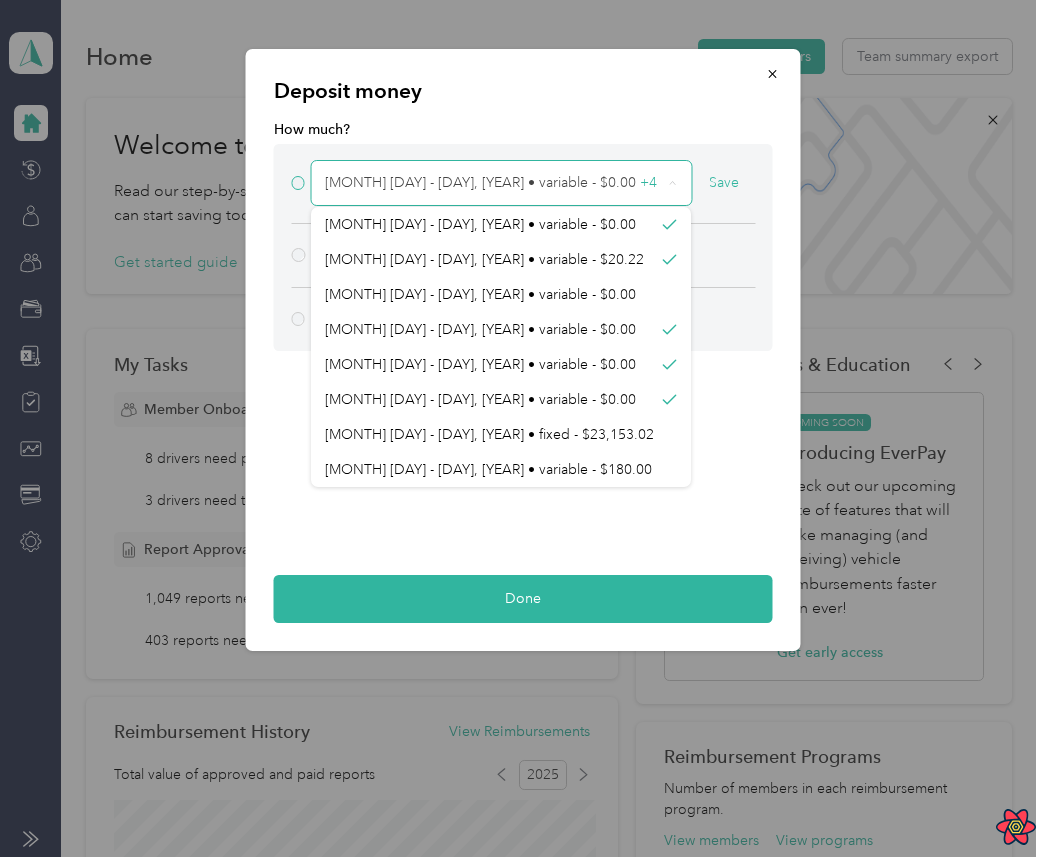 click on "August 1 - 31, 2025 • variable - $0.00 + 4" at bounding box center [501, 183] 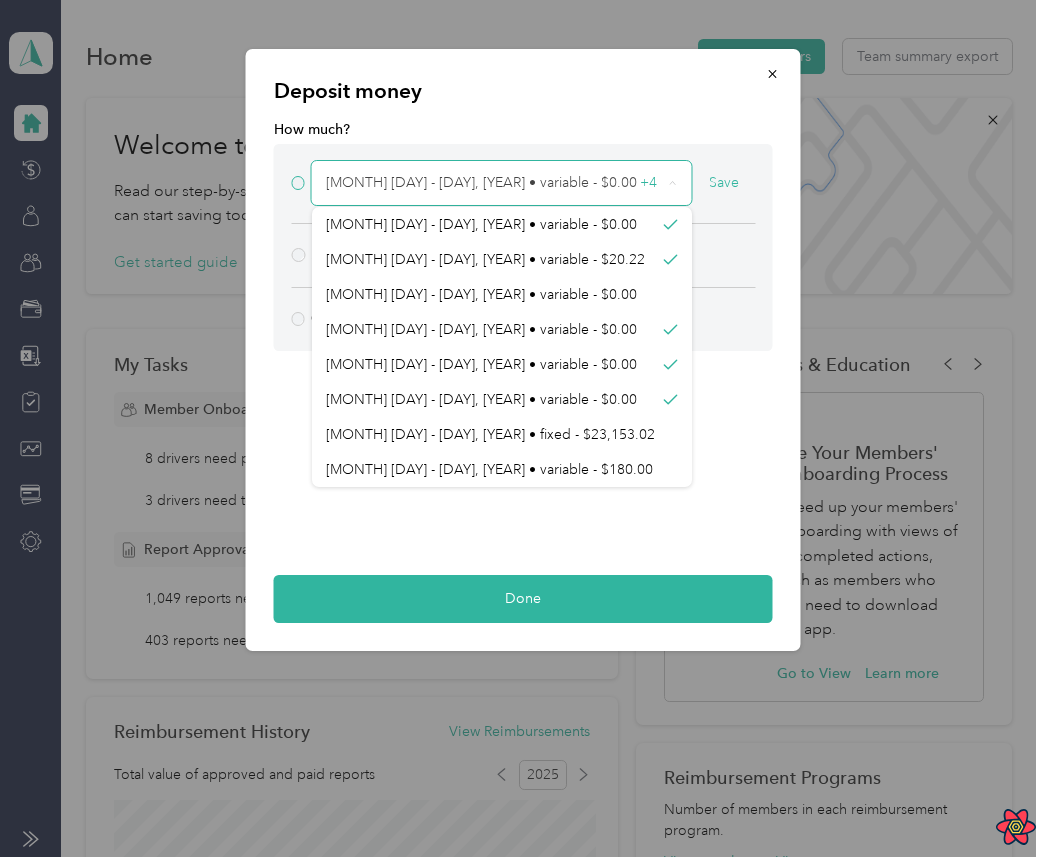 click 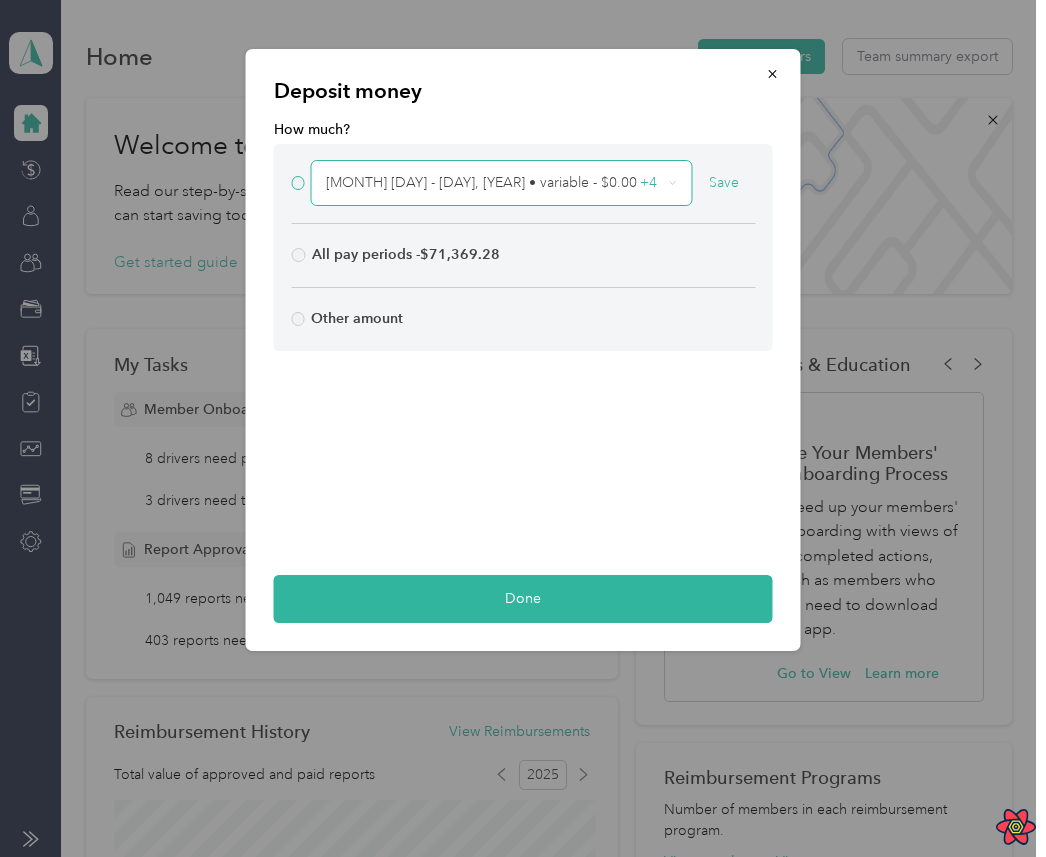 click on "August 1 - 31, 2025 • variable - $0.00 + 4 Save" at bounding box center [533, 183] 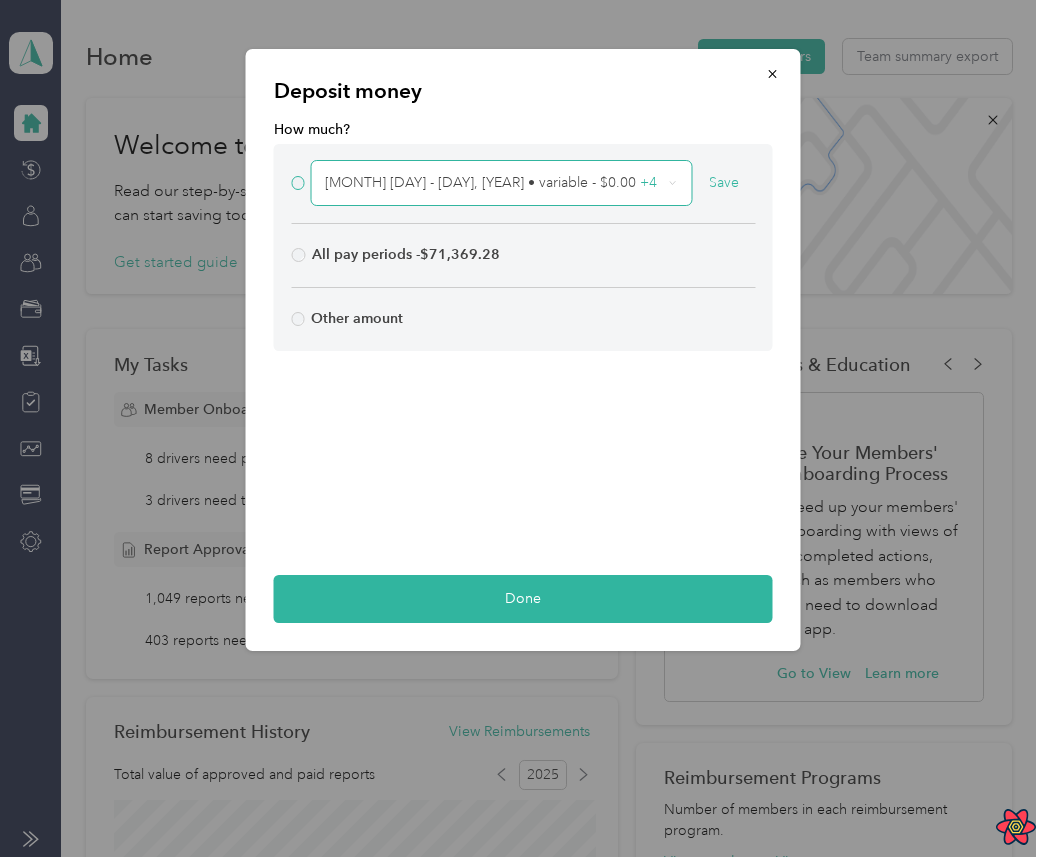 click on "Save" at bounding box center (724, 183) 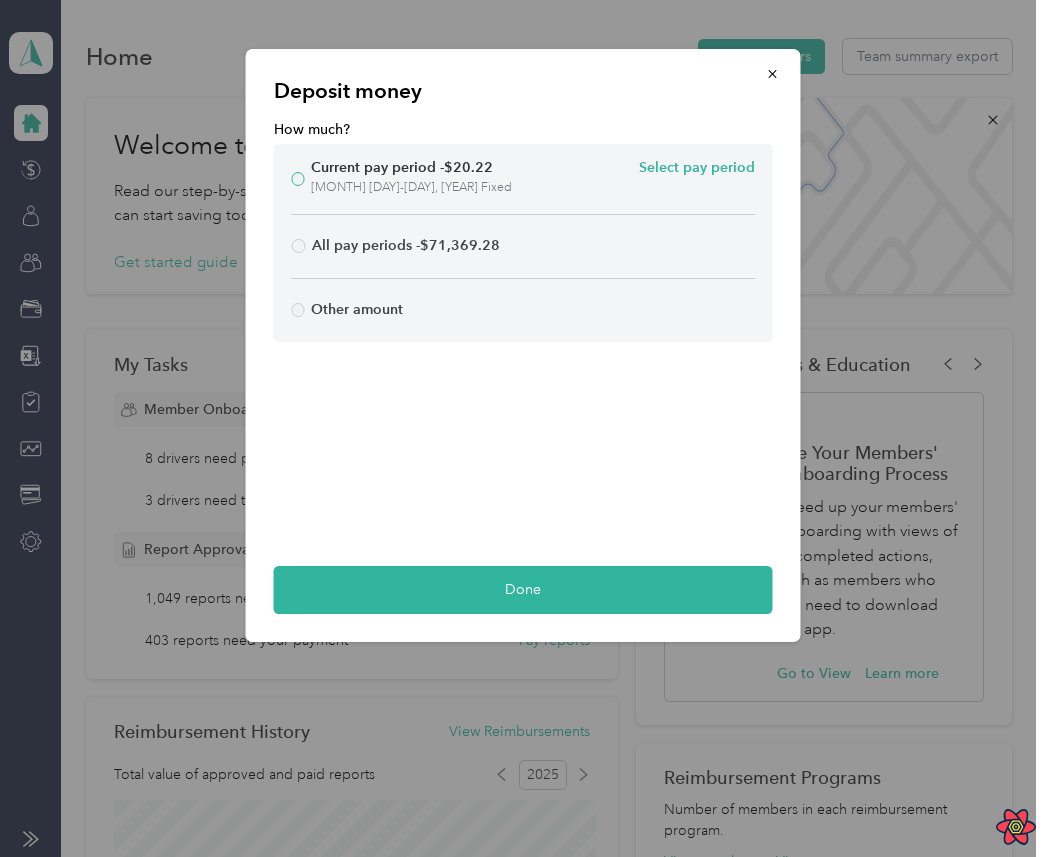 click on "Select pay period" at bounding box center (697, 168) 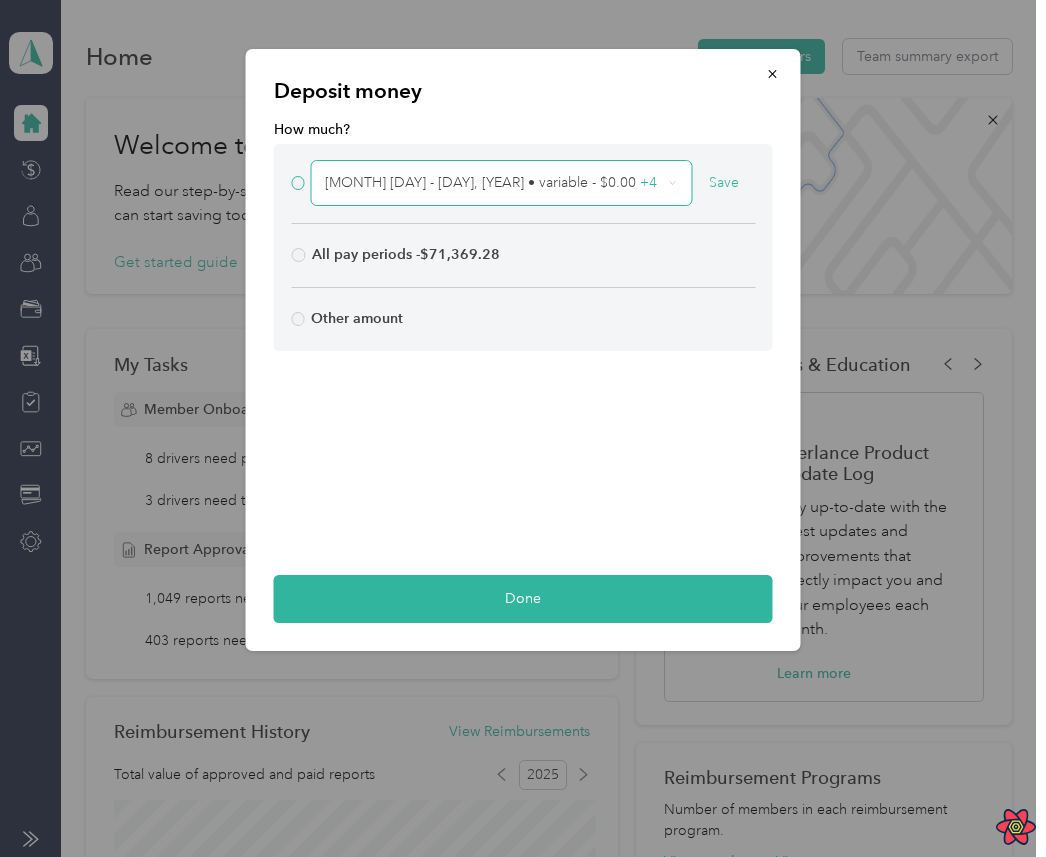 click on "August 1 - 31, 2025 • variable - $0.00 + 4" at bounding box center (501, 183) 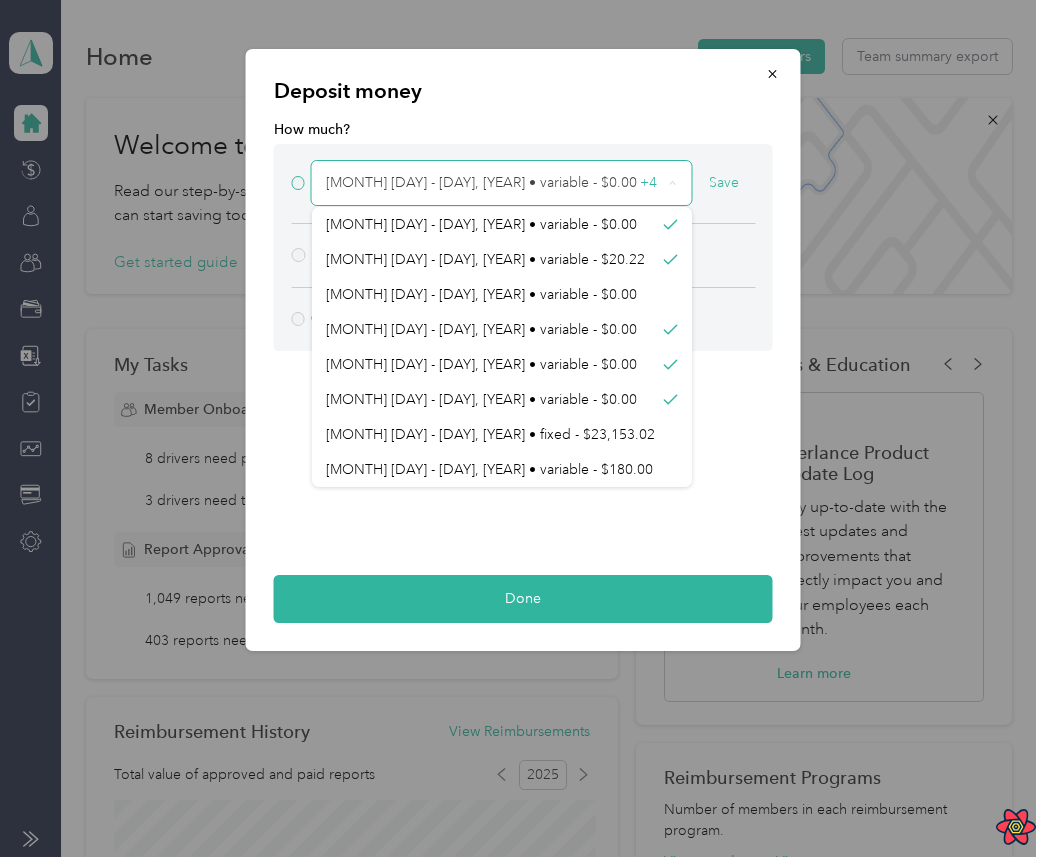 click on "August 1 - 31, 2025 • variable - $0.00 + 4" at bounding box center [502, 183] 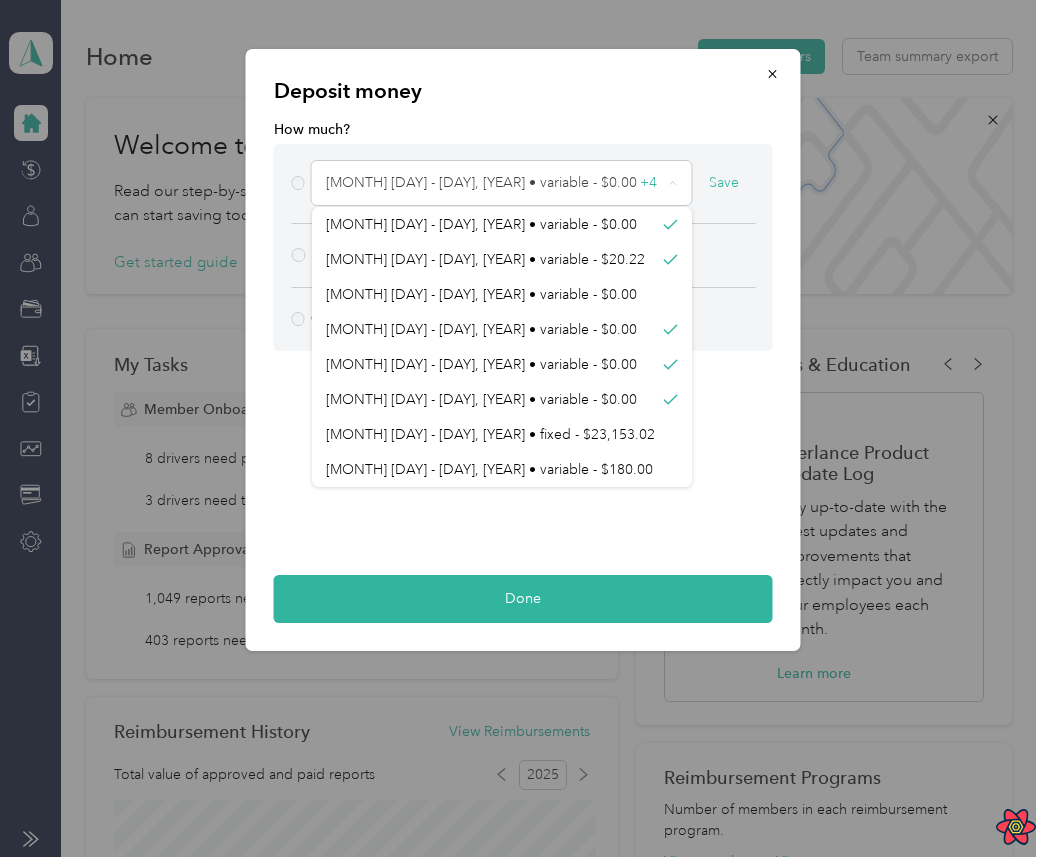 click on "How much?" at bounding box center (523, 129) 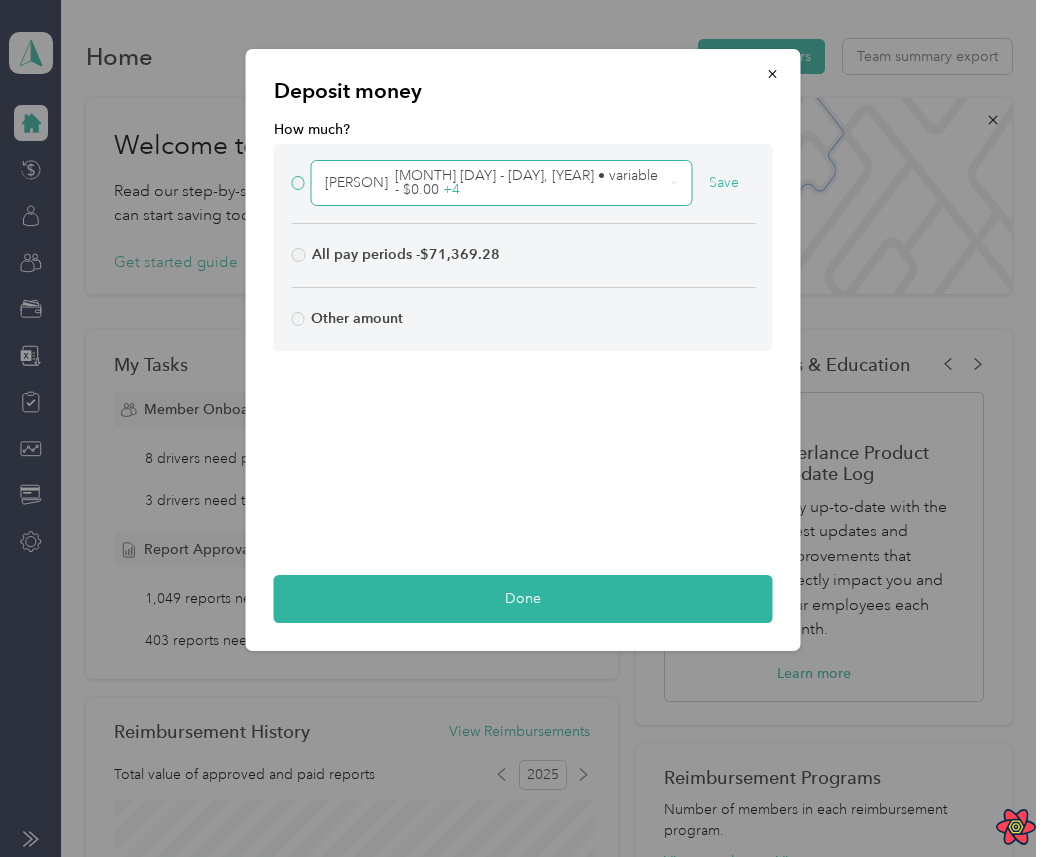 click on "August 1 - 31, 2025 • variable - $0.00" at bounding box center [526, 182] 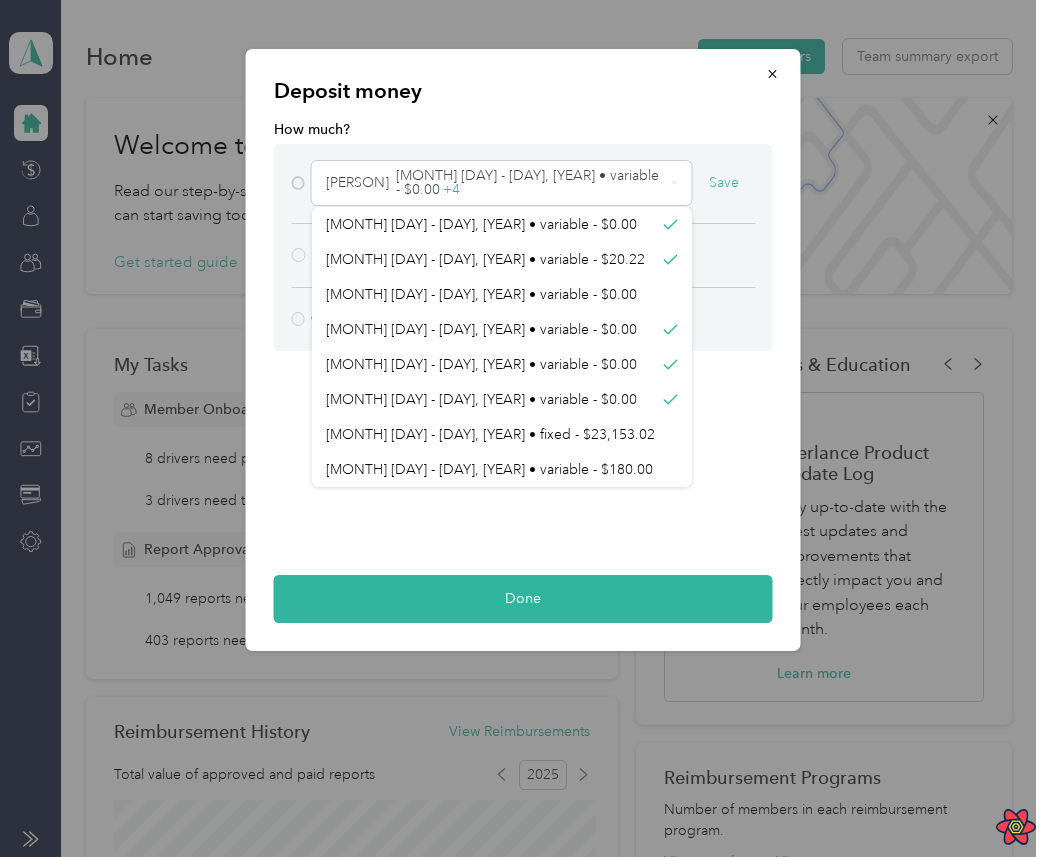 click on "Deposit money How much? MARIANO August 1 - 31, 2025 • variable - $0.00 + 4 Save All pay periods -  $71,369.28 Other amount Done" at bounding box center (523, 350) 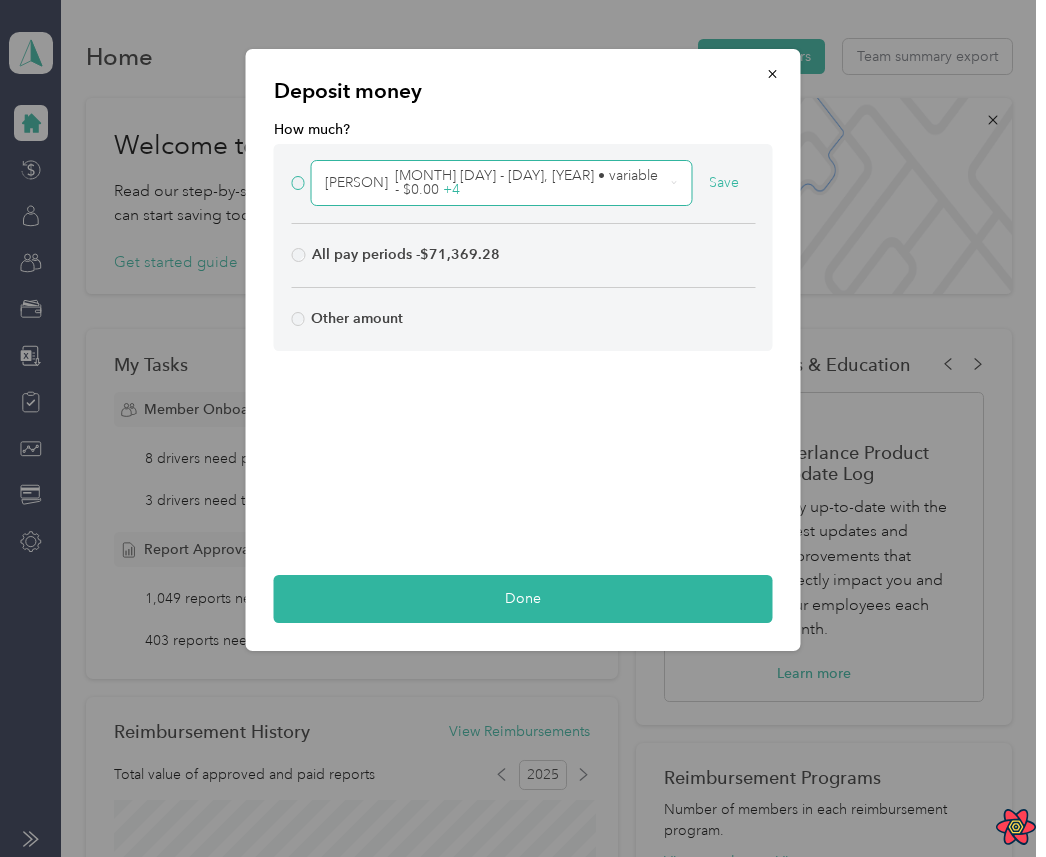 click on "August 1 - 31, 2025 • variable - $0.00" at bounding box center [526, 182] 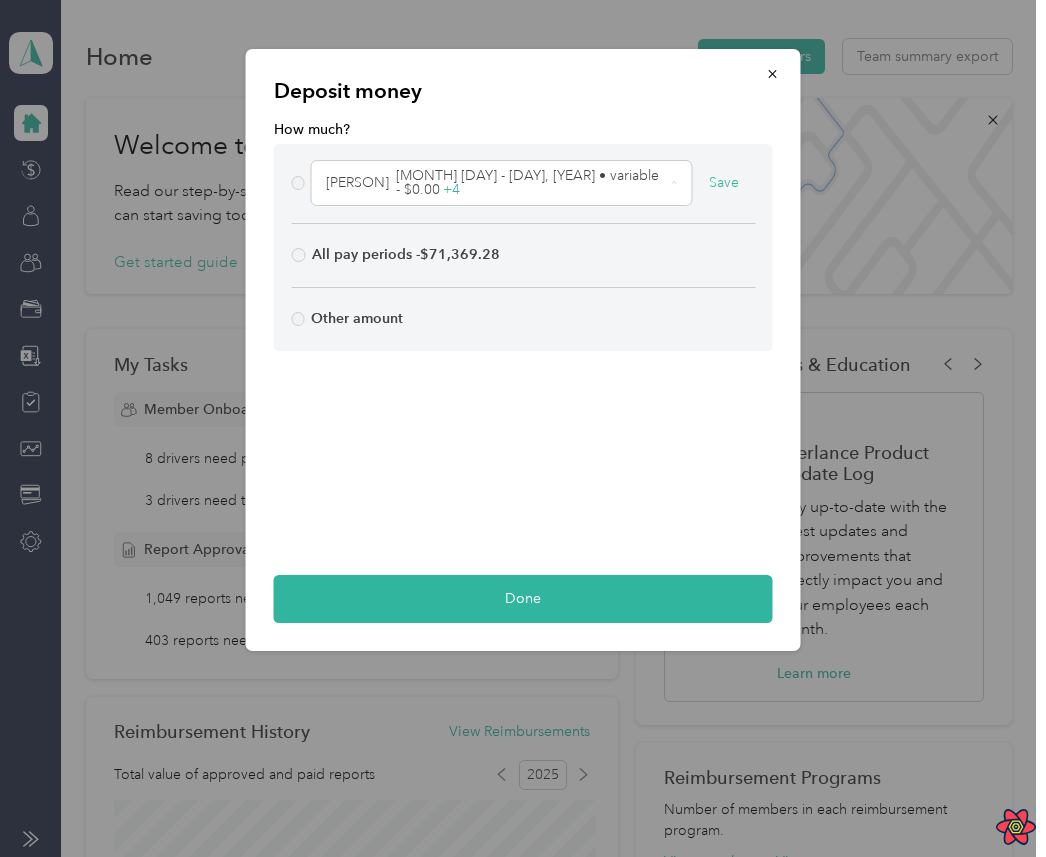 click on "How much?" at bounding box center [523, 129] 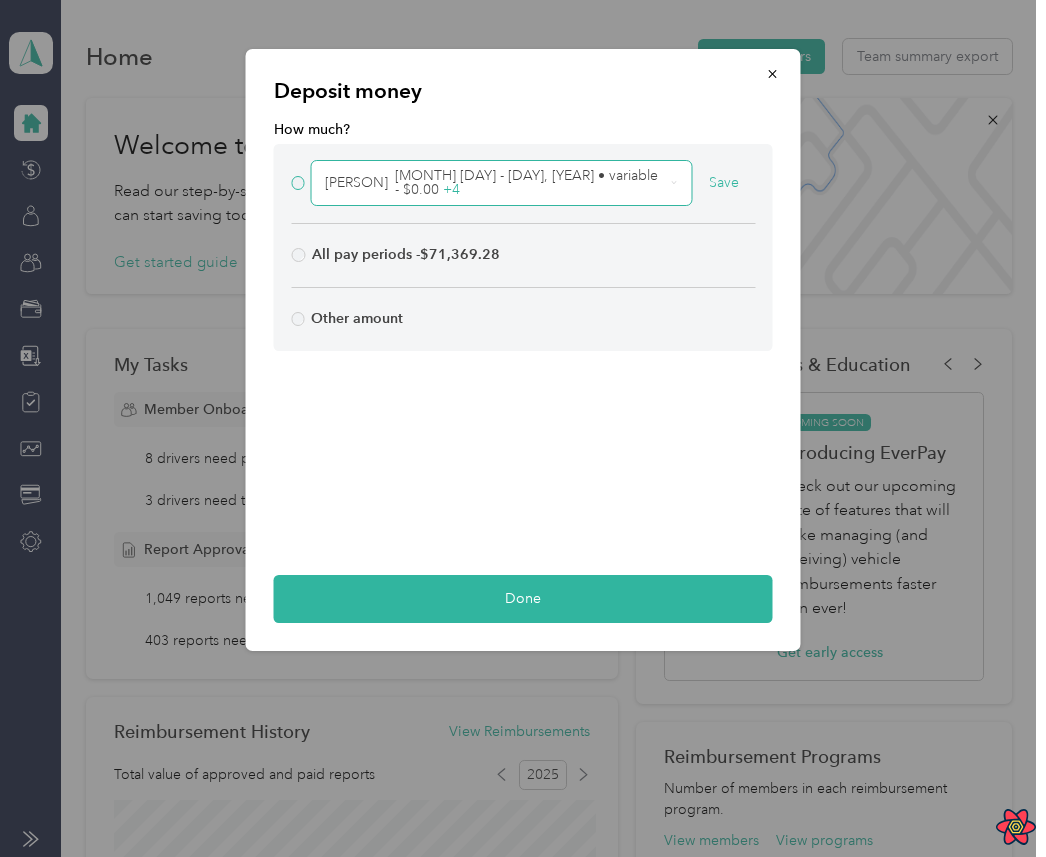 click on "August 1 - 31, 2025 • variable - $0.00" at bounding box center (526, 182) 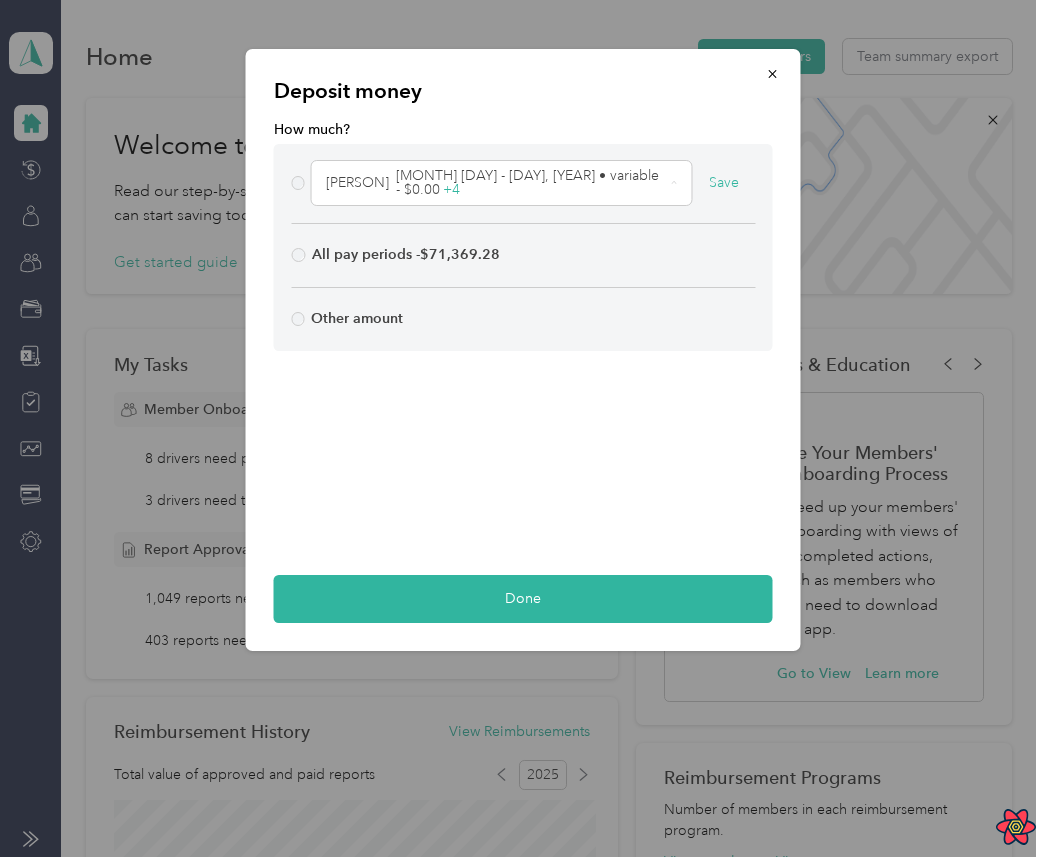 click on "Deposit money" at bounding box center (523, 91) 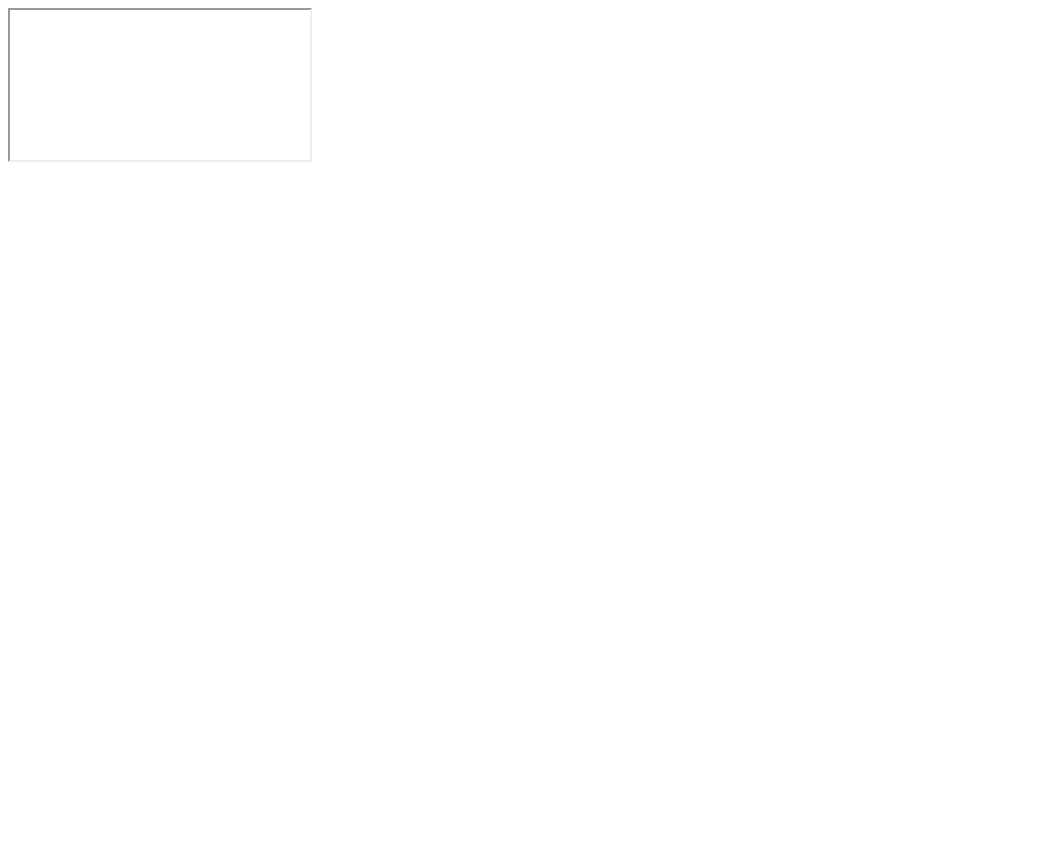 scroll, scrollTop: 0, scrollLeft: 0, axis: both 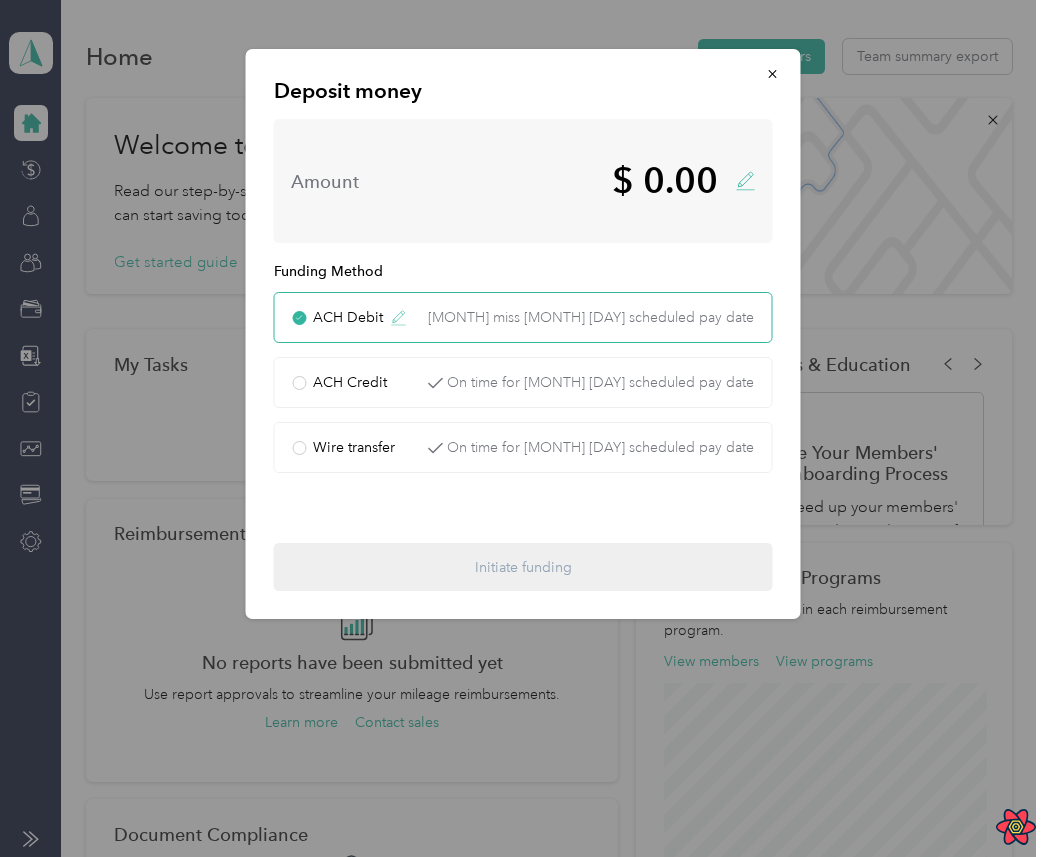 click 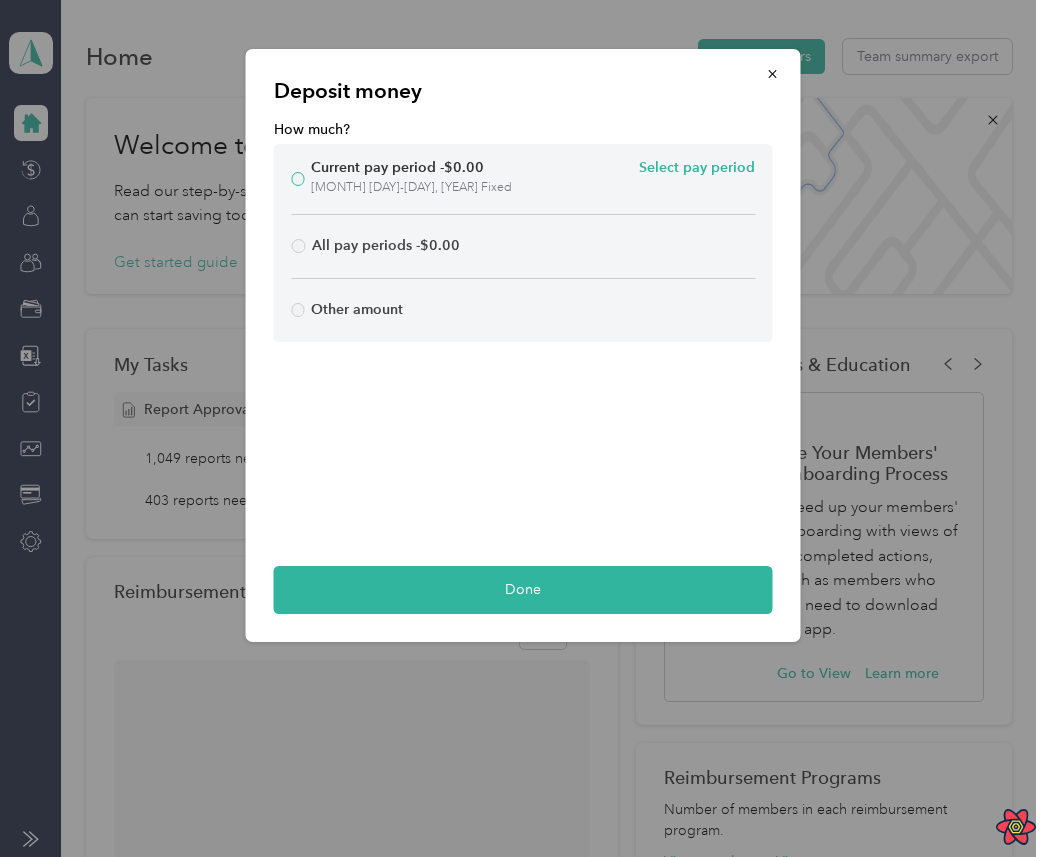 click on "Select pay period" at bounding box center (697, 168) 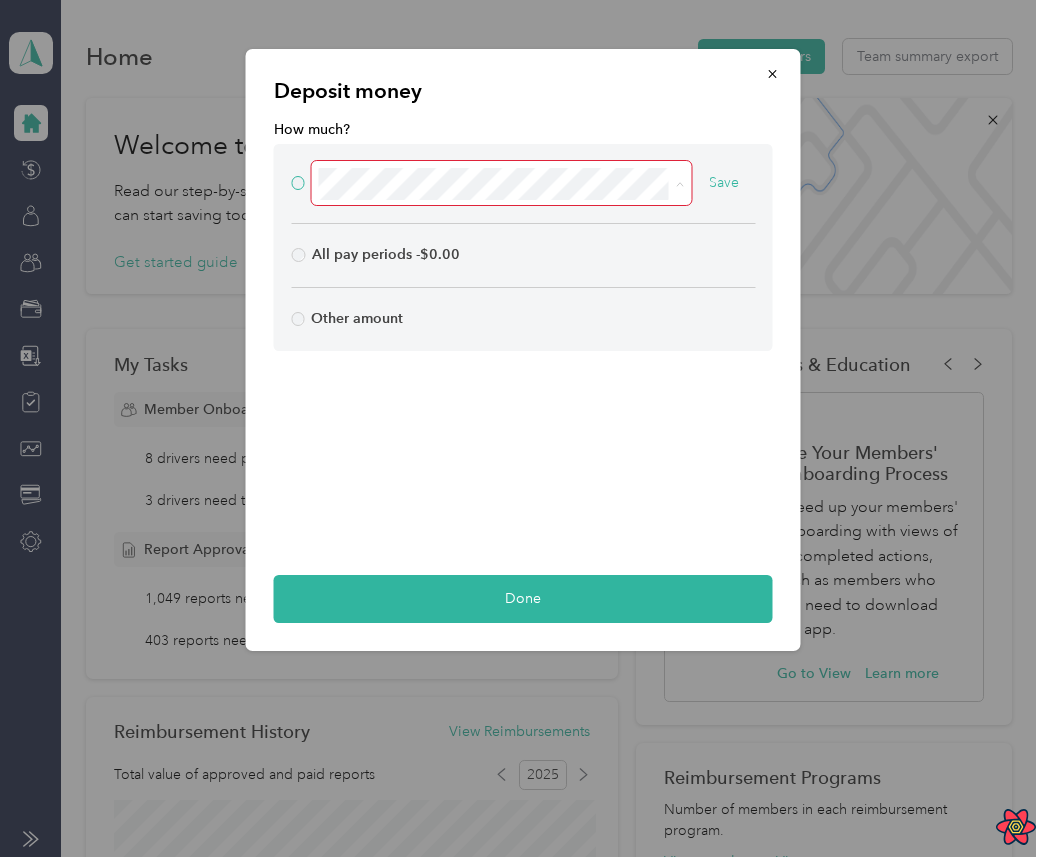 click at bounding box center [676, 184] 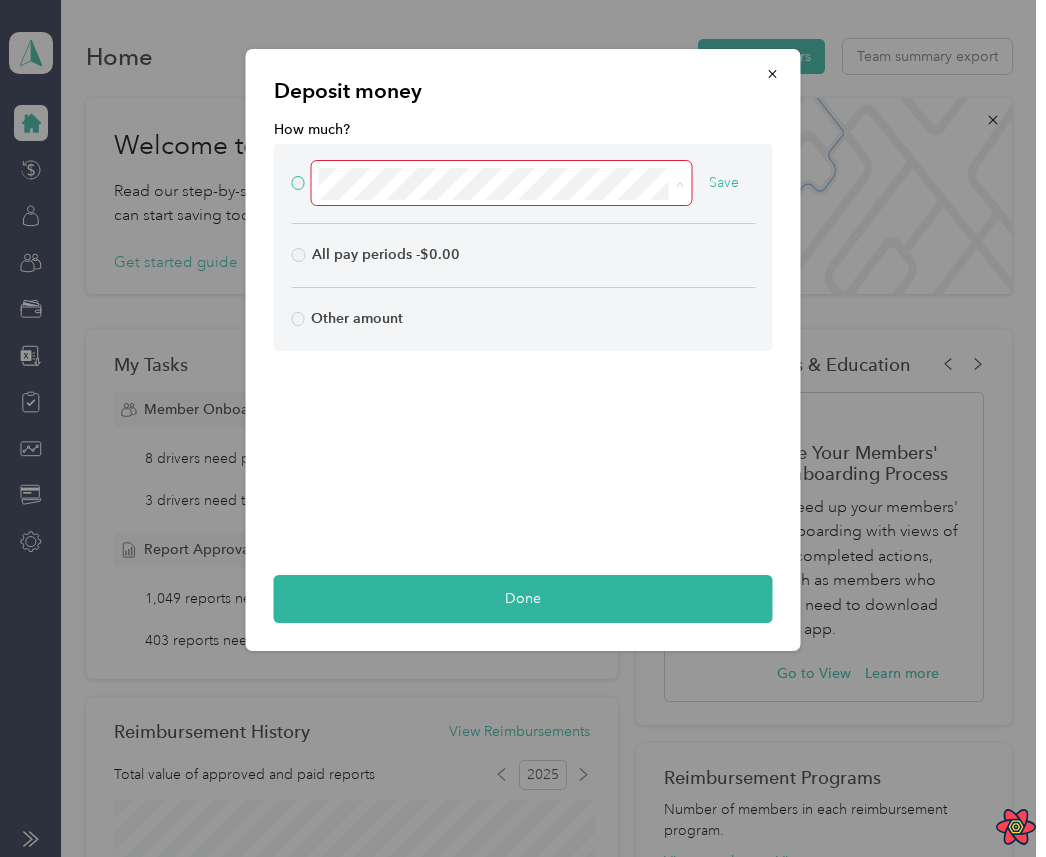 click 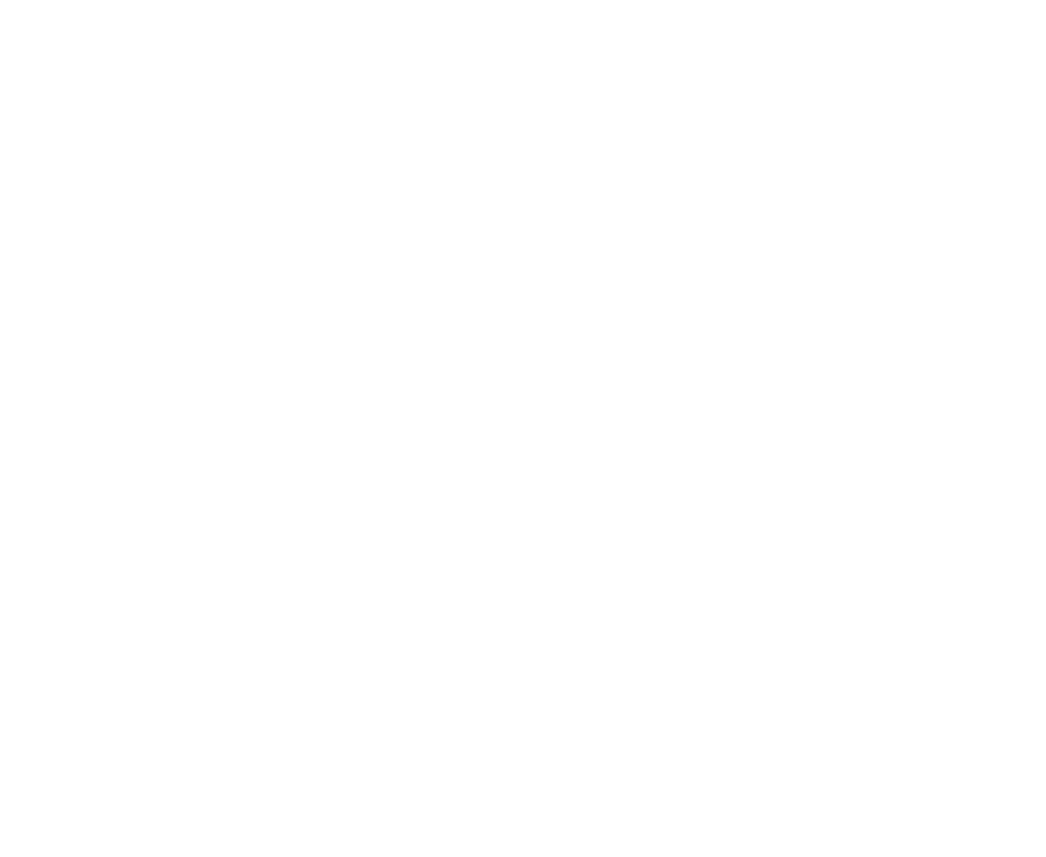 scroll, scrollTop: 0, scrollLeft: 0, axis: both 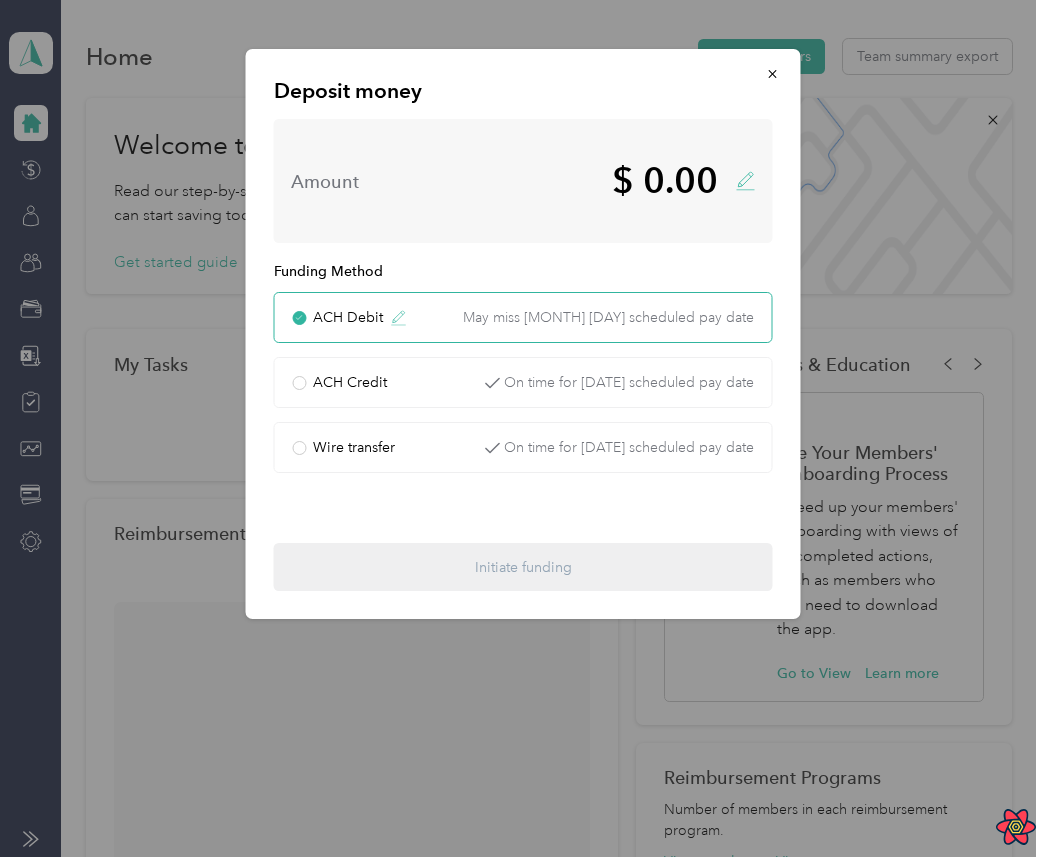 click 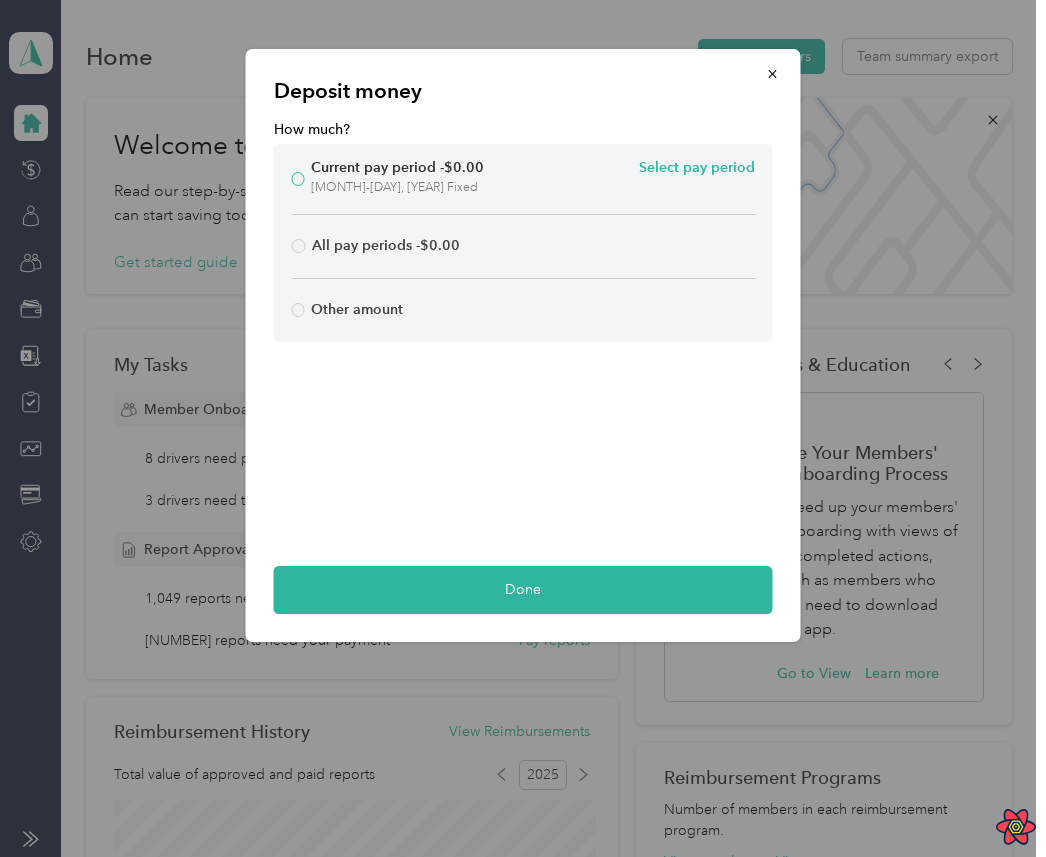 click on "Select pay period" at bounding box center (697, 168) 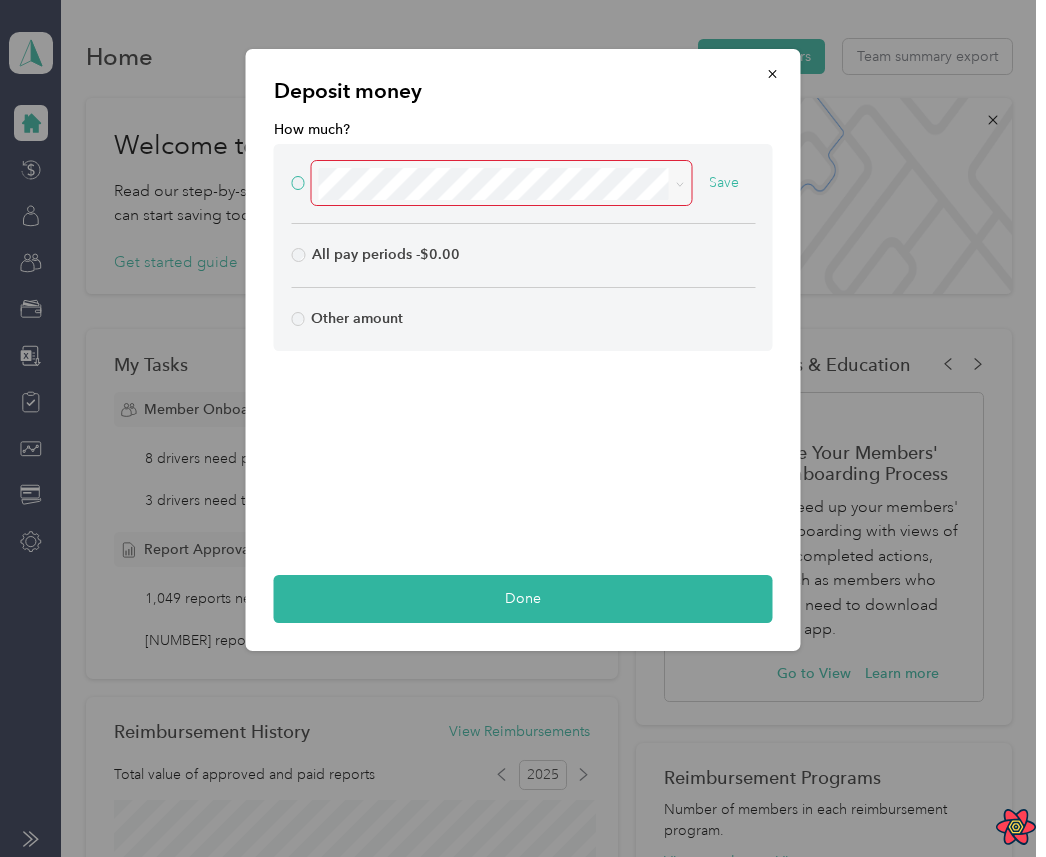 click at bounding box center [501, 183] 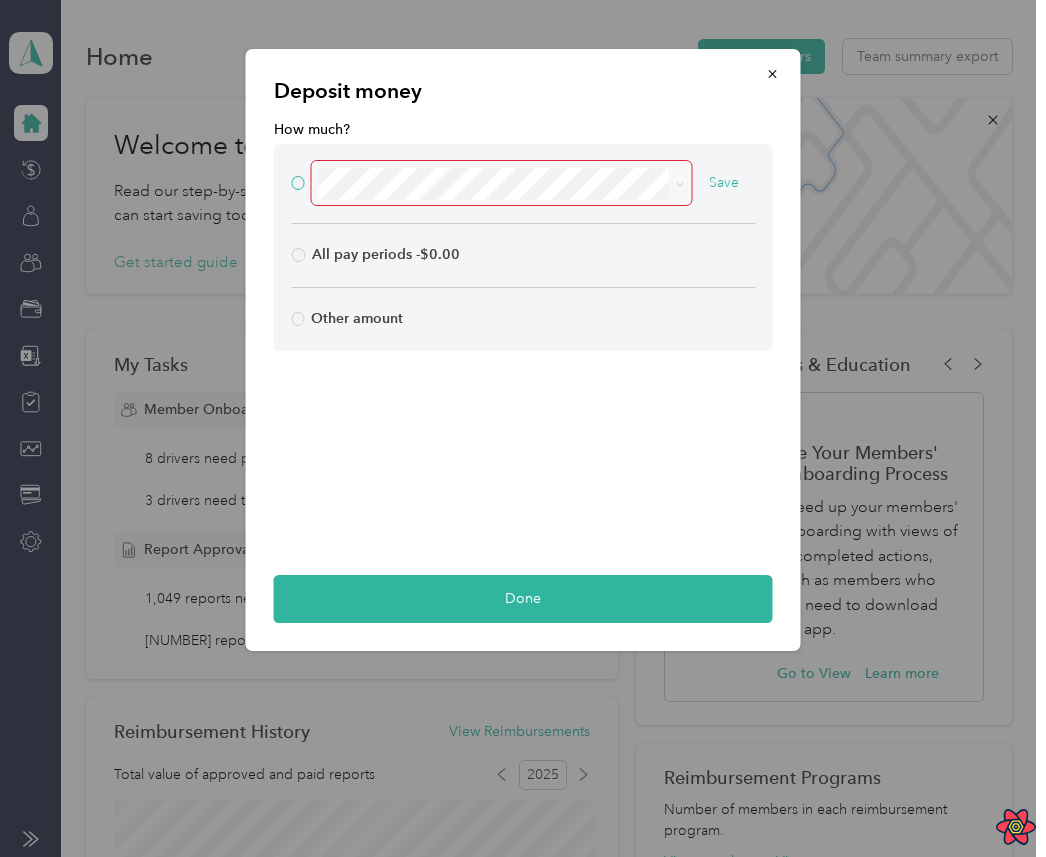 click at bounding box center (502, 183) 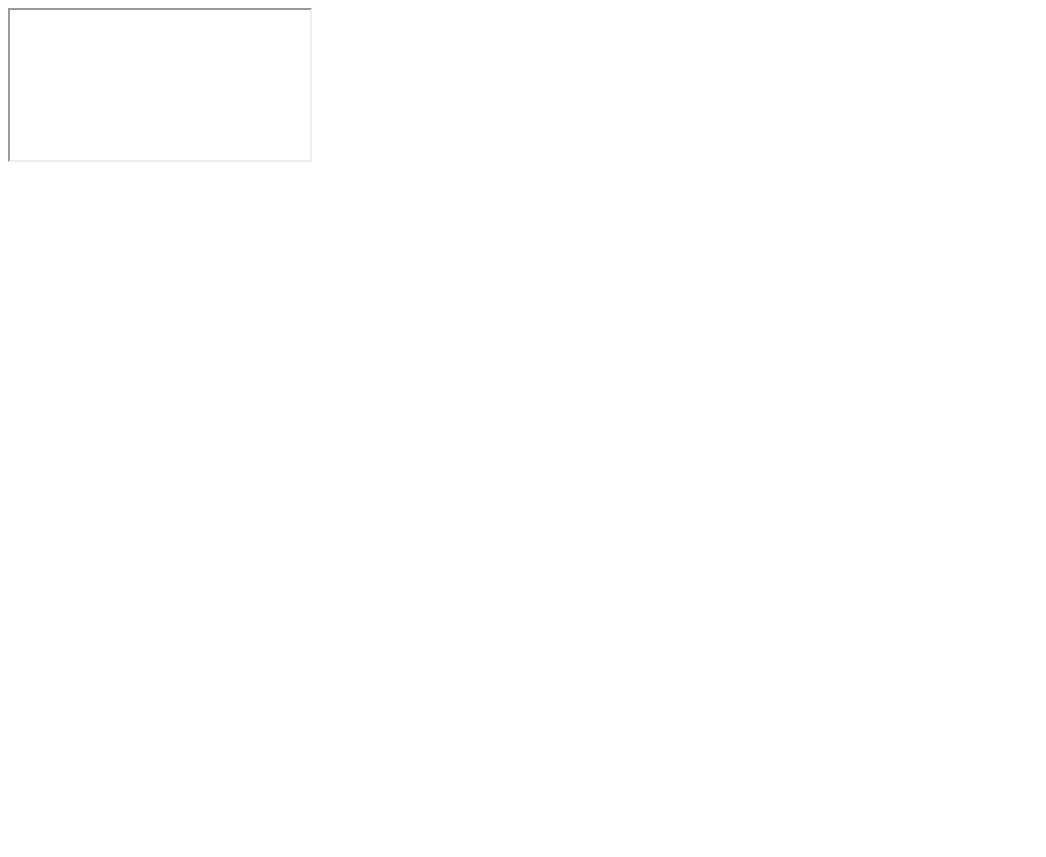 scroll, scrollTop: 0, scrollLeft: 0, axis: both 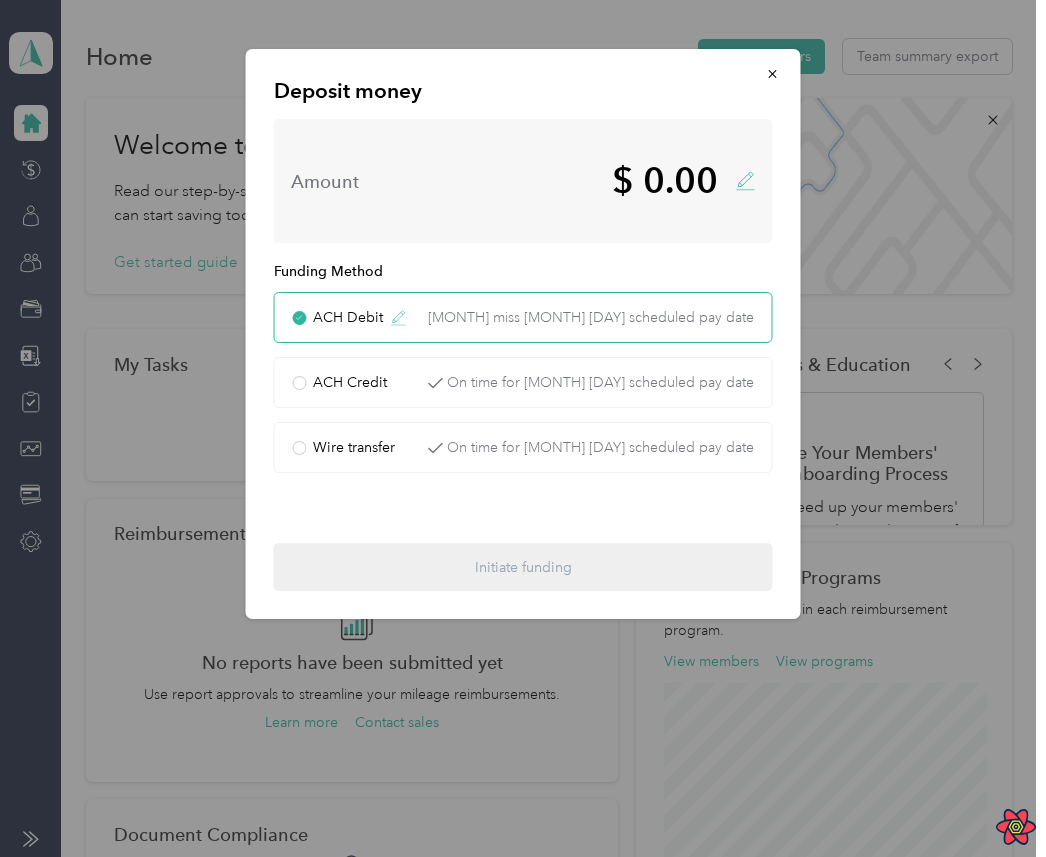 click 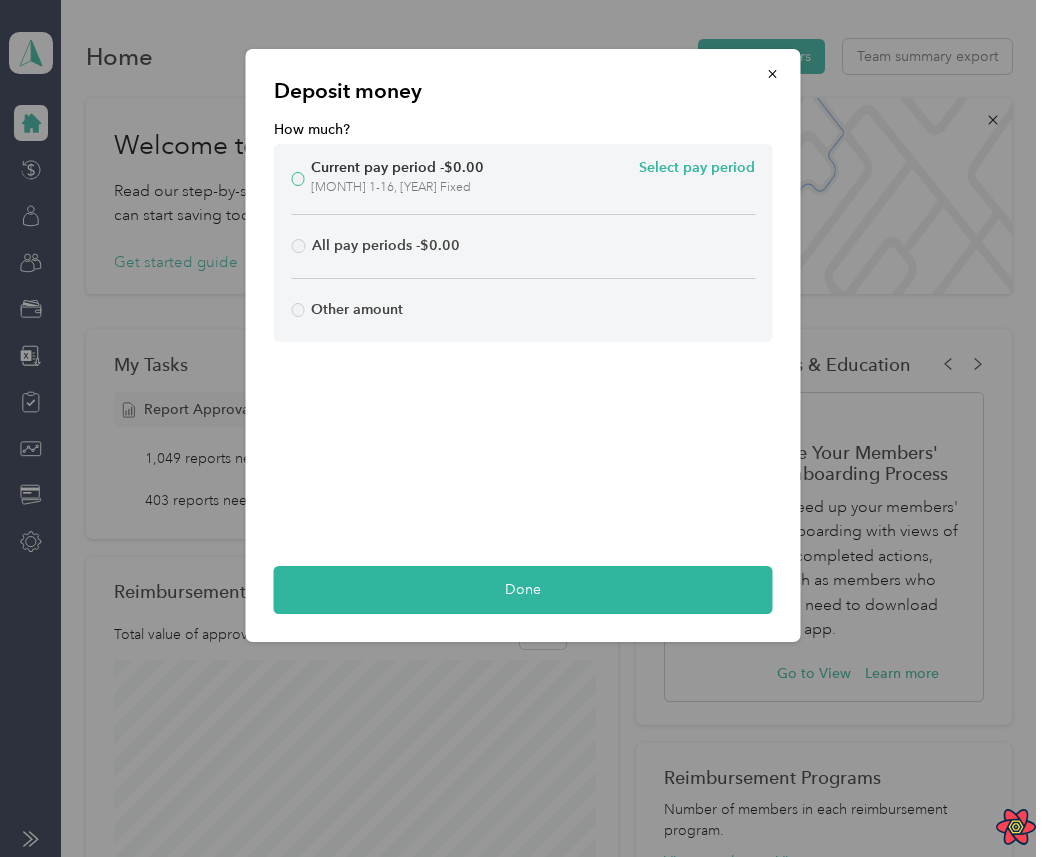 click on "Select pay period" at bounding box center (697, 168) 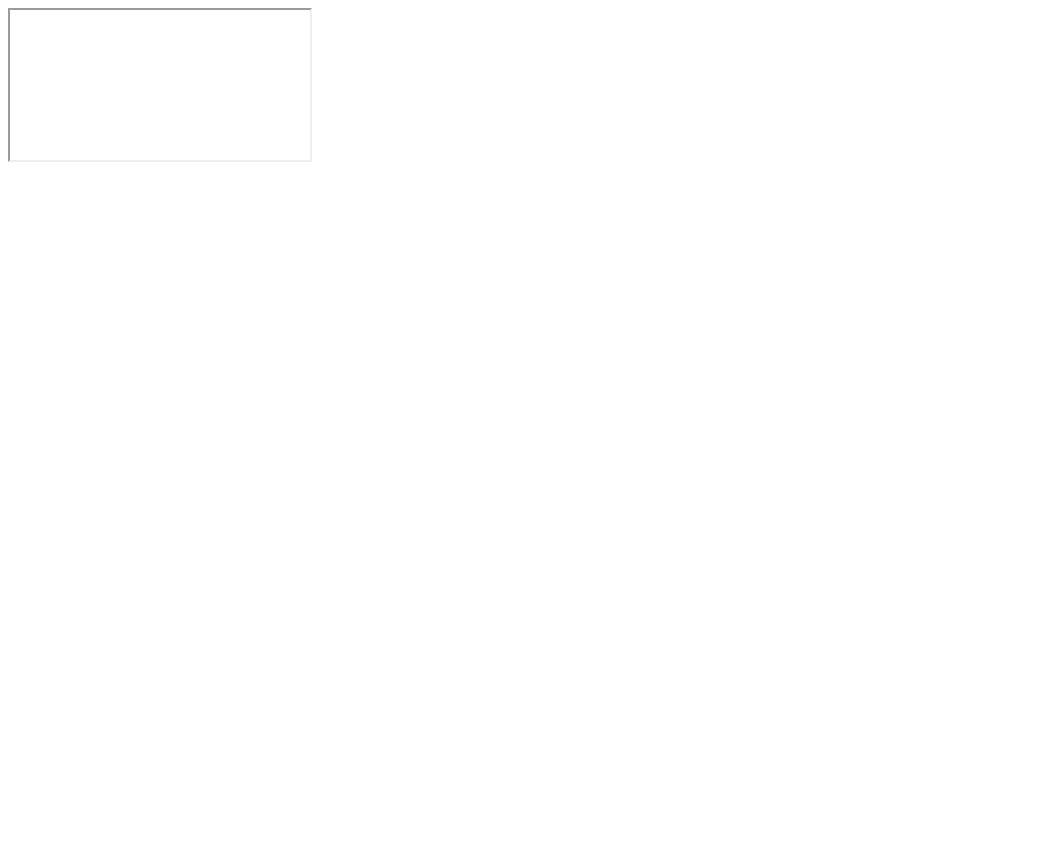 scroll, scrollTop: 0, scrollLeft: 0, axis: both 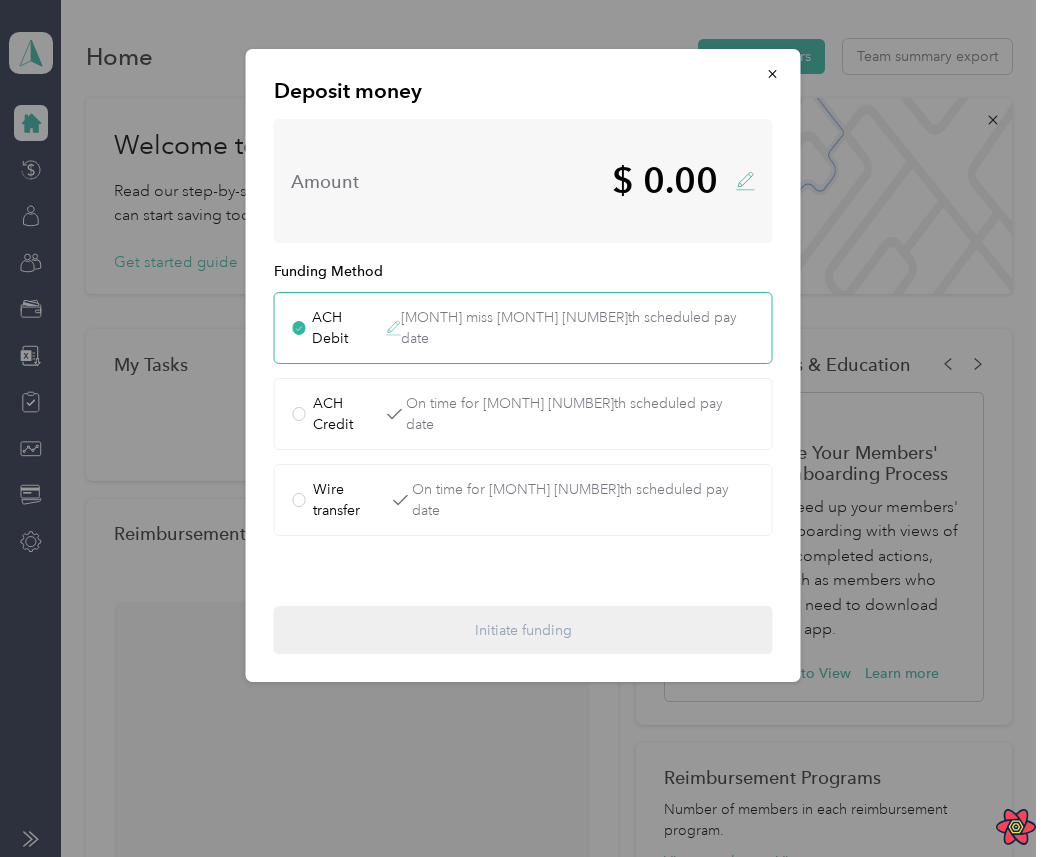 click 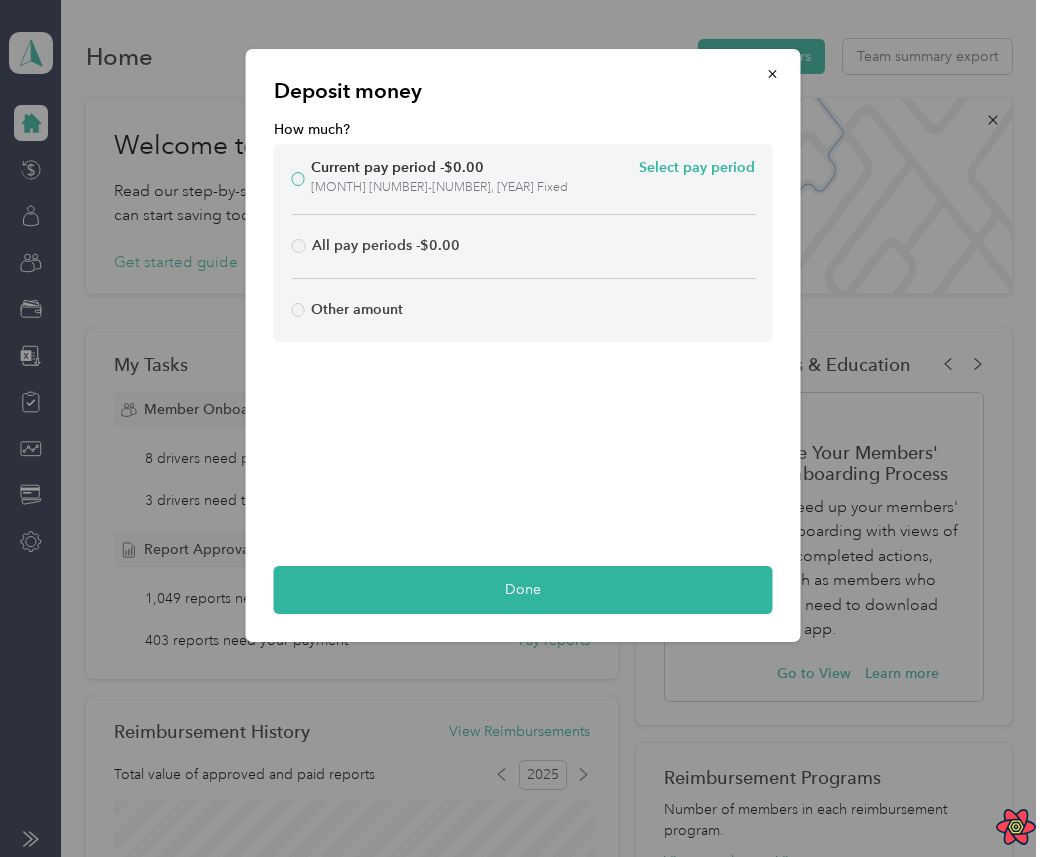 click on "Select pay period" at bounding box center (697, 168) 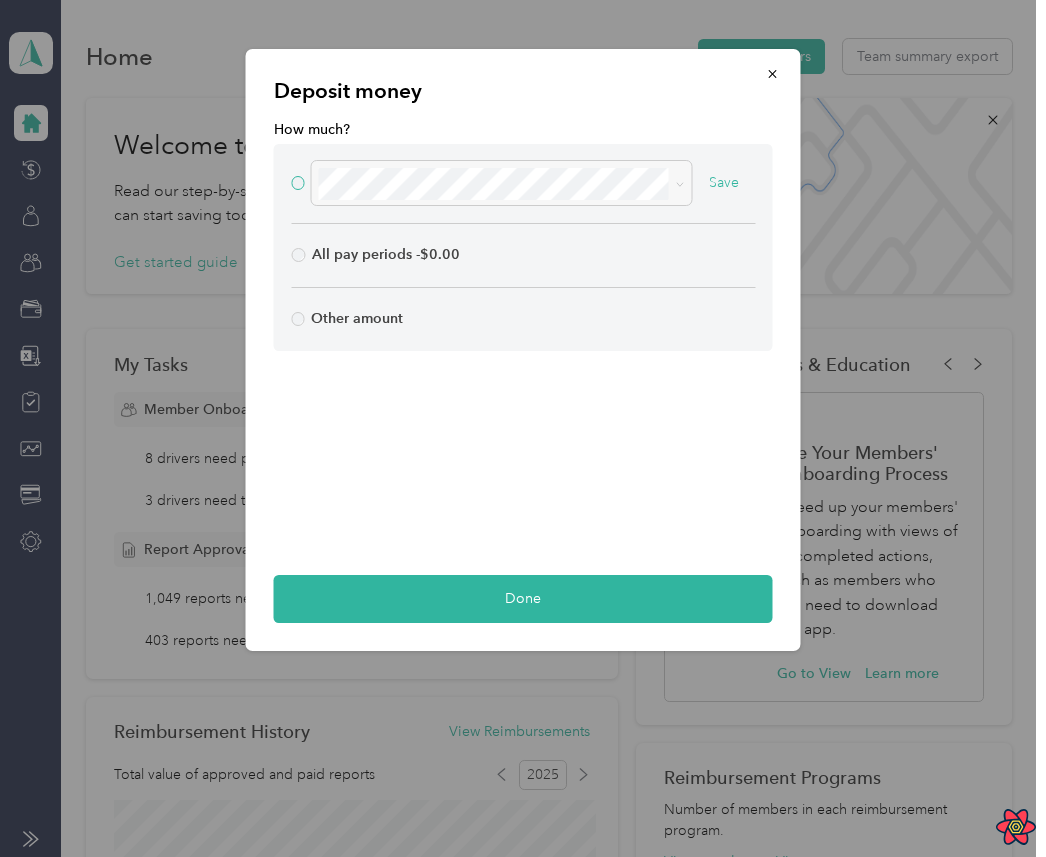 click at bounding box center (501, 183) 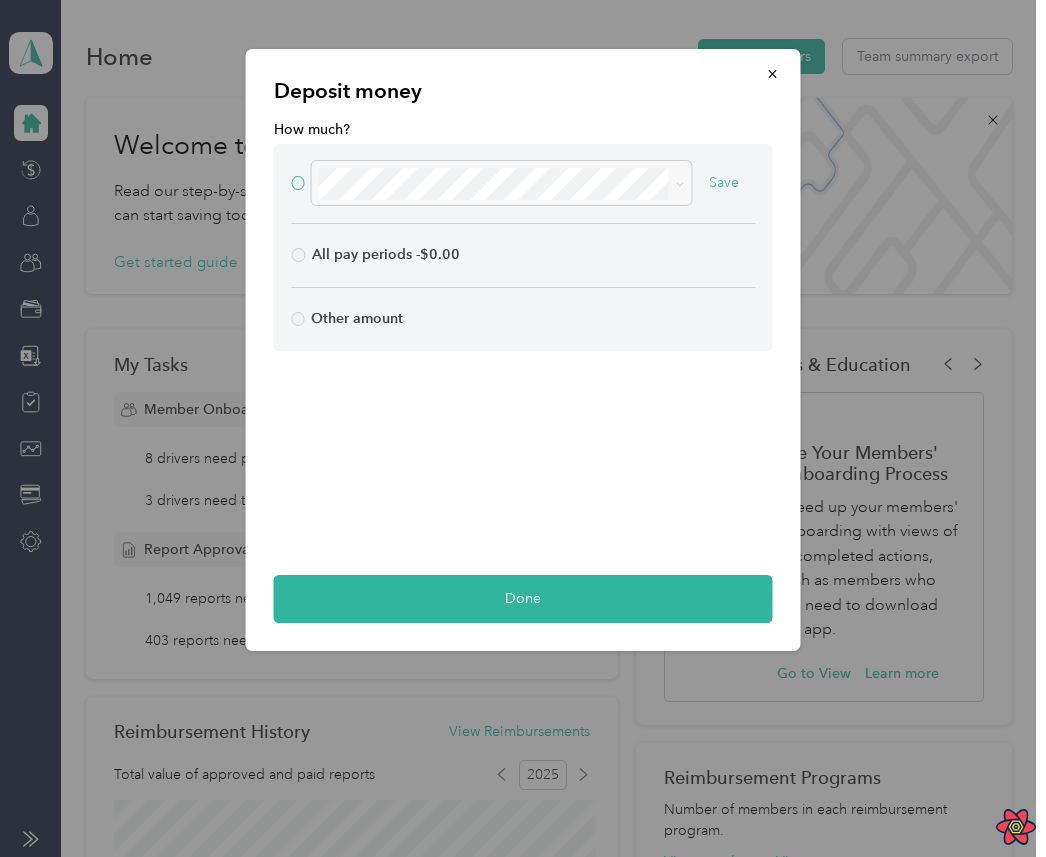 click at bounding box center (502, 183) 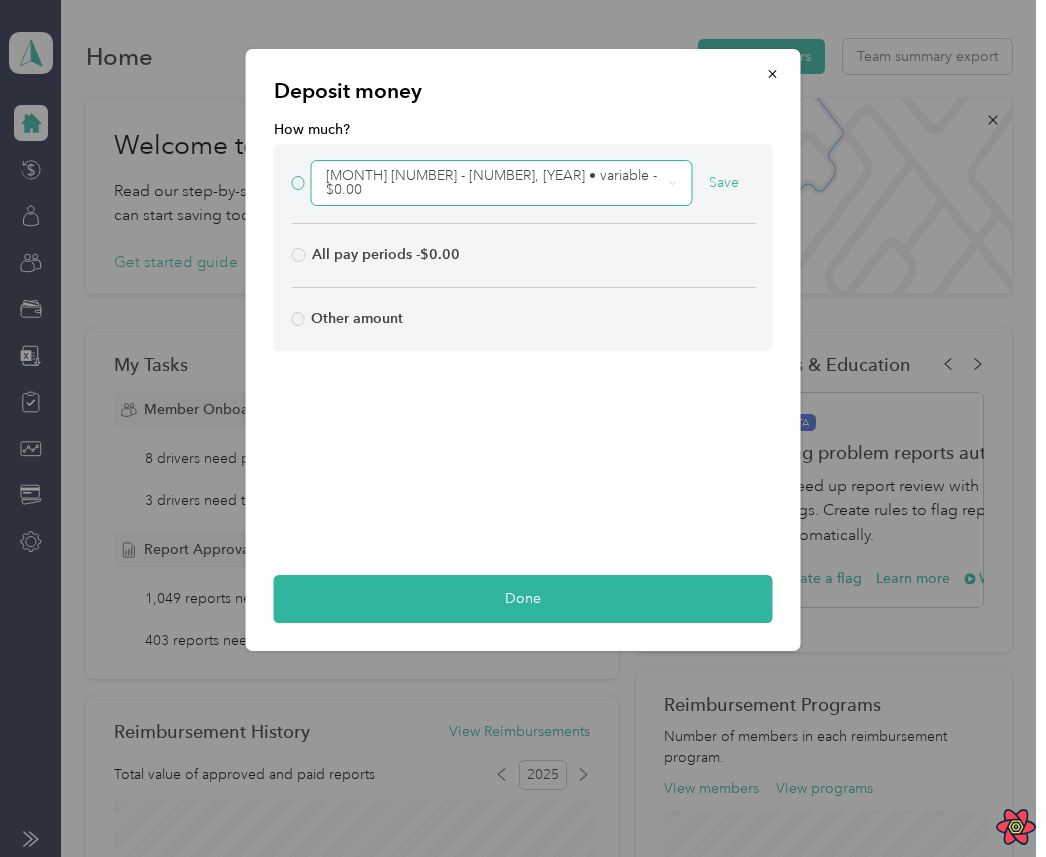 click 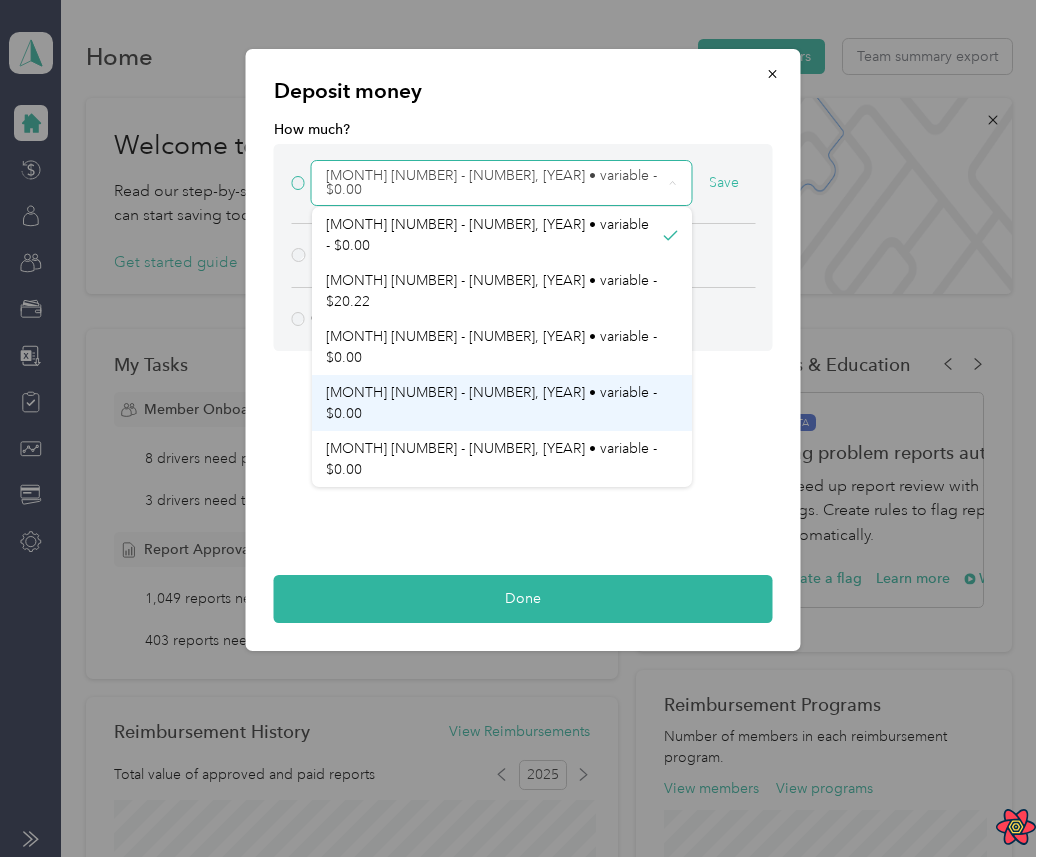 click on "July 28 - 3, 2025 • variable - $0.00" at bounding box center [502, 403] 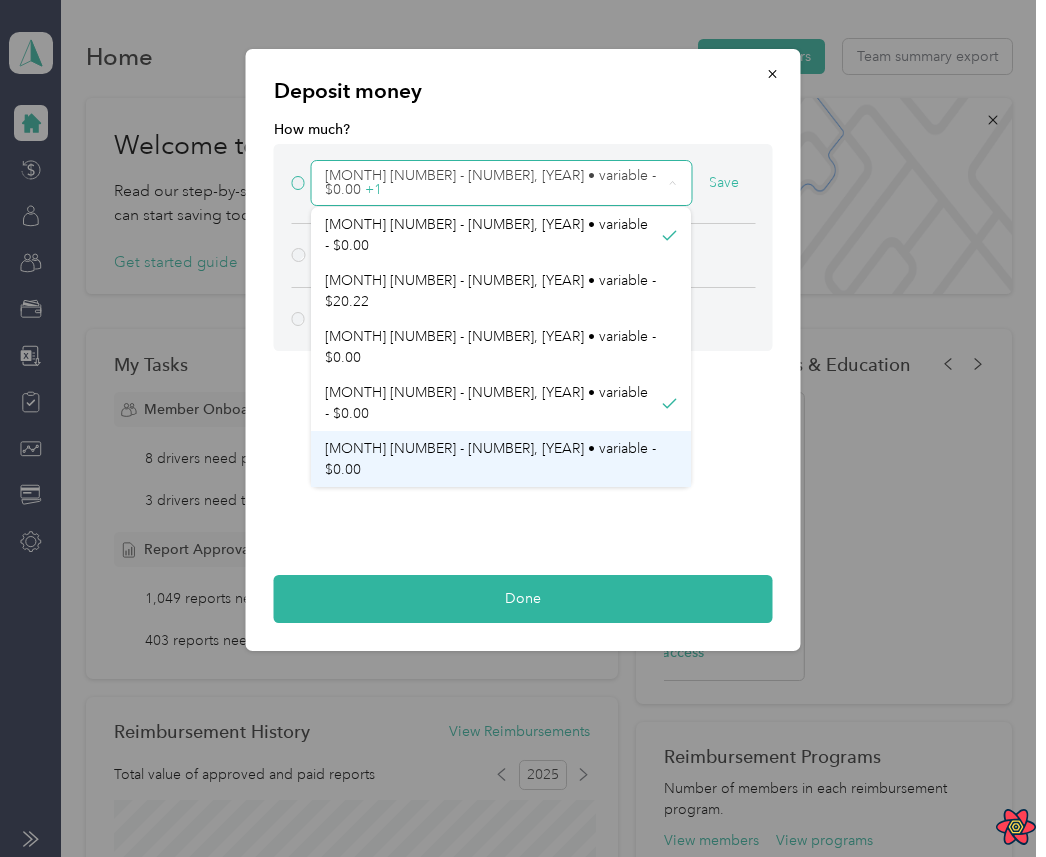 click on "July 28 - 3, 2025 • variable - $0.00" at bounding box center [501, 459] 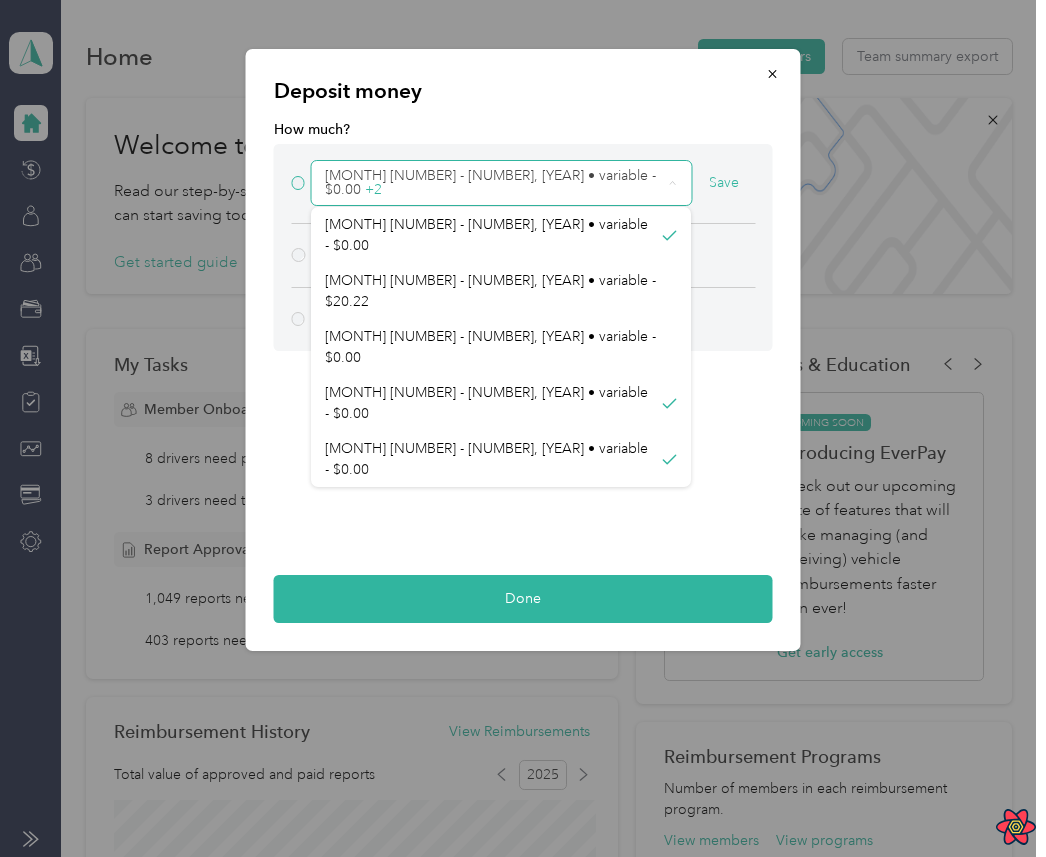 click on "July 1 - 31, 2025 • fixed - $23,153.02" at bounding box center (501, 571) 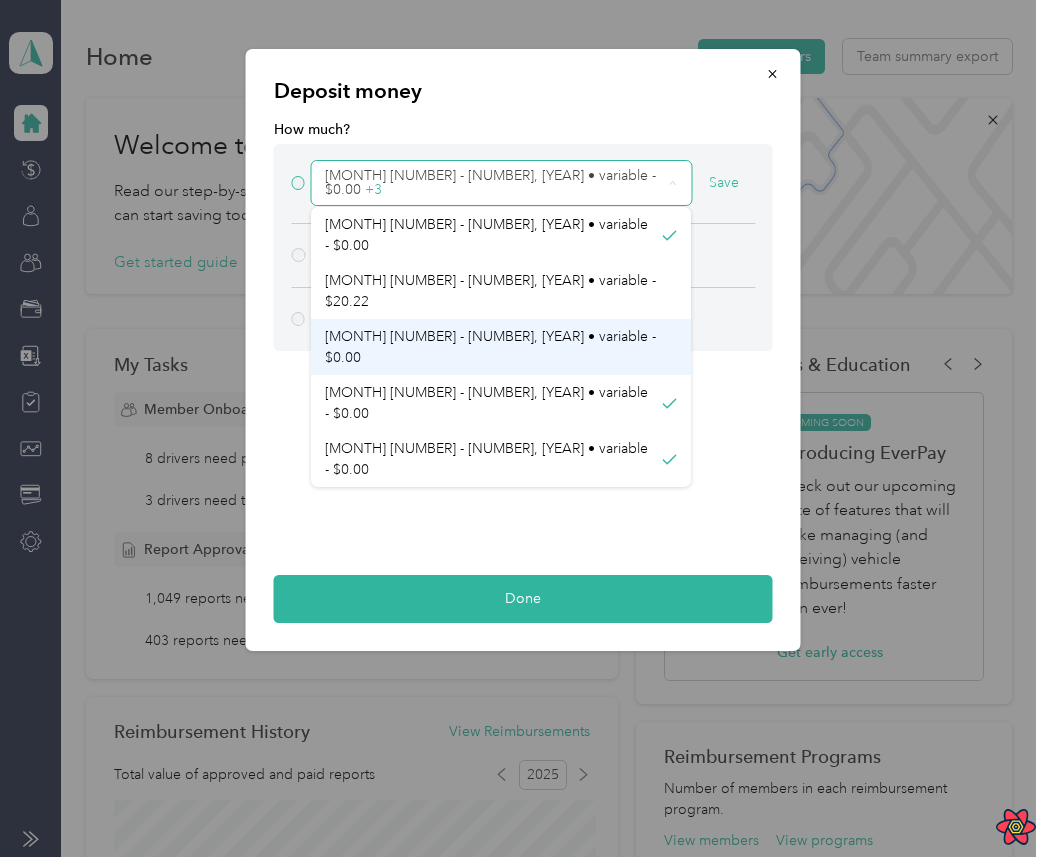 click on "August 1 - 31, 2025 • variable - $0.00" at bounding box center (501, 347) 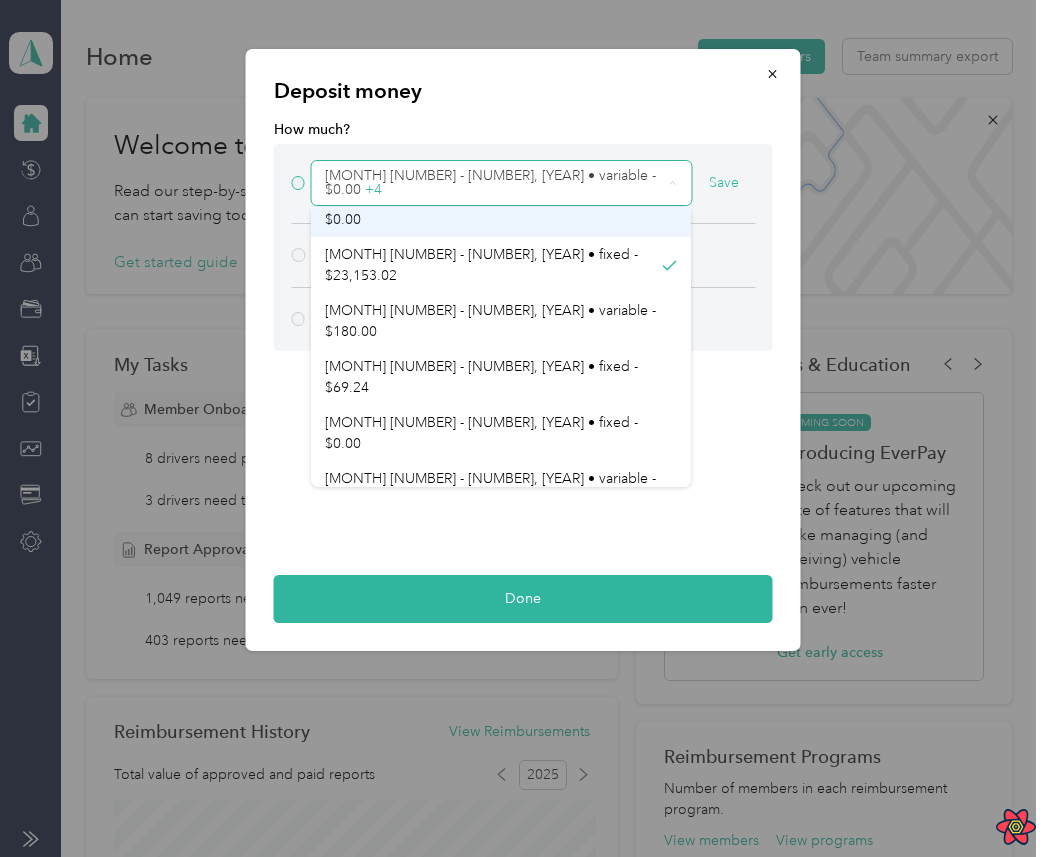 scroll, scrollTop: 6, scrollLeft: 0, axis: vertical 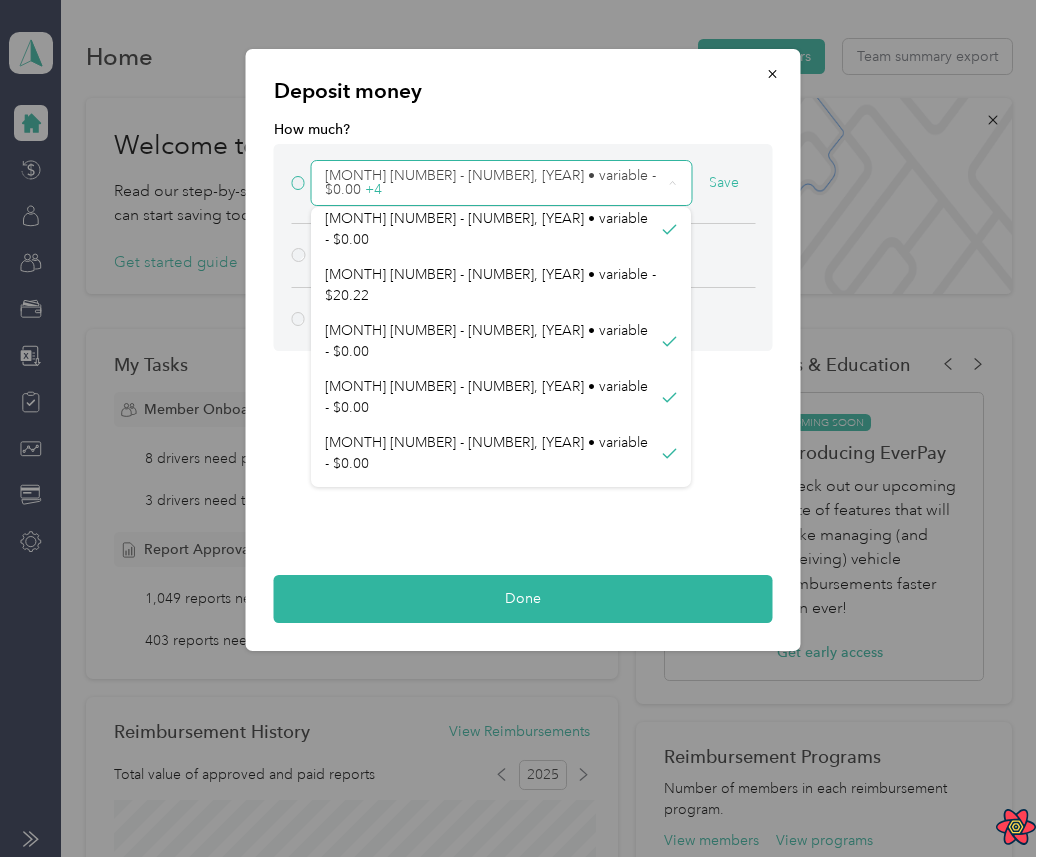 click on "How much? August 1 - 31, 2025 • variable - $0.00 + 4 Save All pay periods -  $0.00 Other amount Done" at bounding box center [523, 371] 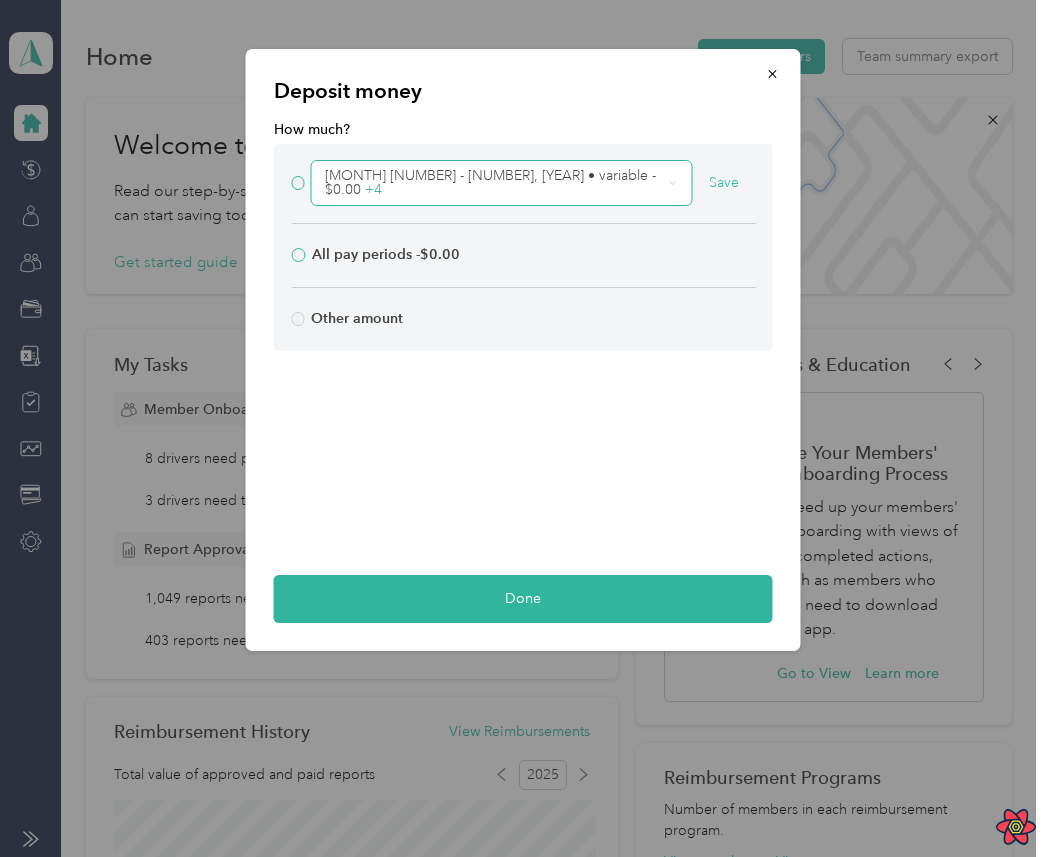 click on "All pay periods -  $0.00" at bounding box center [386, 255] 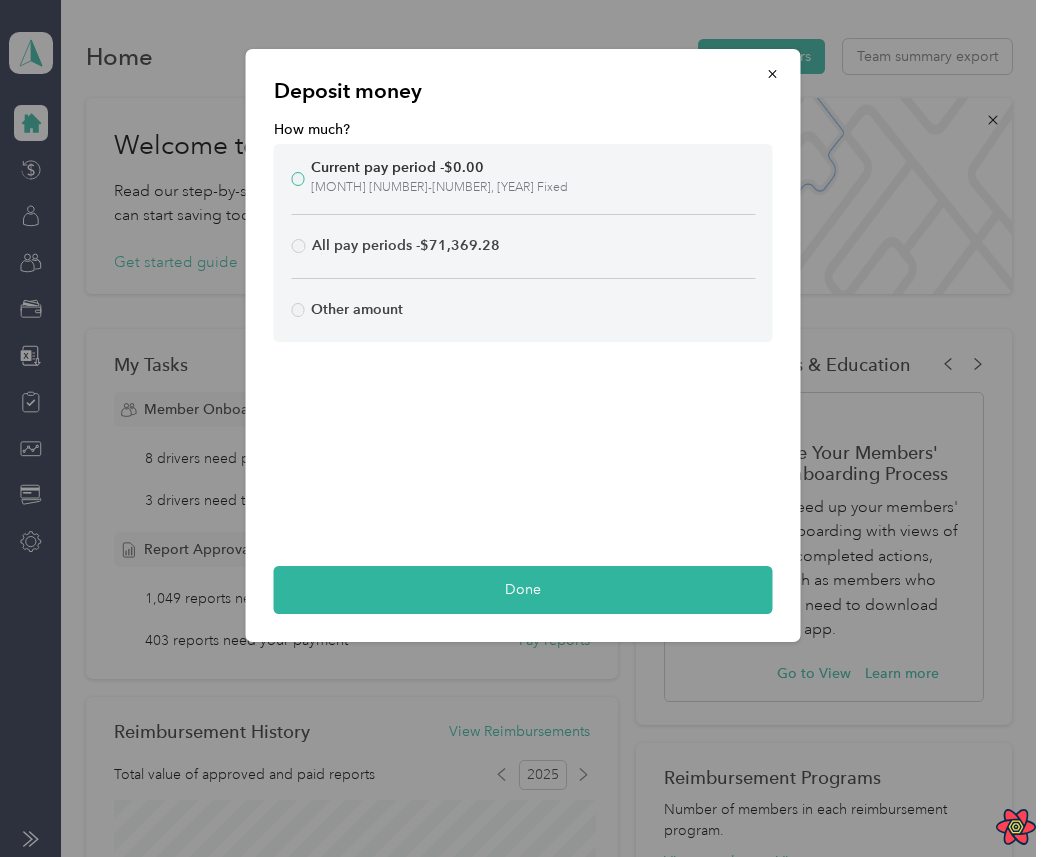 click on "Current pay period -  $0.00" at bounding box center [397, 168] 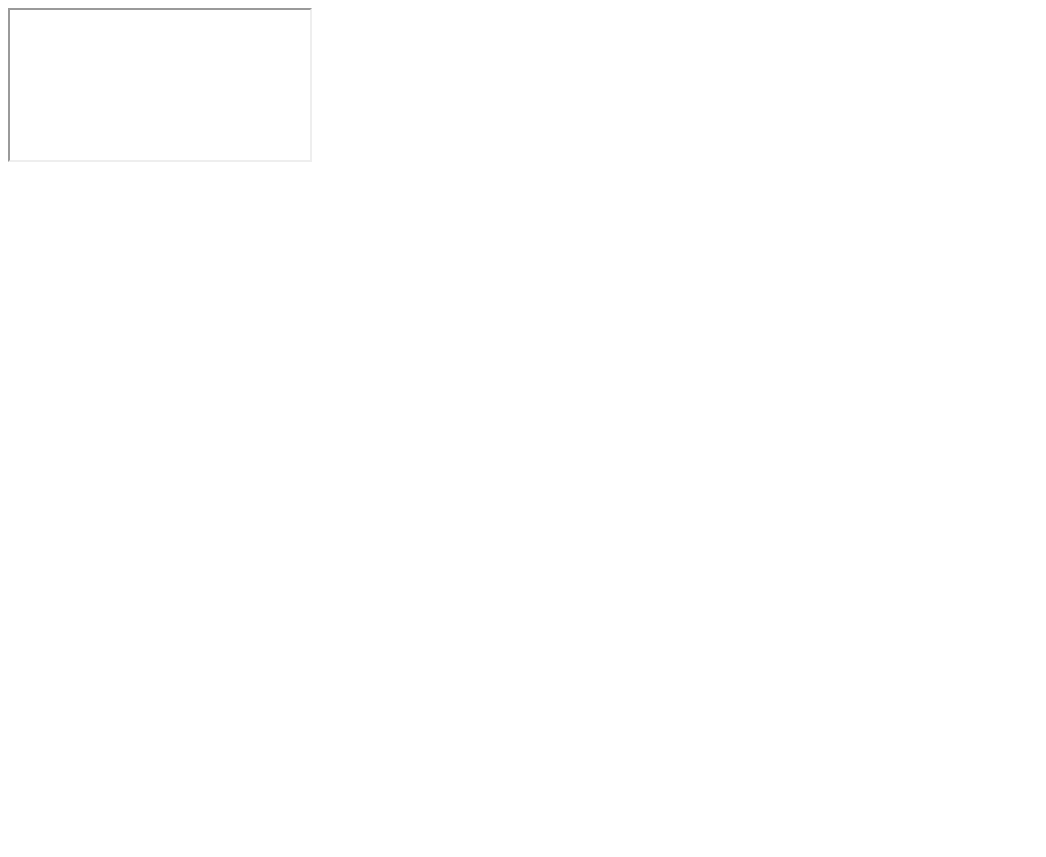 scroll, scrollTop: 0, scrollLeft: 0, axis: both 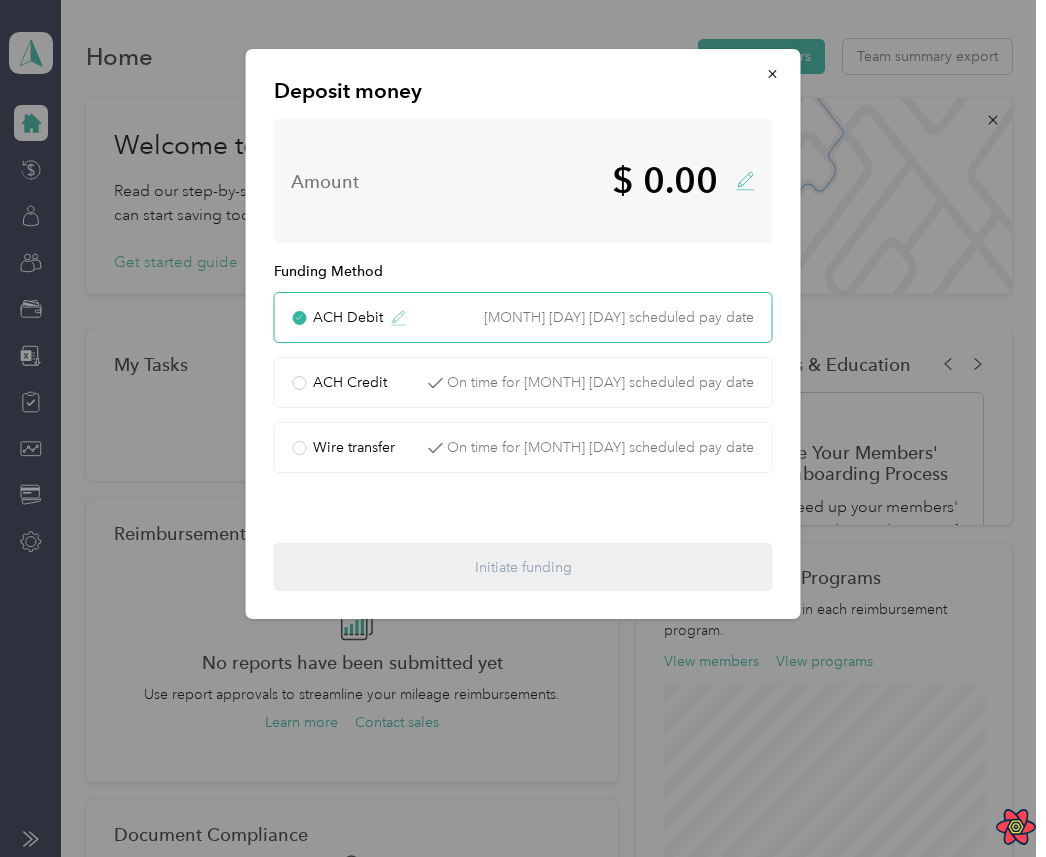 click 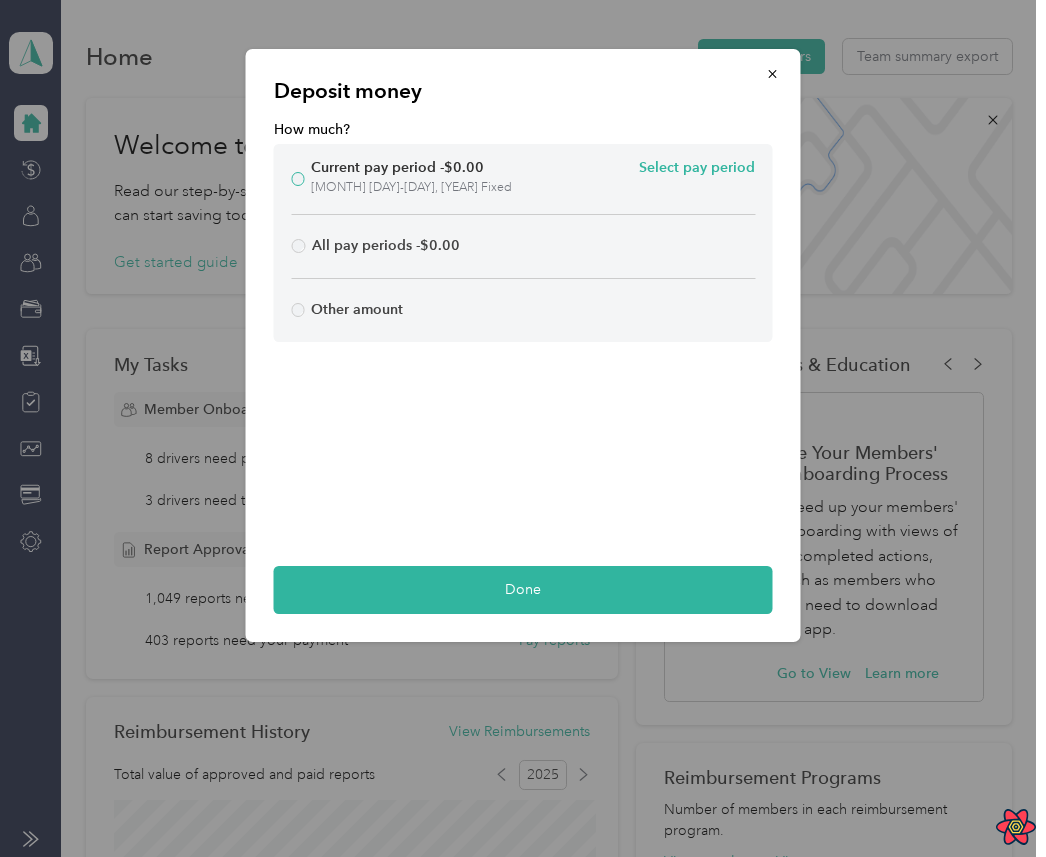 click on "Select pay period" at bounding box center (697, 168) 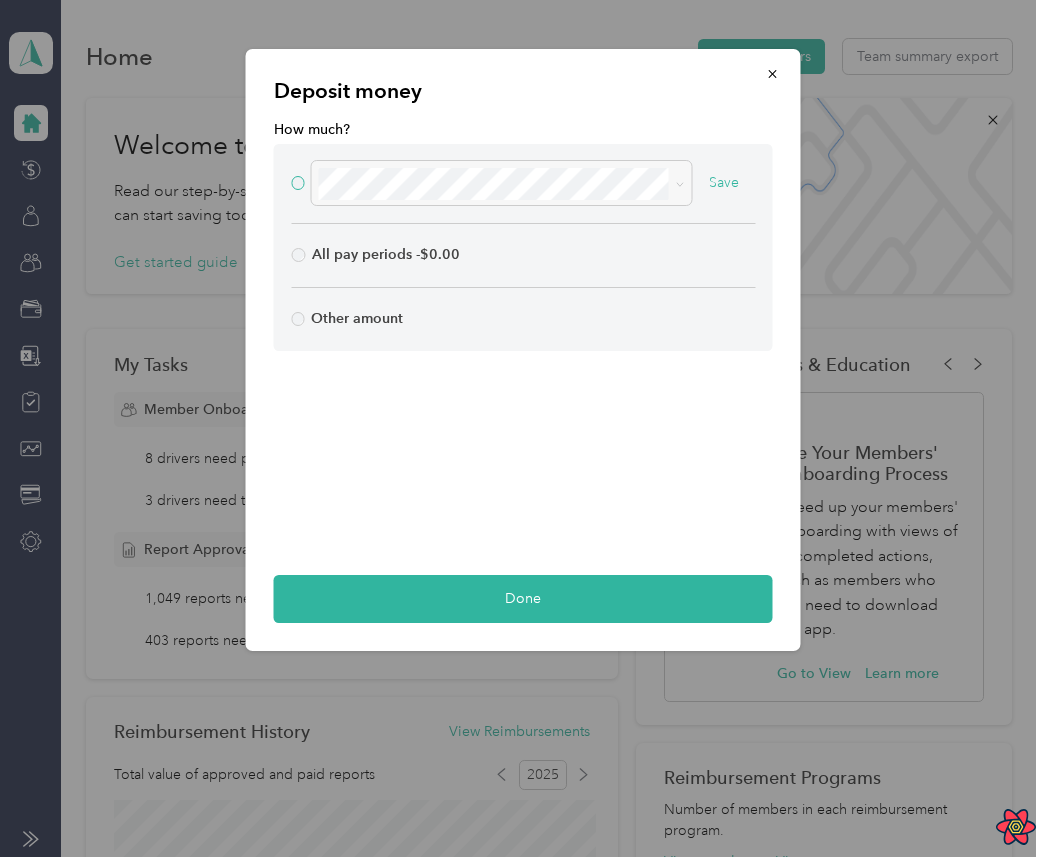 click at bounding box center [501, 183] 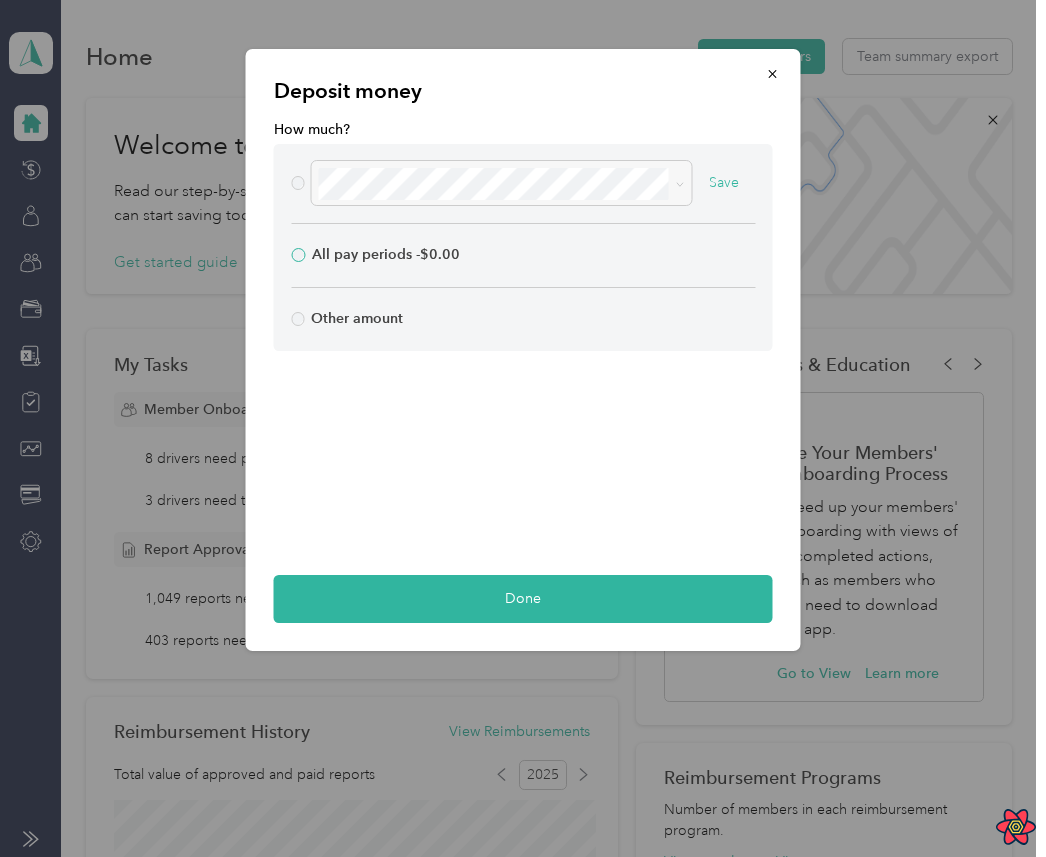 click on "All pay periods -  $0.00" at bounding box center (386, 255) 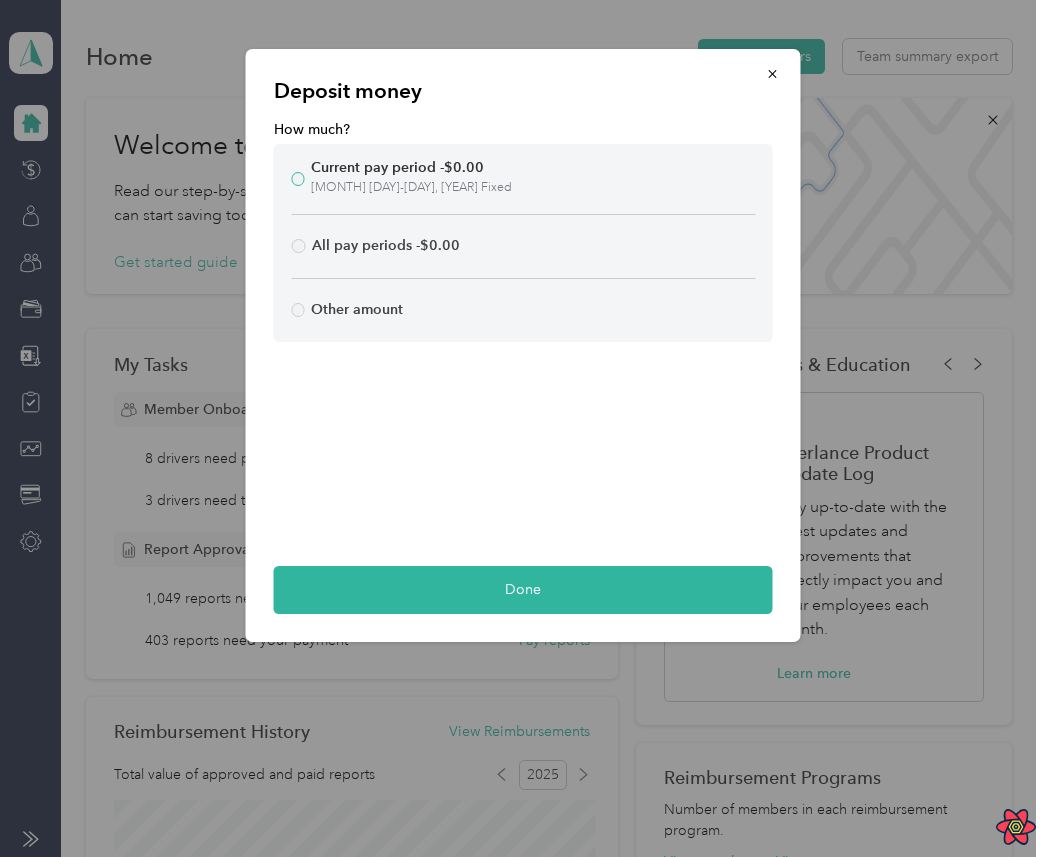 click on "Current pay period -  $0.00 [MONTH] [DAY]-[DAY], [YEAR] Fixed" at bounding box center (523, 179) 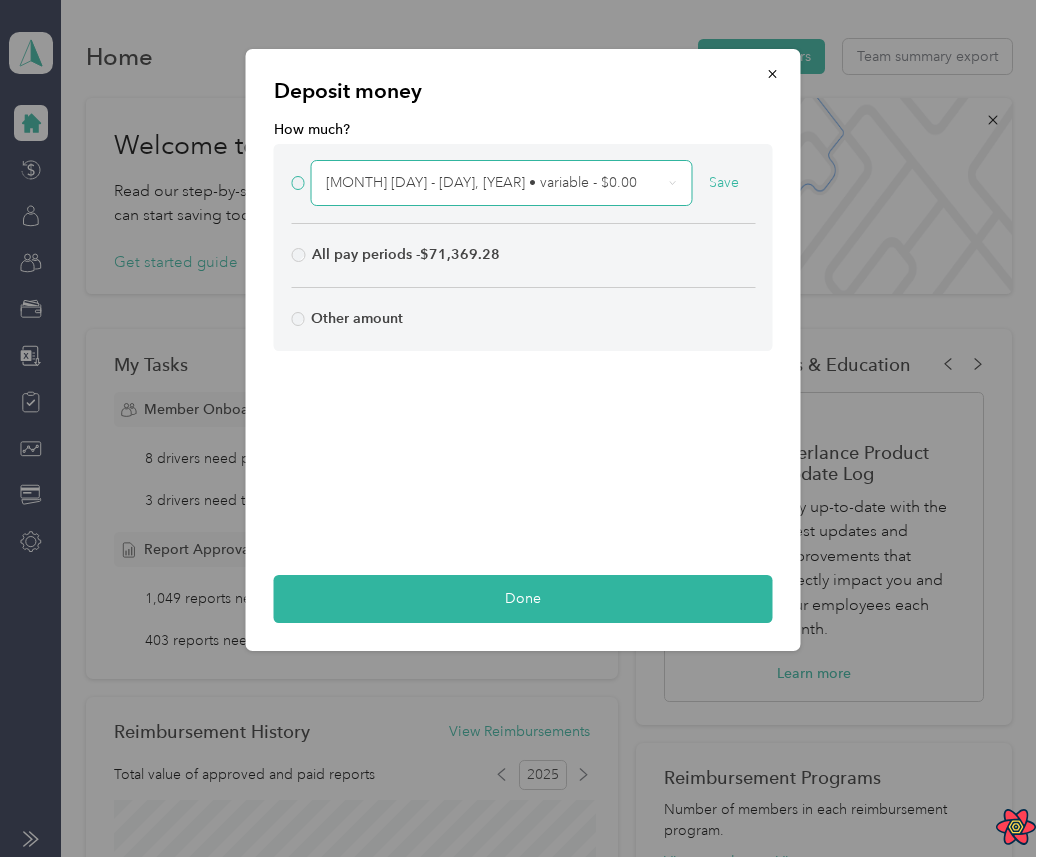 click on "August 1 - 31, 2025 • variable - $0.00" at bounding box center (494, 183) 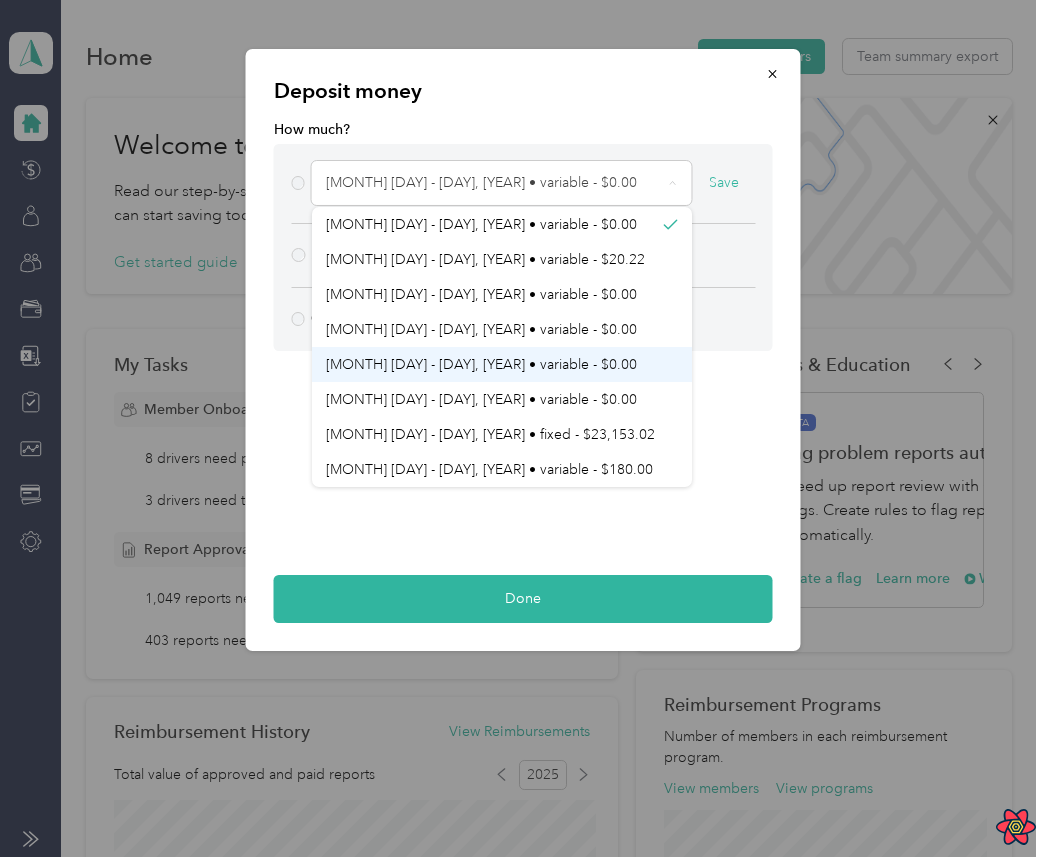 click on "July 28 - 3, 2025 • variable - $0.00" at bounding box center [502, 364] 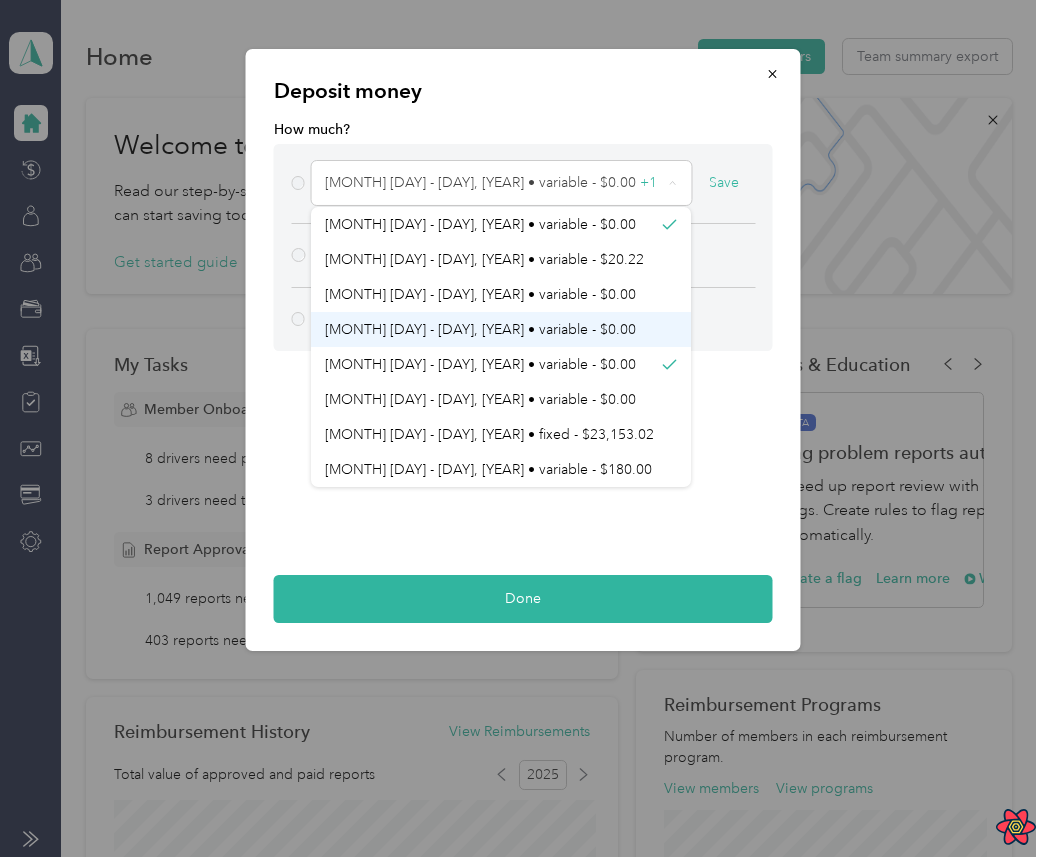 click on "July 28 - 3, 2025 • variable - $0.00" at bounding box center [501, 329] 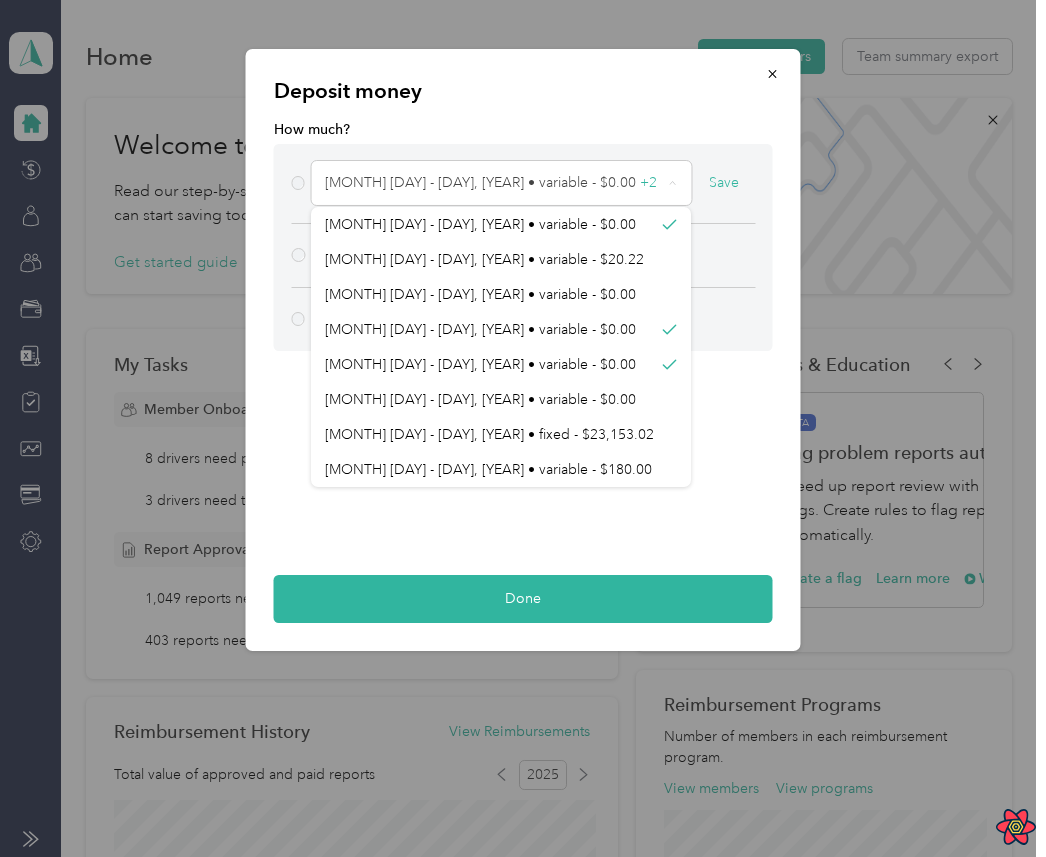click on "How much? August 1 - 31, 2025 • variable - $0.00 + 2 Save All pay periods -  $71,369.28 Other amount Done" at bounding box center [523, 371] 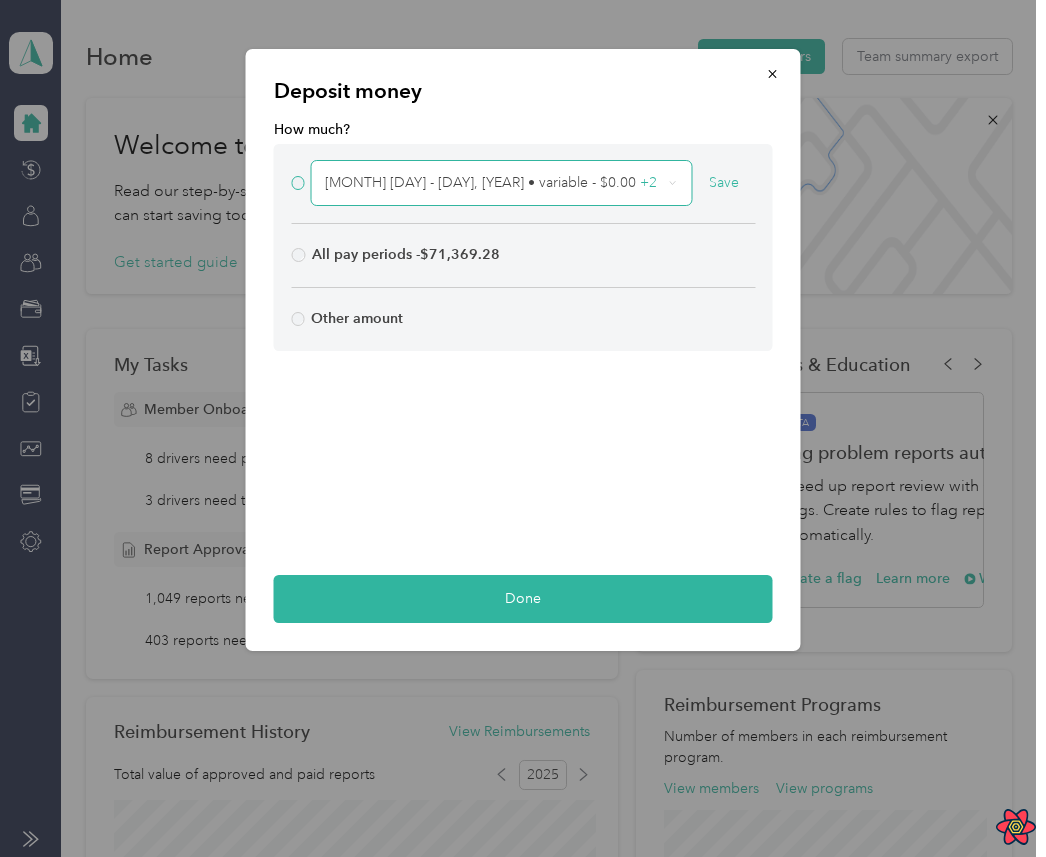 click on "August 1 - 31, 2025 • variable - $0.00 + 2" at bounding box center (501, 183) 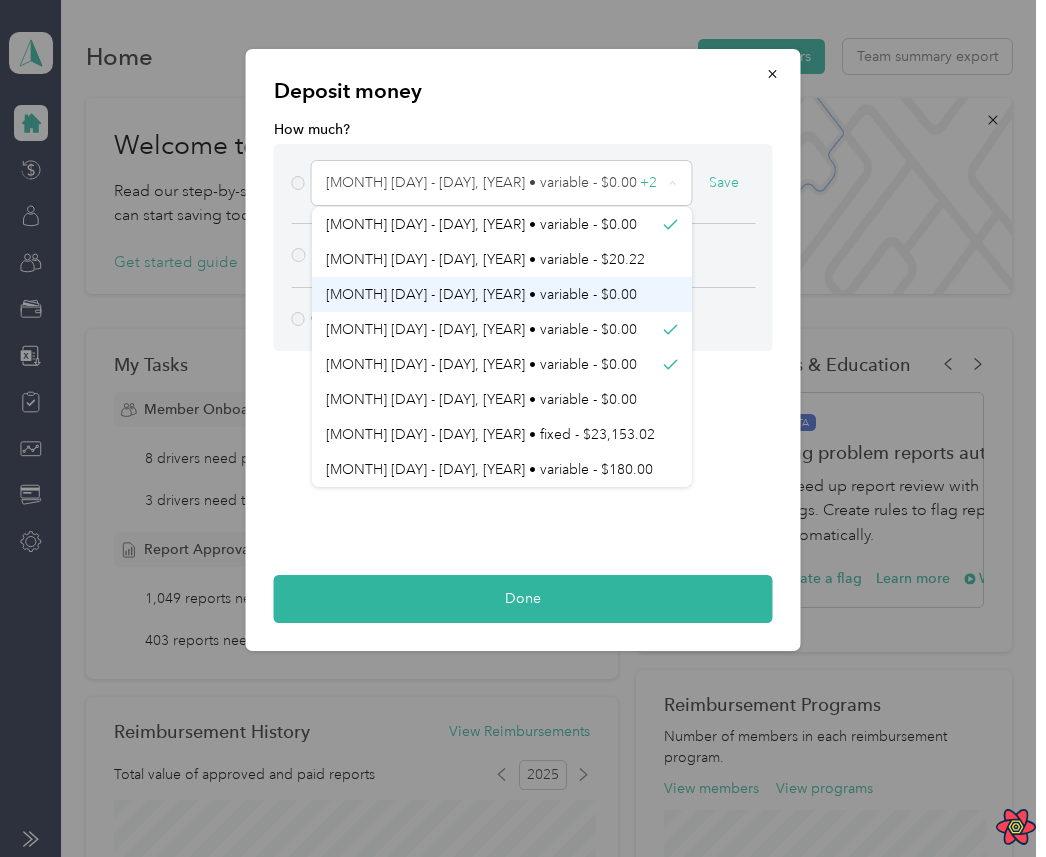 click on "August 1 - 31, 2025 • variable - $0.00" at bounding box center [502, 294] 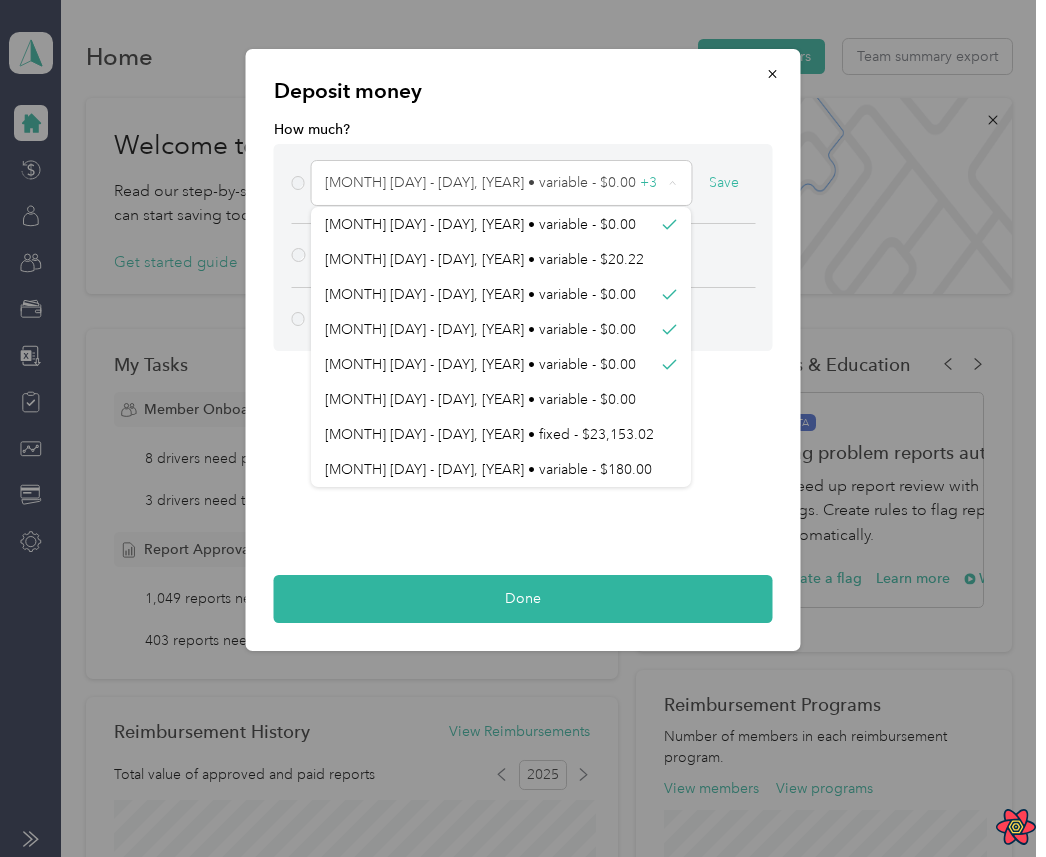 click on "How much? August 1 - 31, 2025 • variable - $0.00 + 3 Save All pay periods -  $71,369.28 Other amount Done" at bounding box center (523, 371) 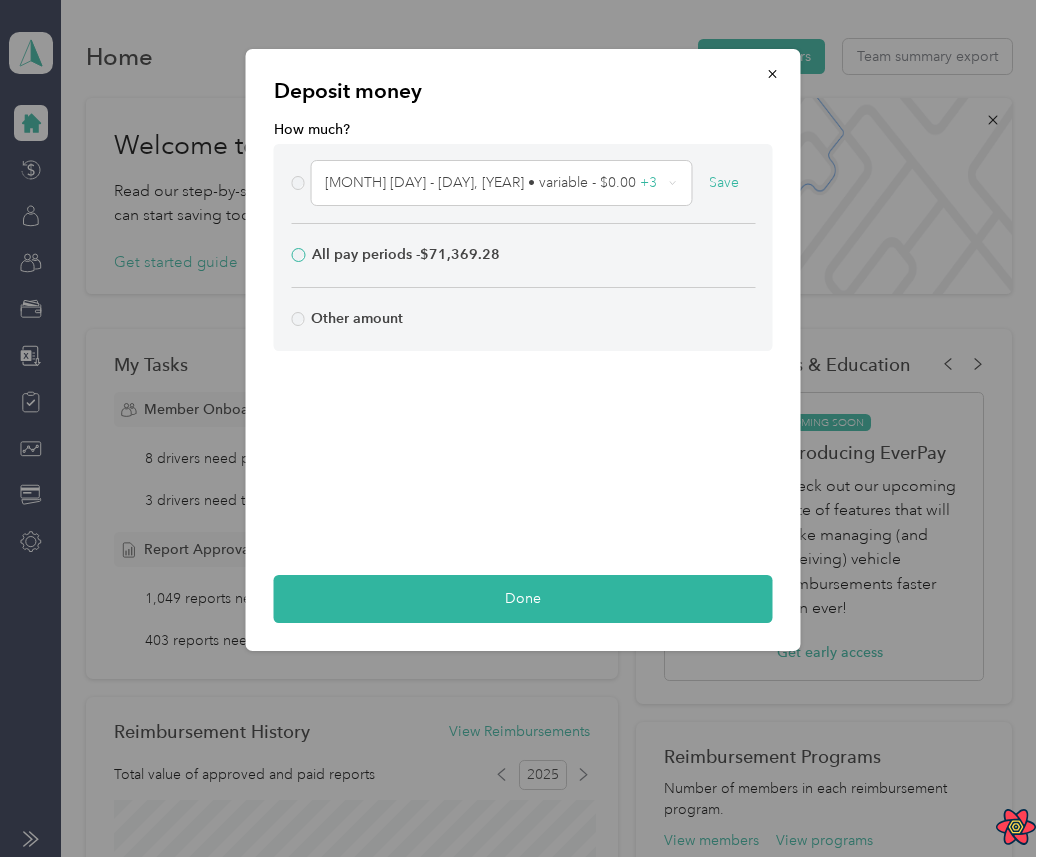 click on "All pay periods -  $71,369.28" at bounding box center (406, 255) 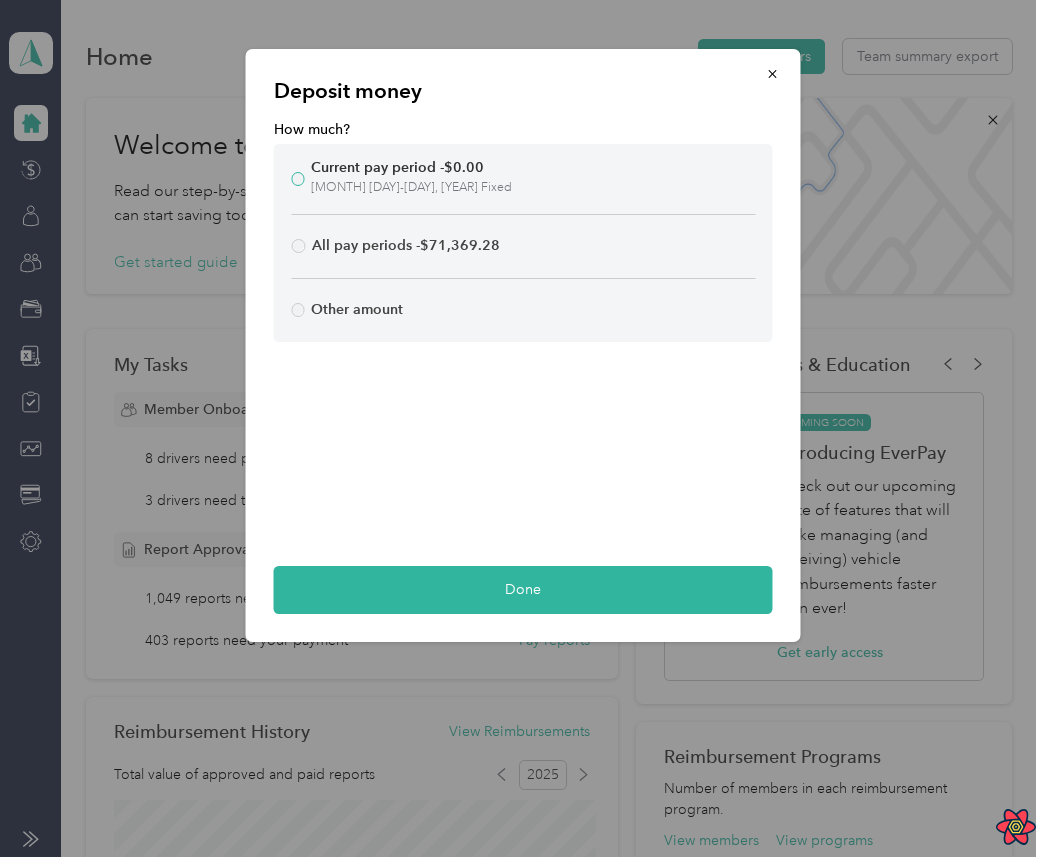 click on "June 1-16, 2025 Fixed" at bounding box center (533, 188) 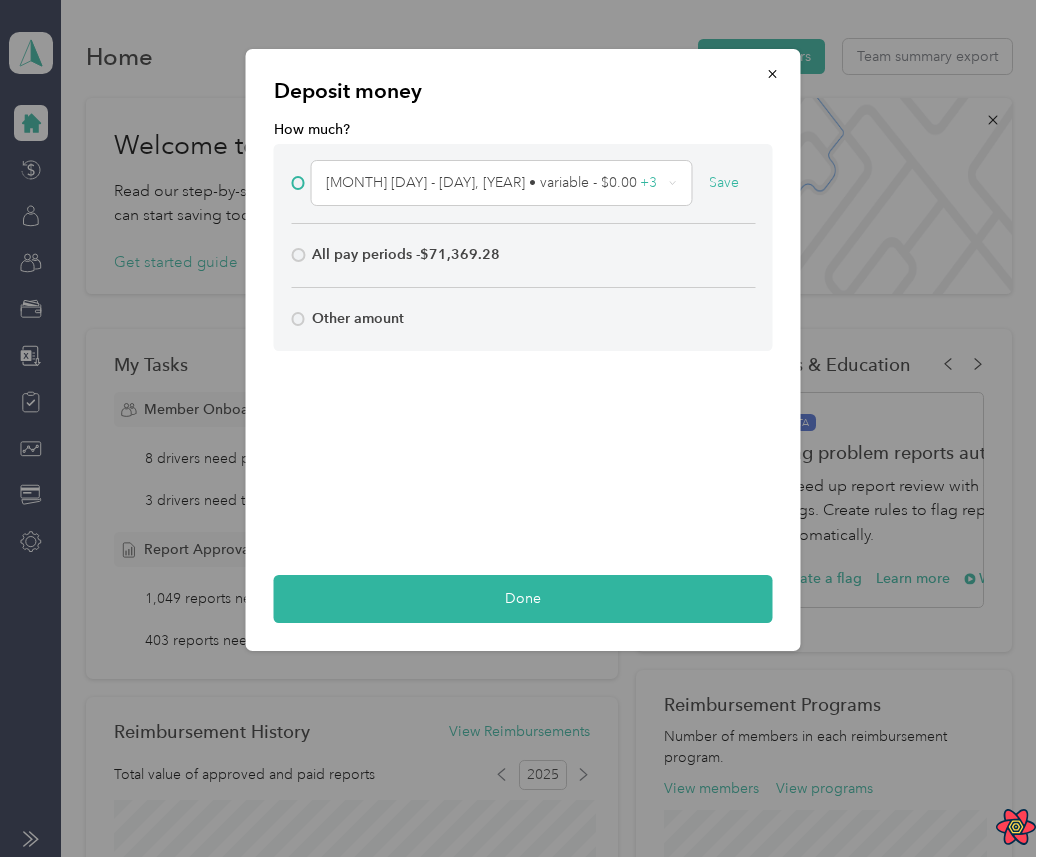 click on "August 1 - 31, 2025 • variable - $0.00 + 3 Save All pay periods -  $71,369.28 Other amount" at bounding box center [523, 247] 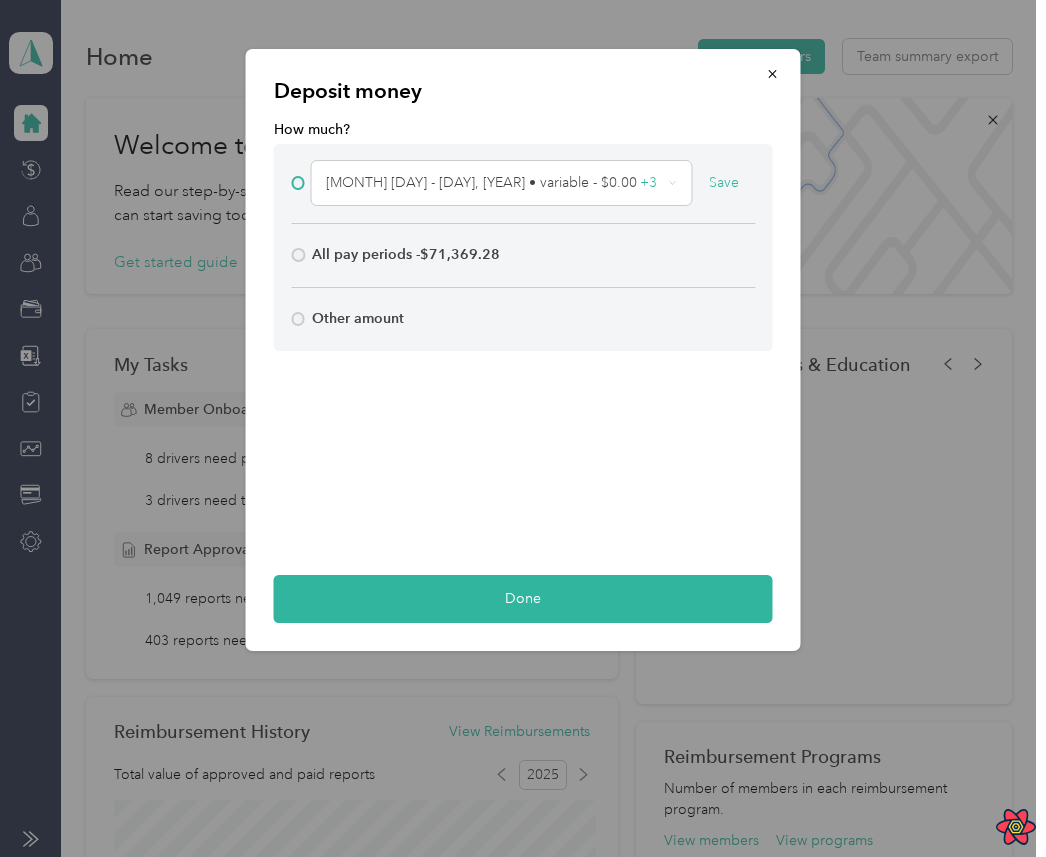 click on "August 1 - 31, 2025 • variable - $0.00 + 3 Save All pay periods -  $71,369.28 Other amount" at bounding box center [523, 247] 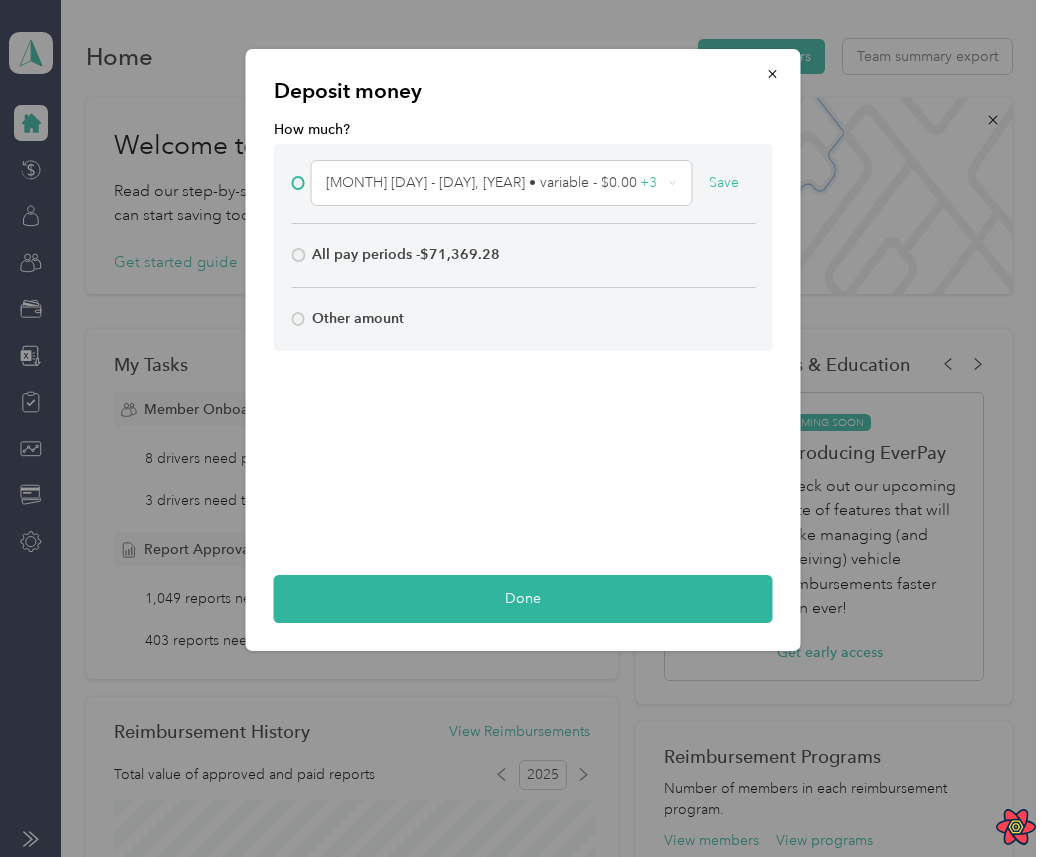 click on "August 1 - 31, 2025 • variable - $0.00 + 3 Save All pay periods -  $71,369.28 Other amount" at bounding box center [523, 247] 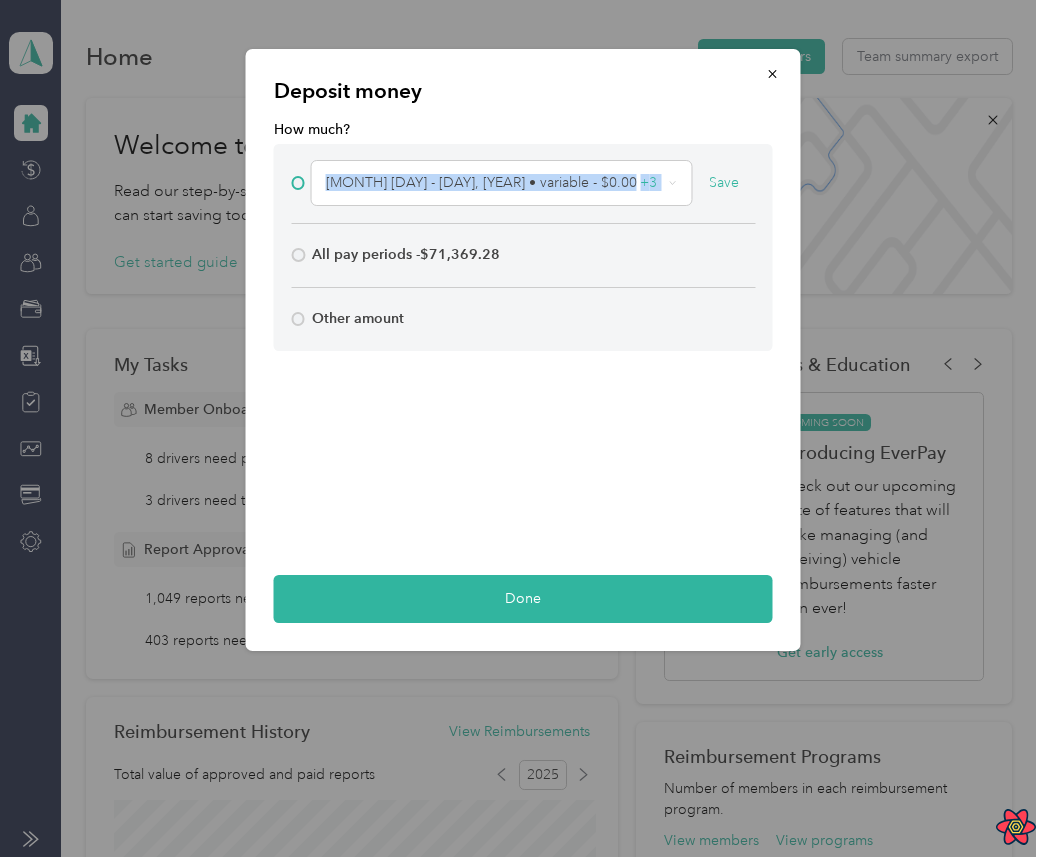 click on "August 1 - 31, 2025 • variable - $0.00 + 3 Save All pay periods -  $71,369.28 Other amount" at bounding box center (523, 247) 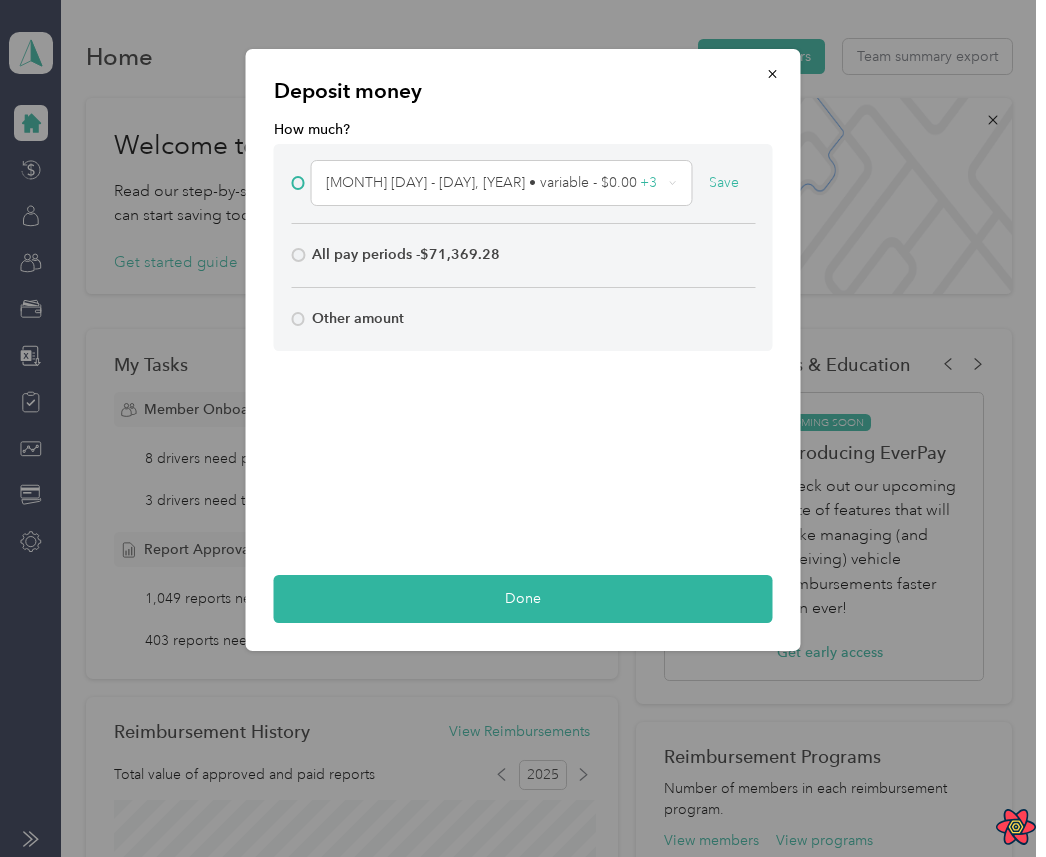 click on "August 1 - 31, 2025 • variable - $0.00 + 3 Save All pay periods -  $71,369.28 Other amount" at bounding box center (523, 247) 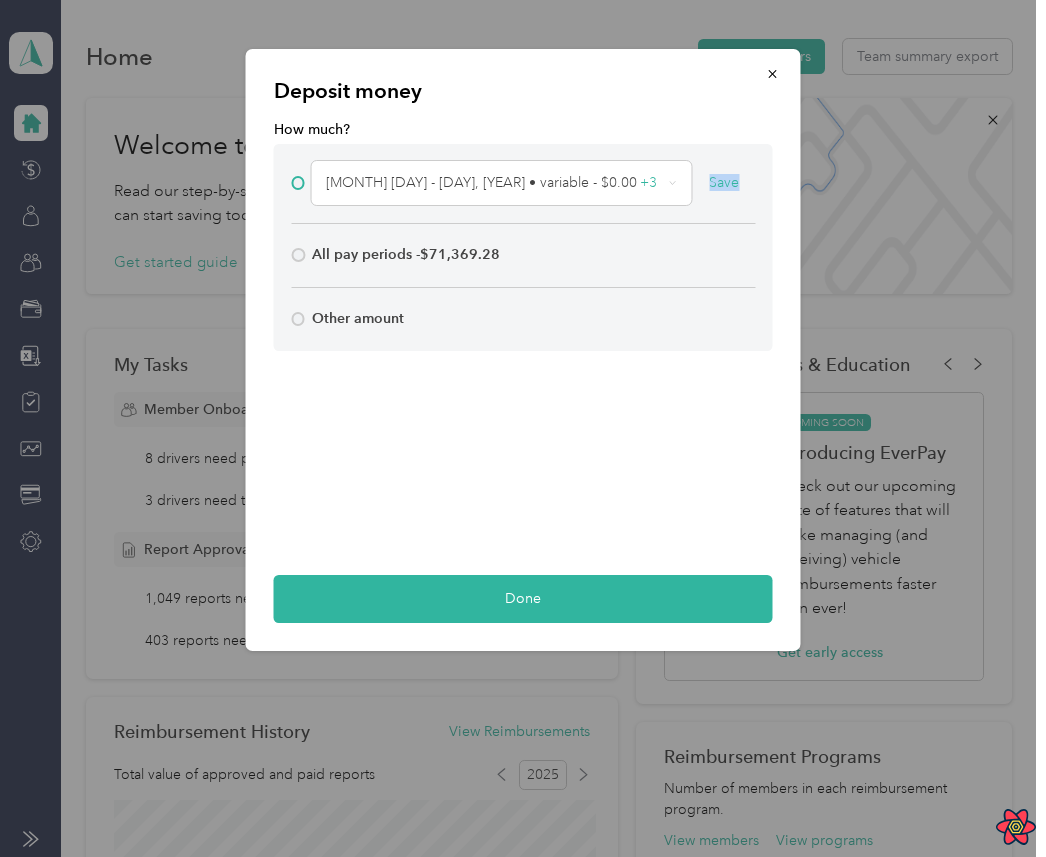 click on "How much? August 1 - 31, 2025 • variable - $0.00 + 3 Save All pay periods -  $71,369.28 Other amount Done" at bounding box center (523, 371) 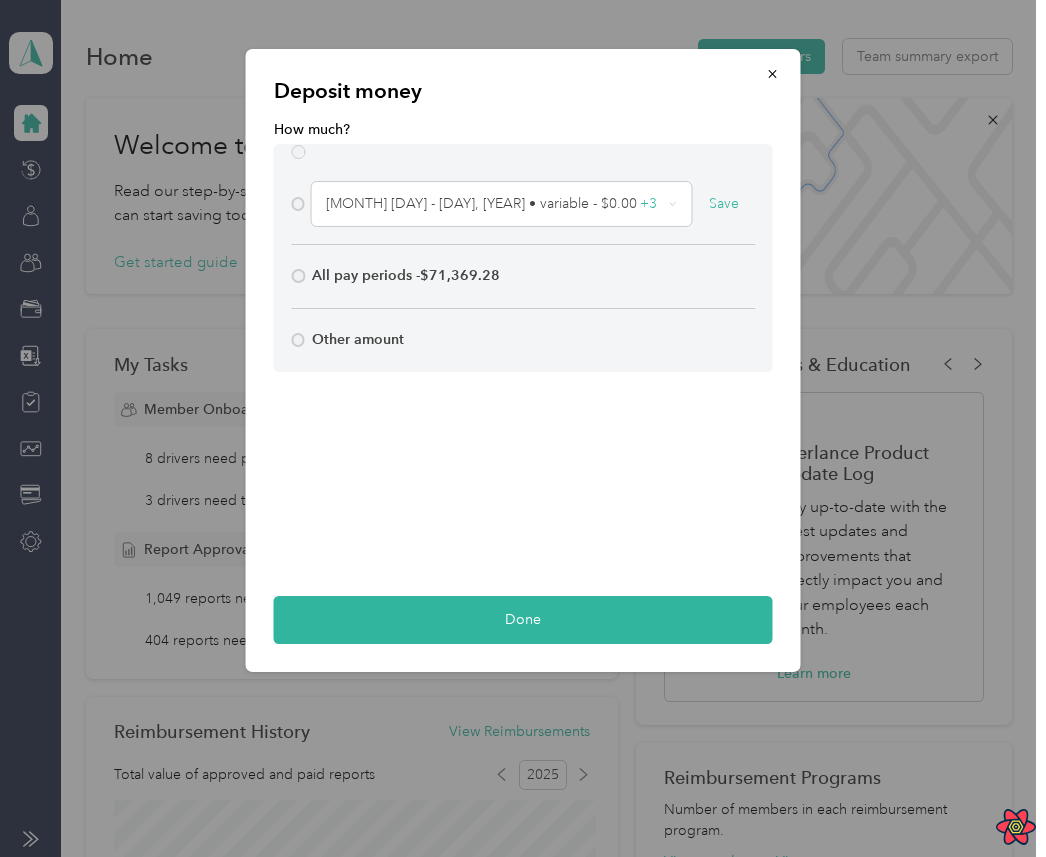 click on "August 1 - 31, 2025 • variable - $0.00 + 3 Save All pay periods -  $71,369.28 Other amount" at bounding box center [523, 258] 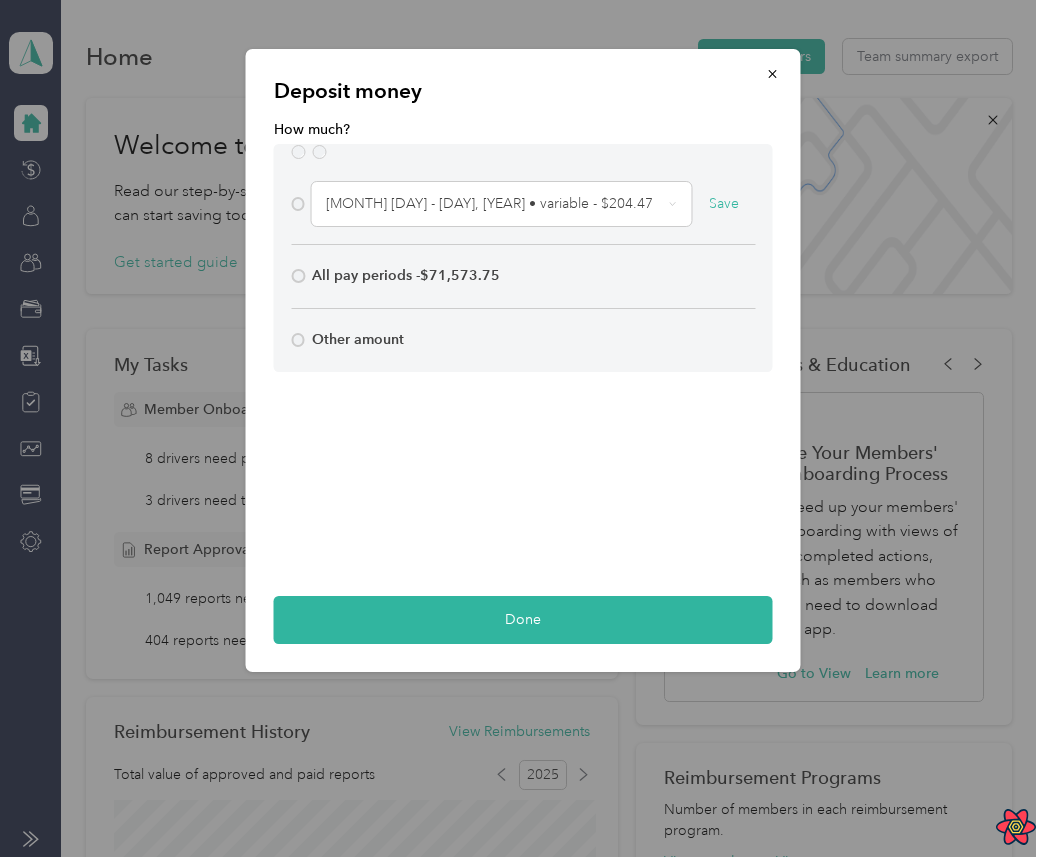 click on "August 1 - 31, 2025 • variable - $204.47 Save All pay periods -  $71,573.75 Other amount" at bounding box center [523, 268] 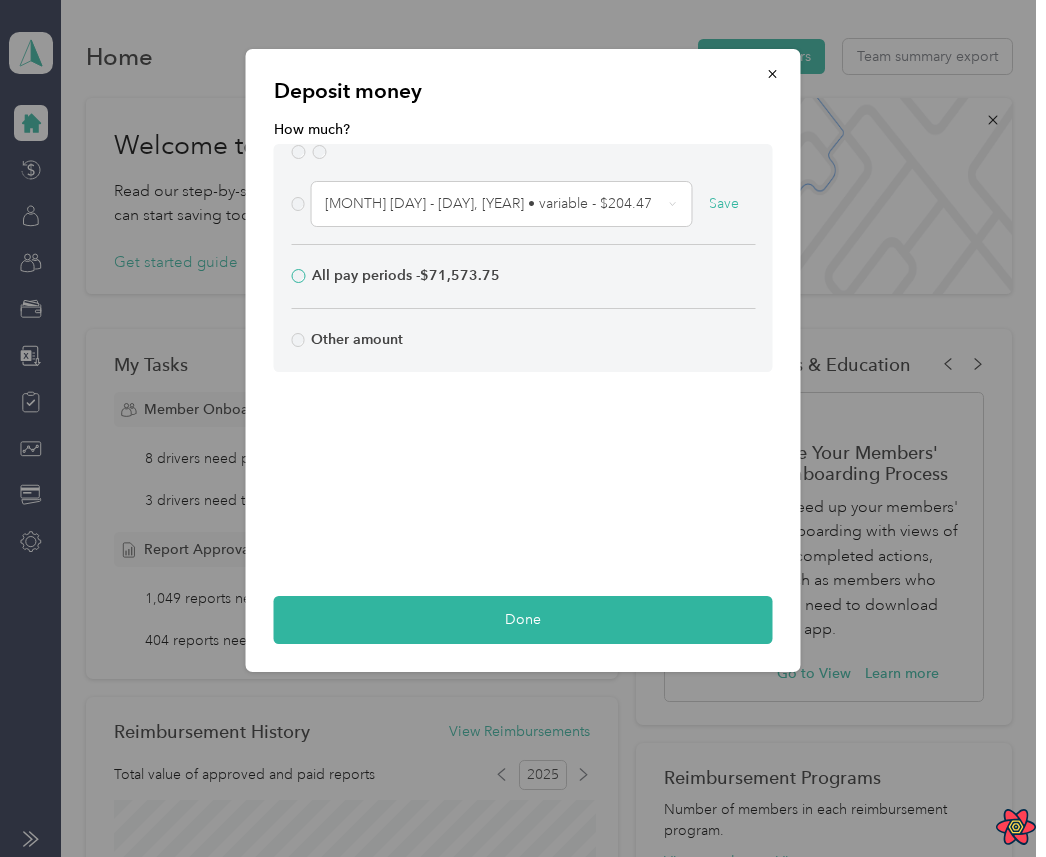 click on "All pay periods -  $71,573.75" at bounding box center (406, 276) 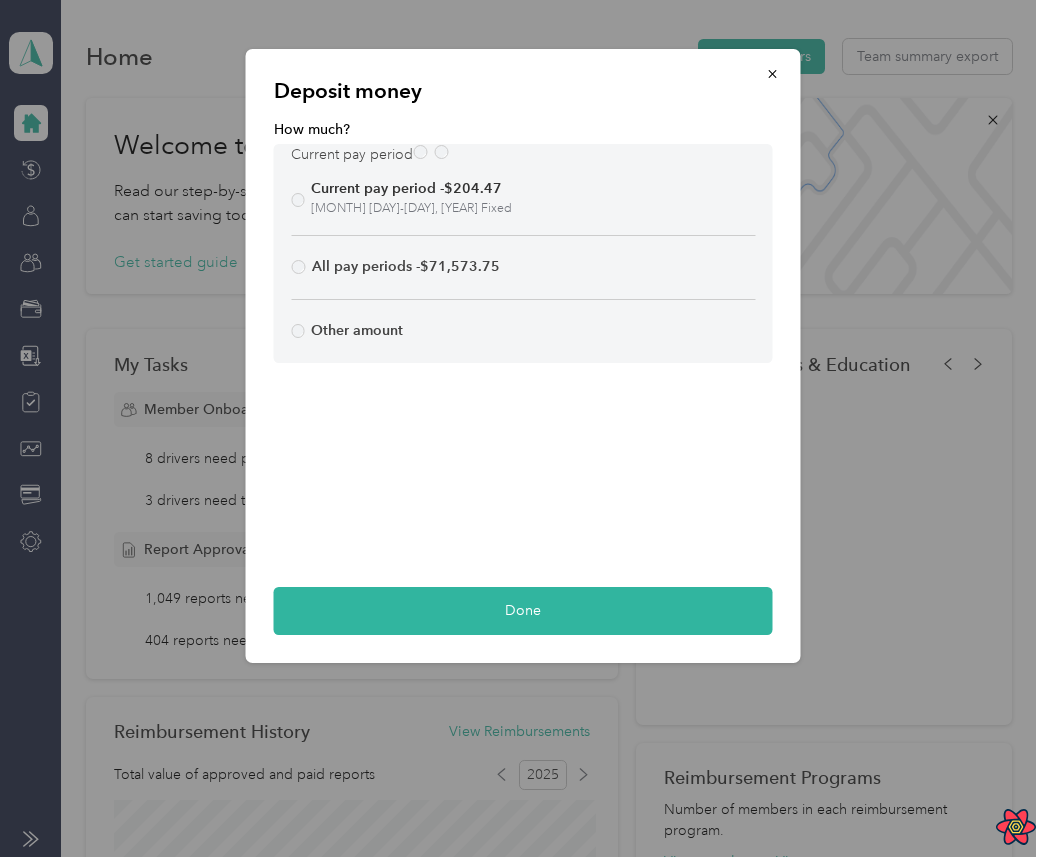 click on "Current pay period Current pay period -  $204.47 June 1-16, 2025 Fixed All pay periods -  $71,573.75 Other amount" at bounding box center (523, 253) 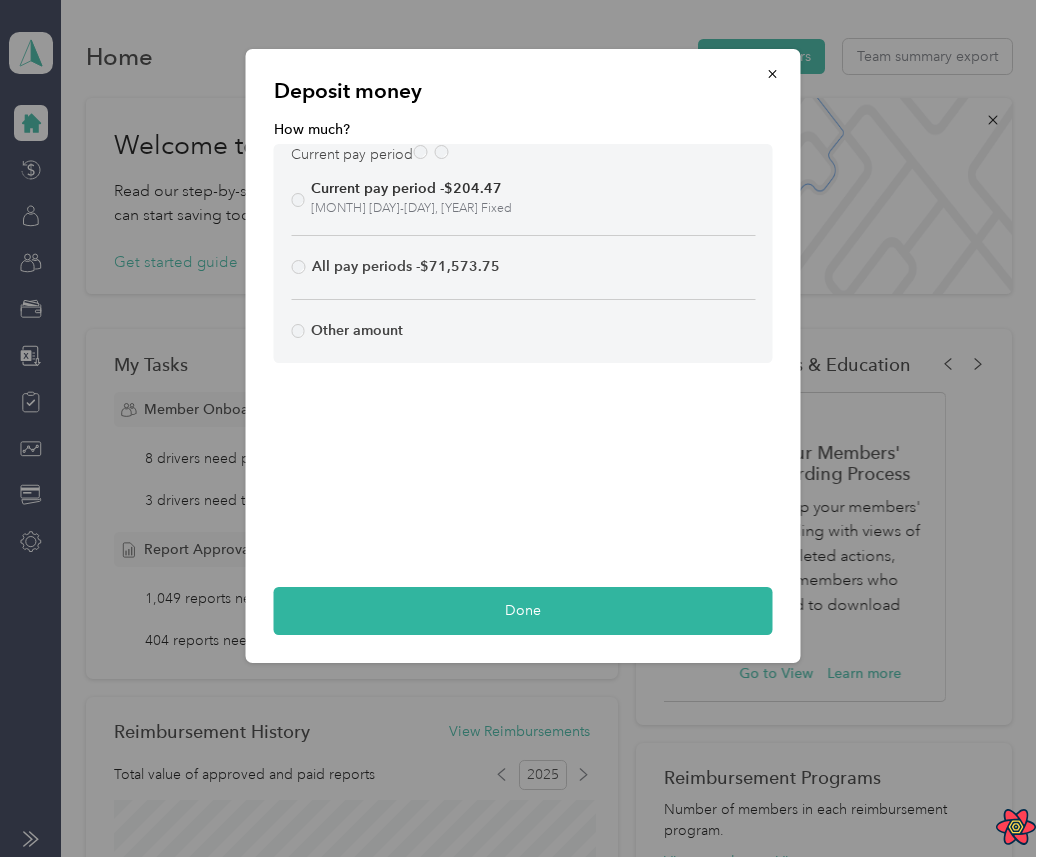 click on "Current pay period Current pay period -  $204.47 June 1-16, 2025 Fixed All pay periods -  $71,573.75 Other amount" at bounding box center (523, 253) 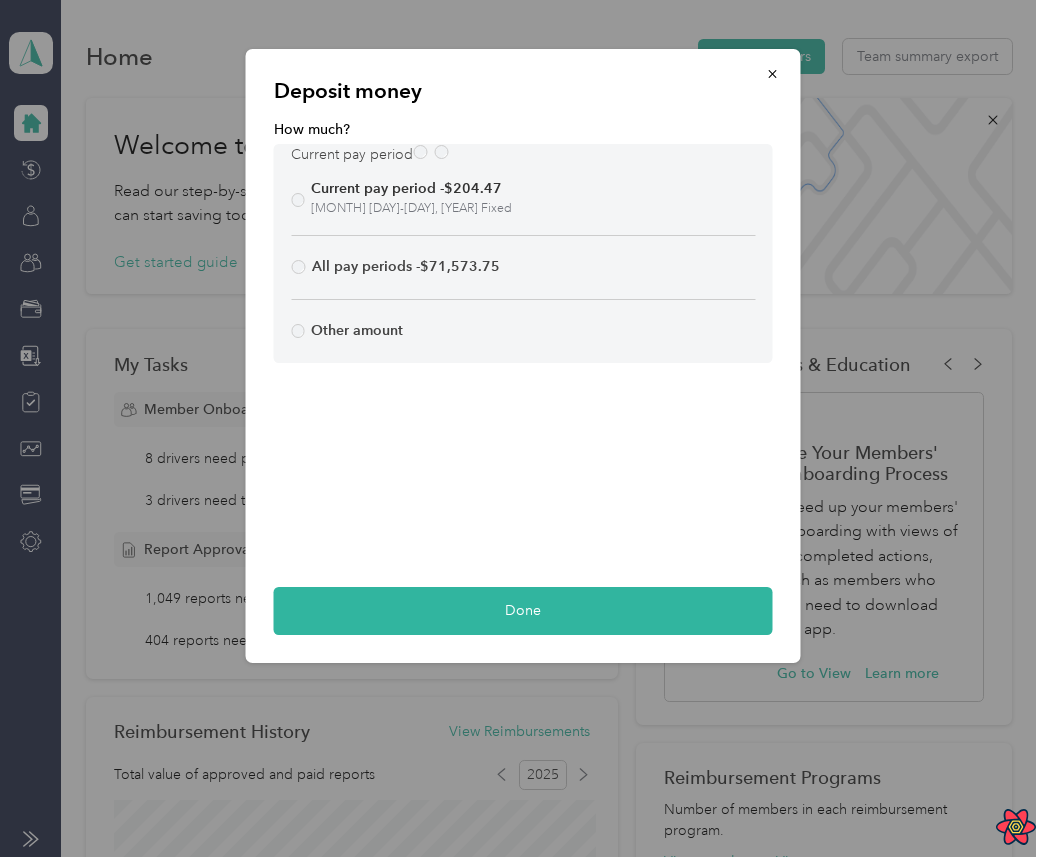click on "Current pay period Current pay period -  $204.47 June 1-16, 2025 Fixed All pay periods -  $71,573.75 Other amount" at bounding box center [523, 253] 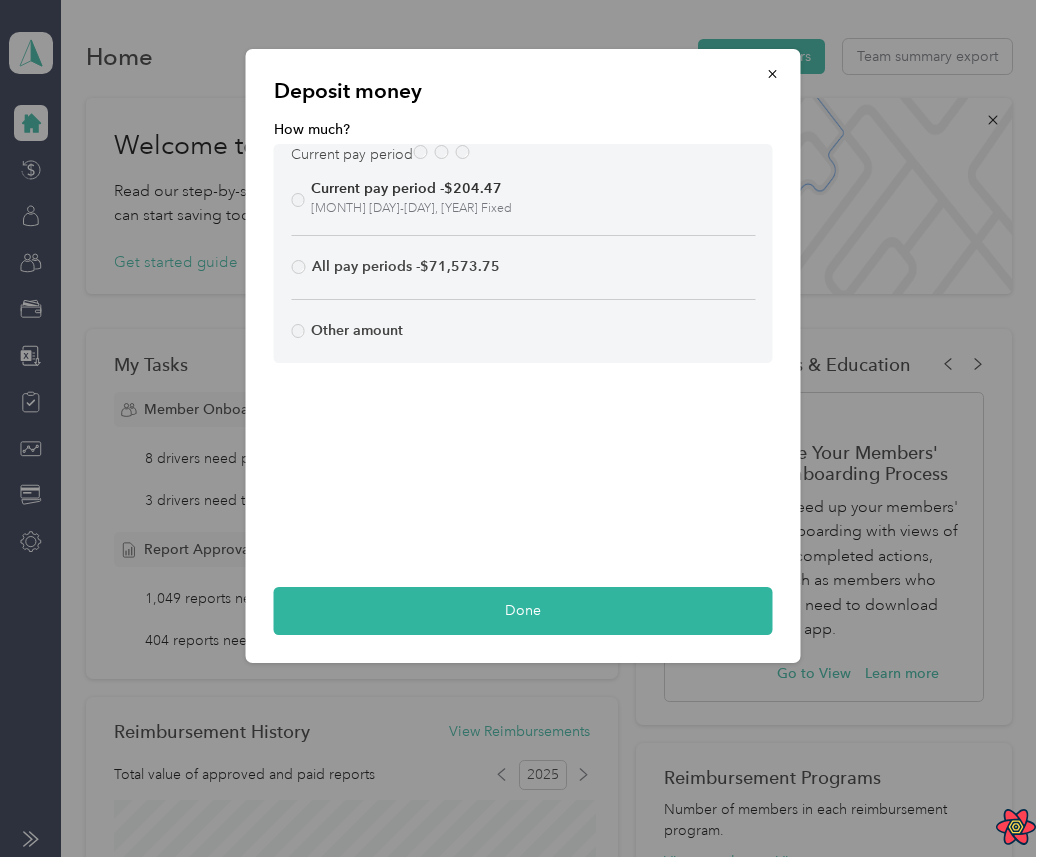 click on "How much? Current pay period Current pay period -  $204.47 June 1-16, 2025 Fixed All pay periods -  $71,573.75 Other amount Done" at bounding box center [523, 377] 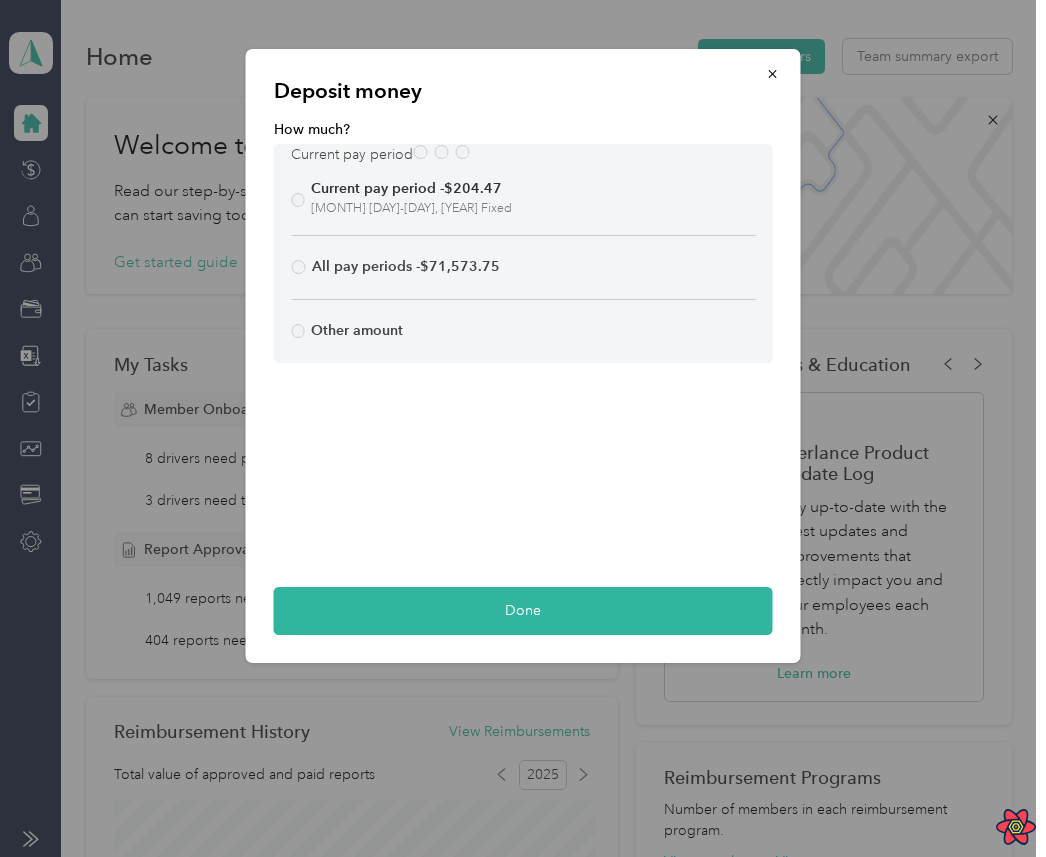 click on "Current pay period" at bounding box center (352, 154) 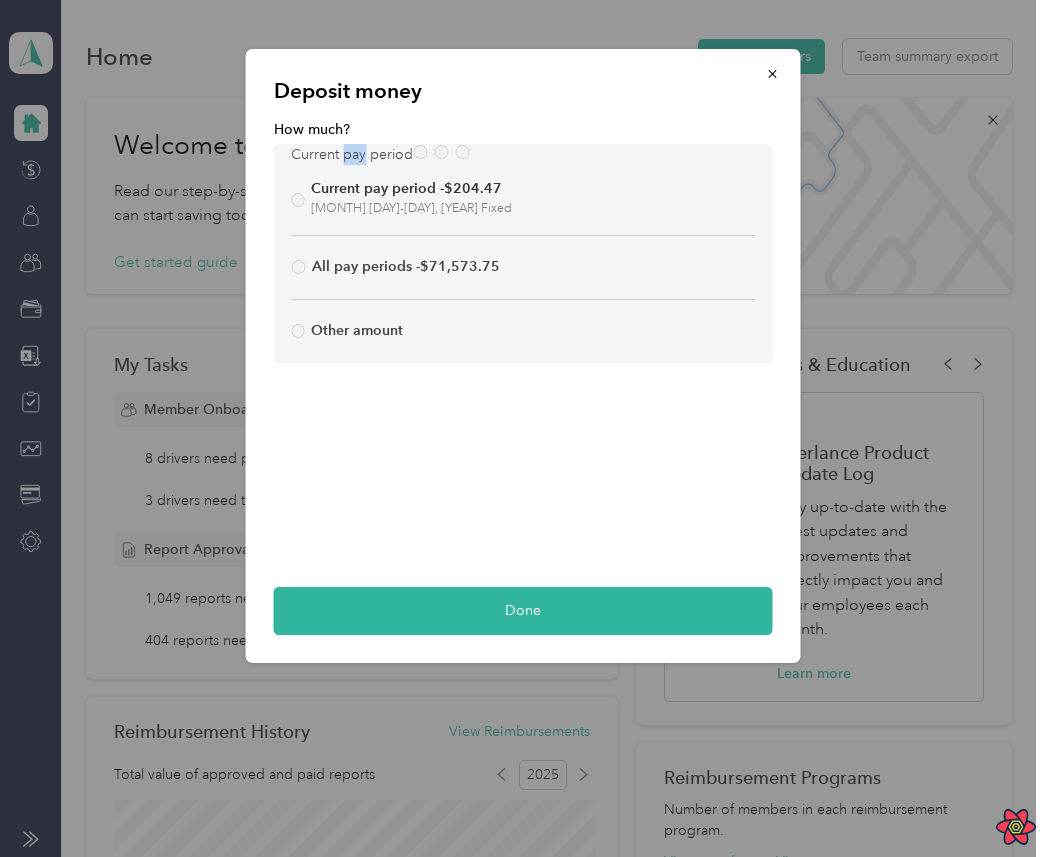 click on "Current pay period" at bounding box center [352, 154] 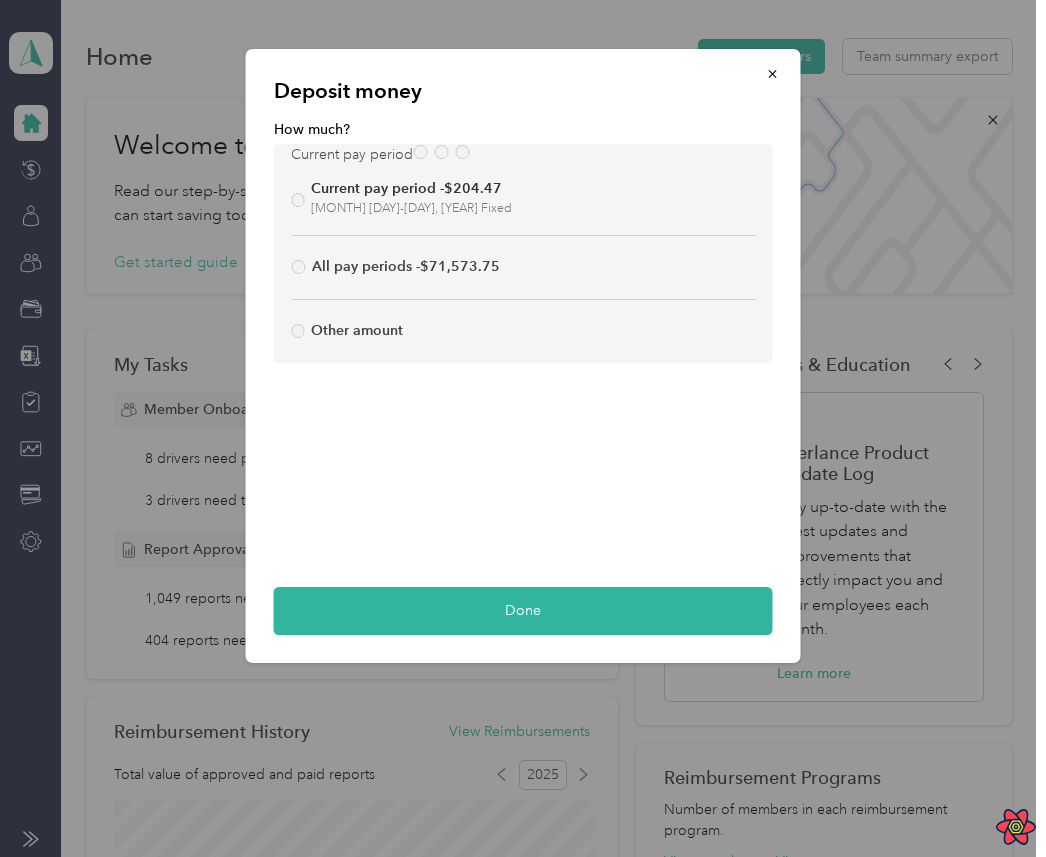 click on "How much?" at bounding box center (523, 129) 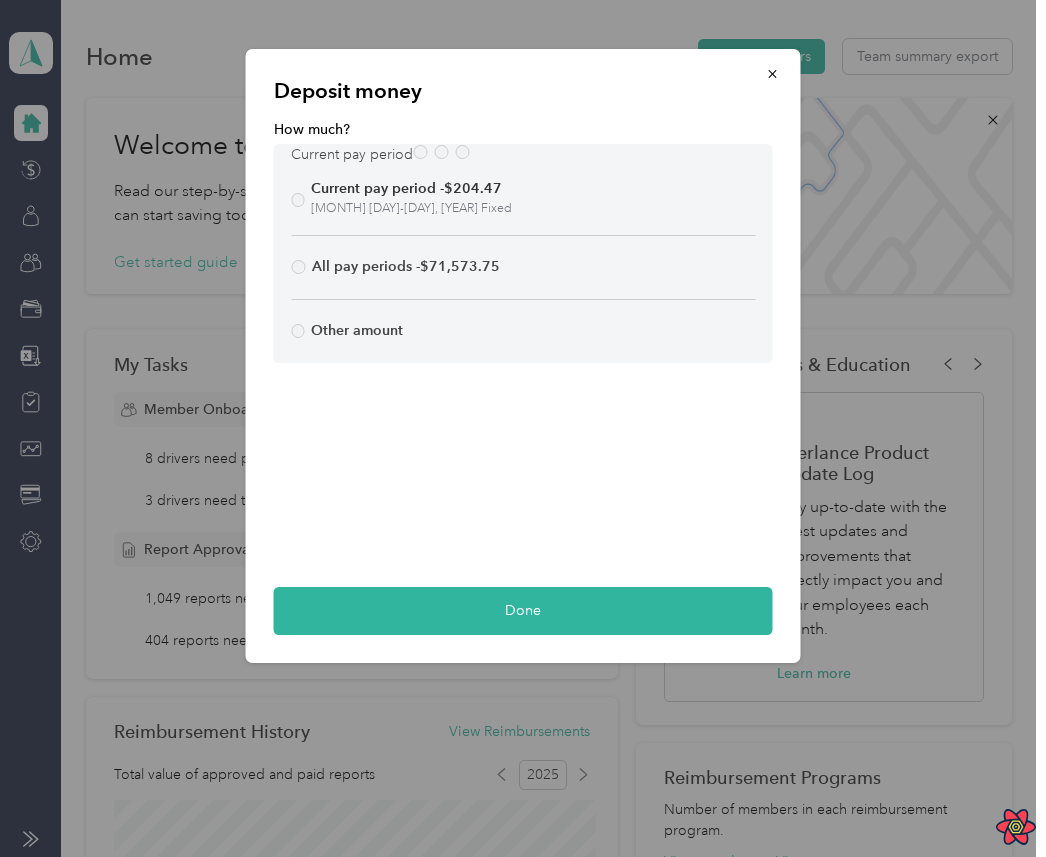 click on "Current pay period" at bounding box center (352, 154) 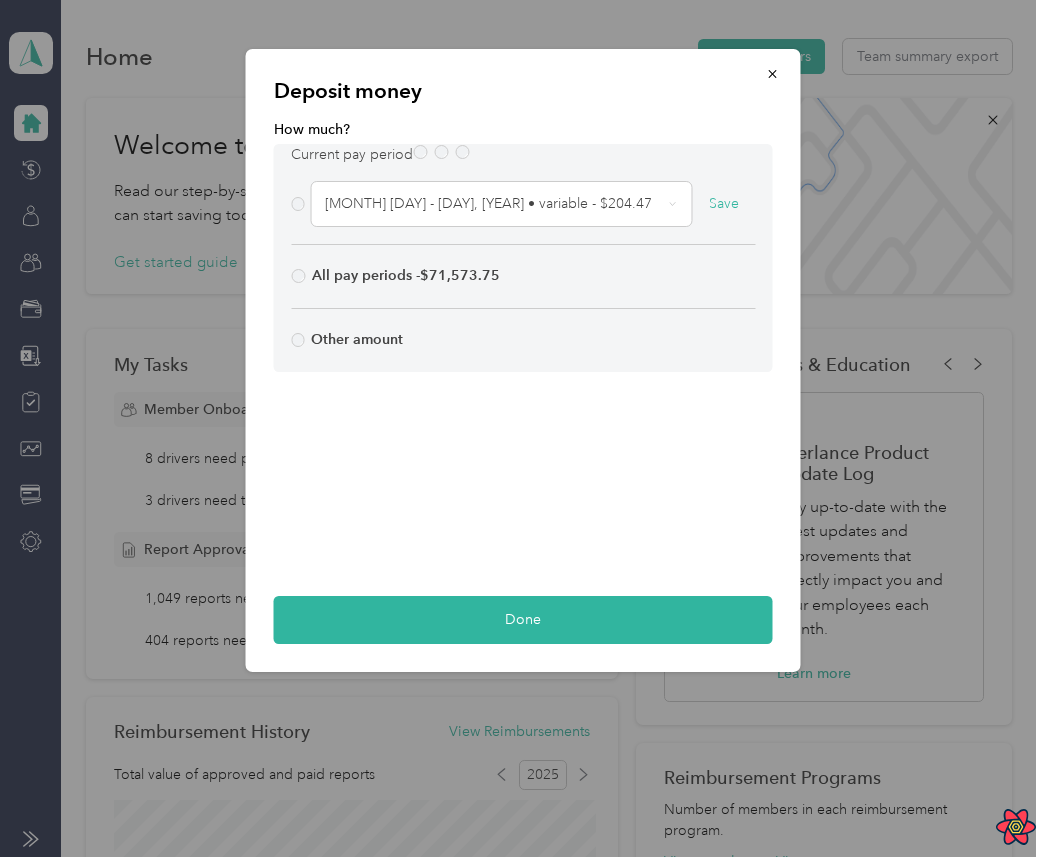click on "Current pay period August 1 - 31, 2025 • variable - $204.47 Save All pay periods -  $71,573.75 Other amount" at bounding box center [523, 258] 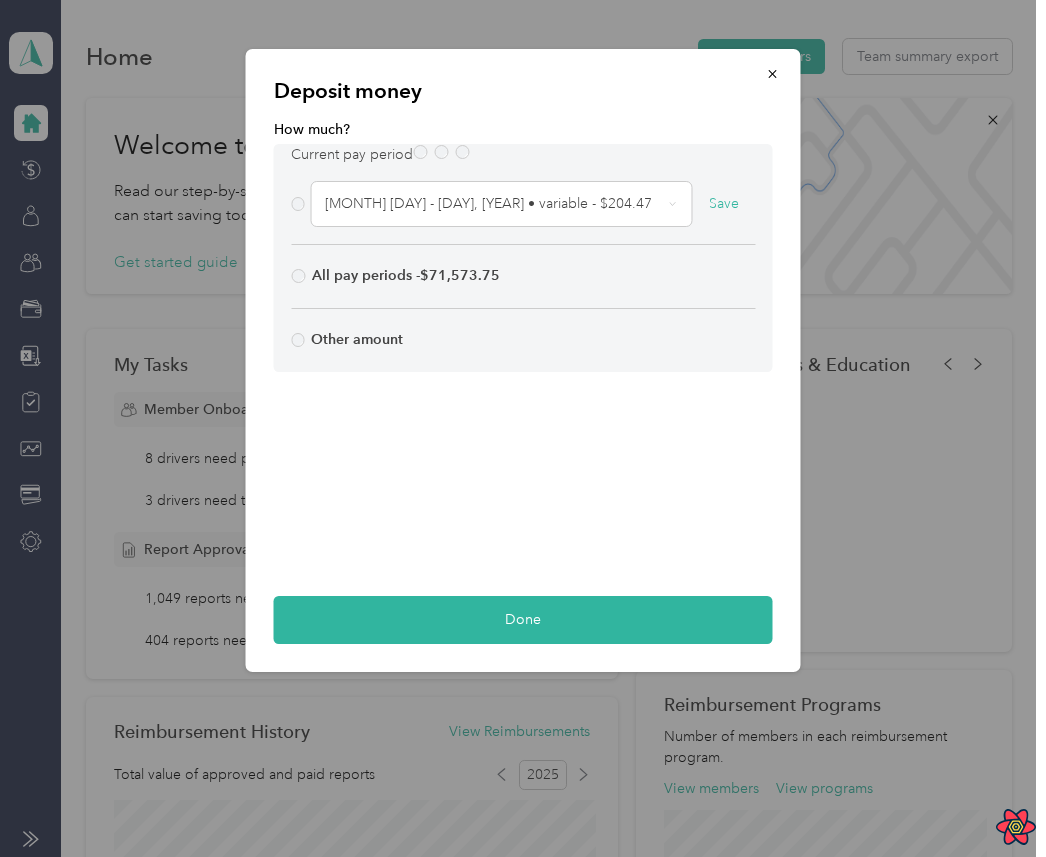 click on "Current pay period August 1 - 31, 2025 • variable - $204.47 Save All pay periods -  $71,573.75 Other amount" at bounding box center (523, 258) 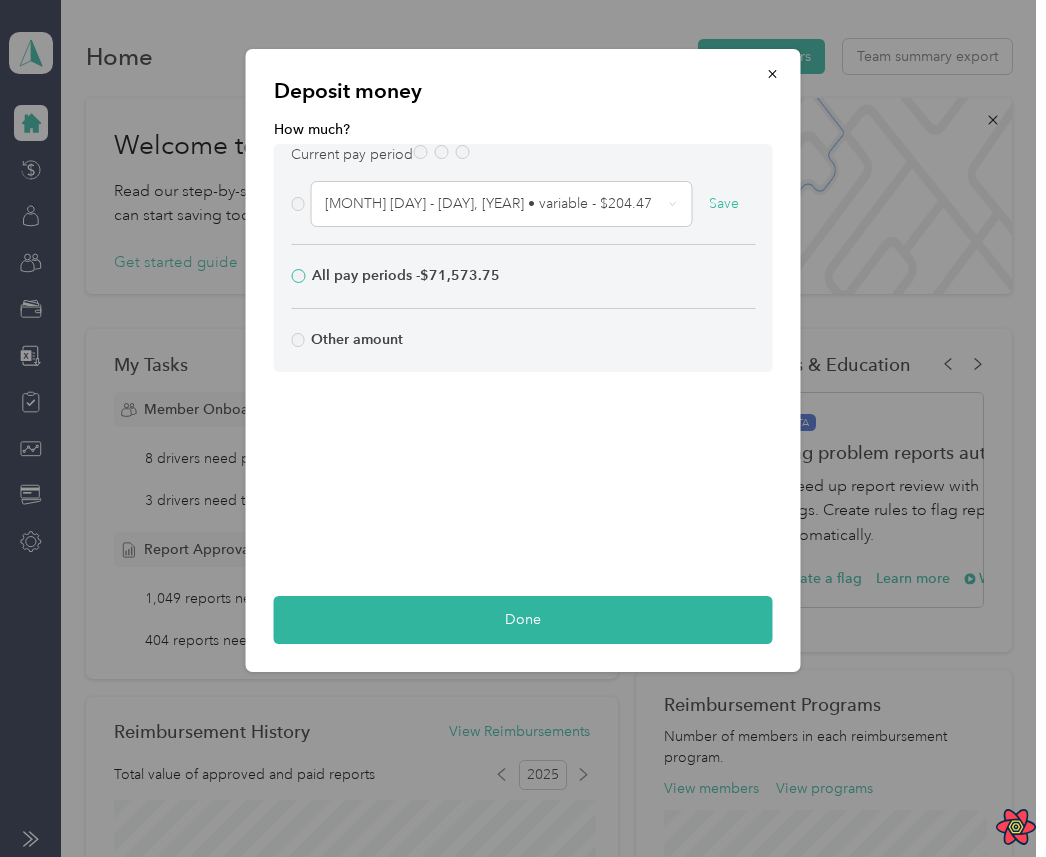 click on "All pay periods -  $71,573.75" at bounding box center (523, 282) 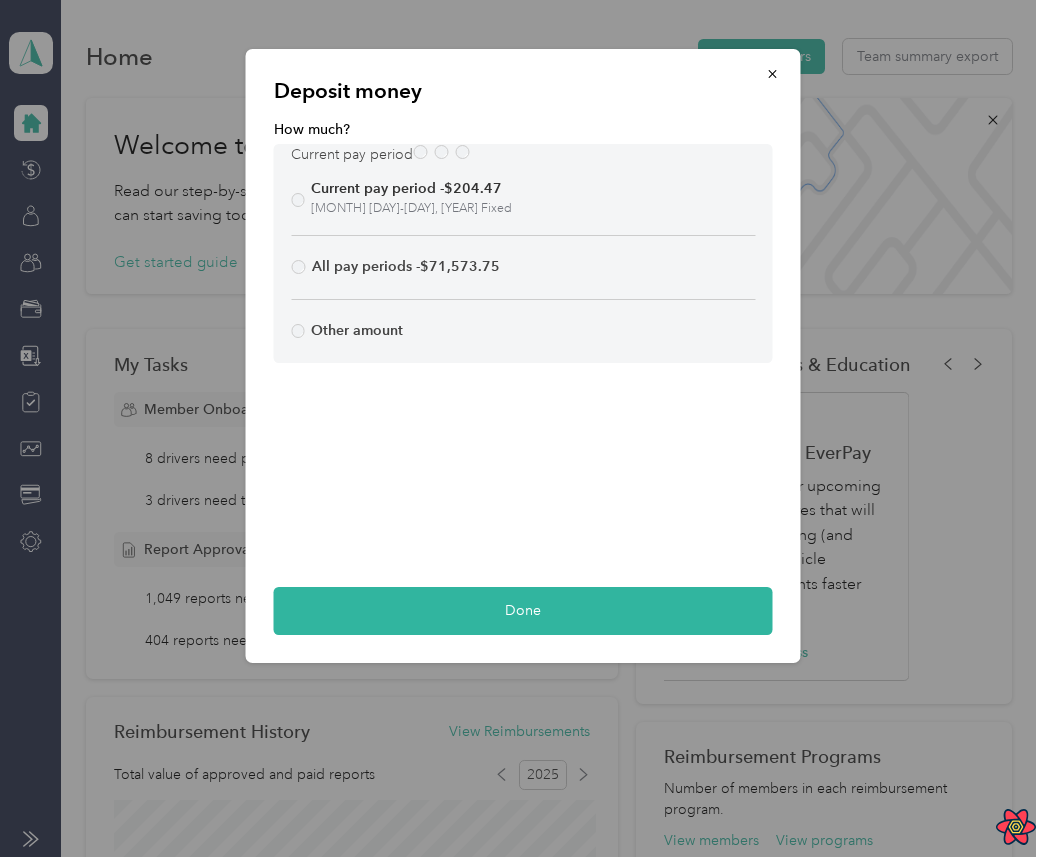 click on "Current pay period Current pay period -  $204.47 June 1-16, 2025 Fixed All pay periods -  $71,573.75 Other amount" at bounding box center [523, 253] 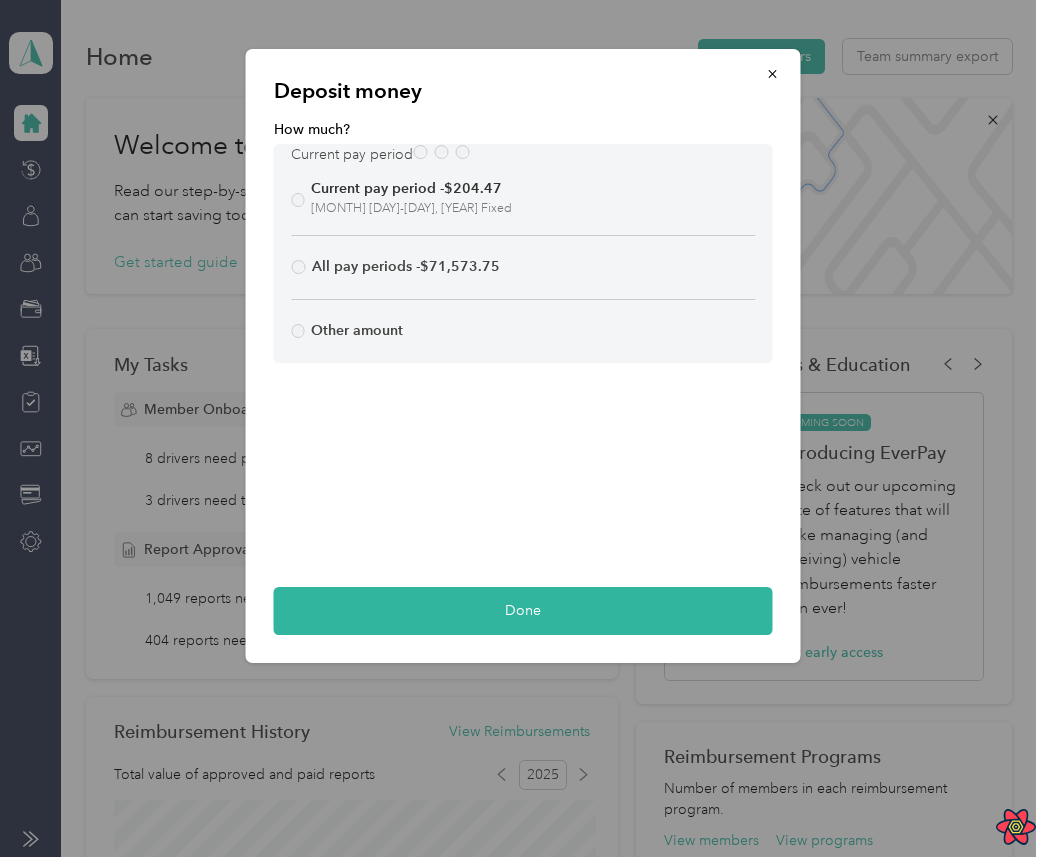 click on "Current pay period" at bounding box center [352, 154] 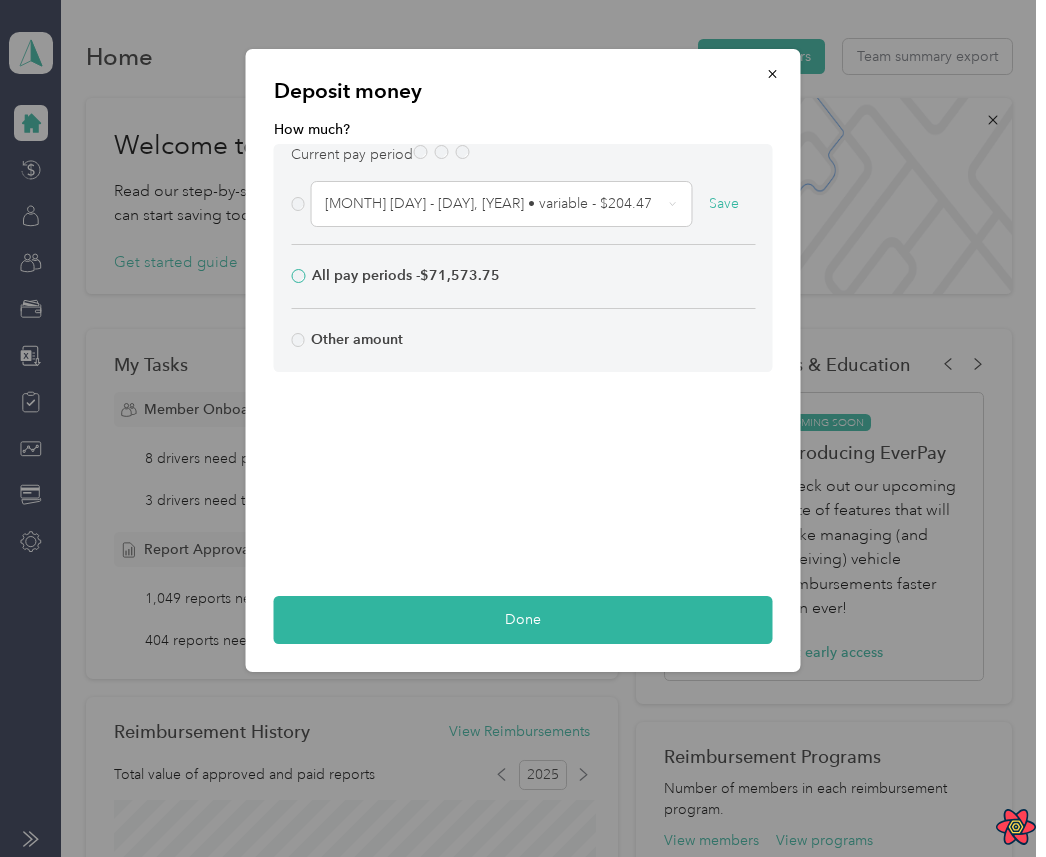 click on "All pay periods -  $71,573.75" at bounding box center (406, 276) 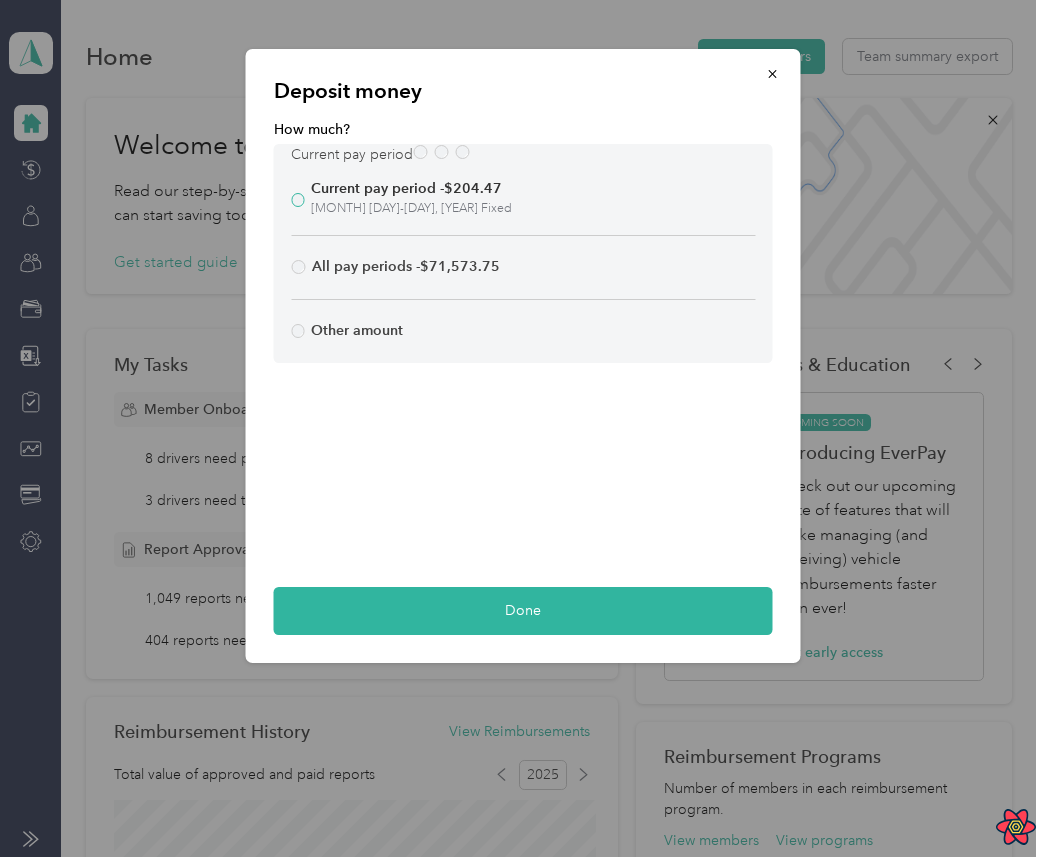 click on "June 1-16, 2025 Fixed" at bounding box center (533, 209) 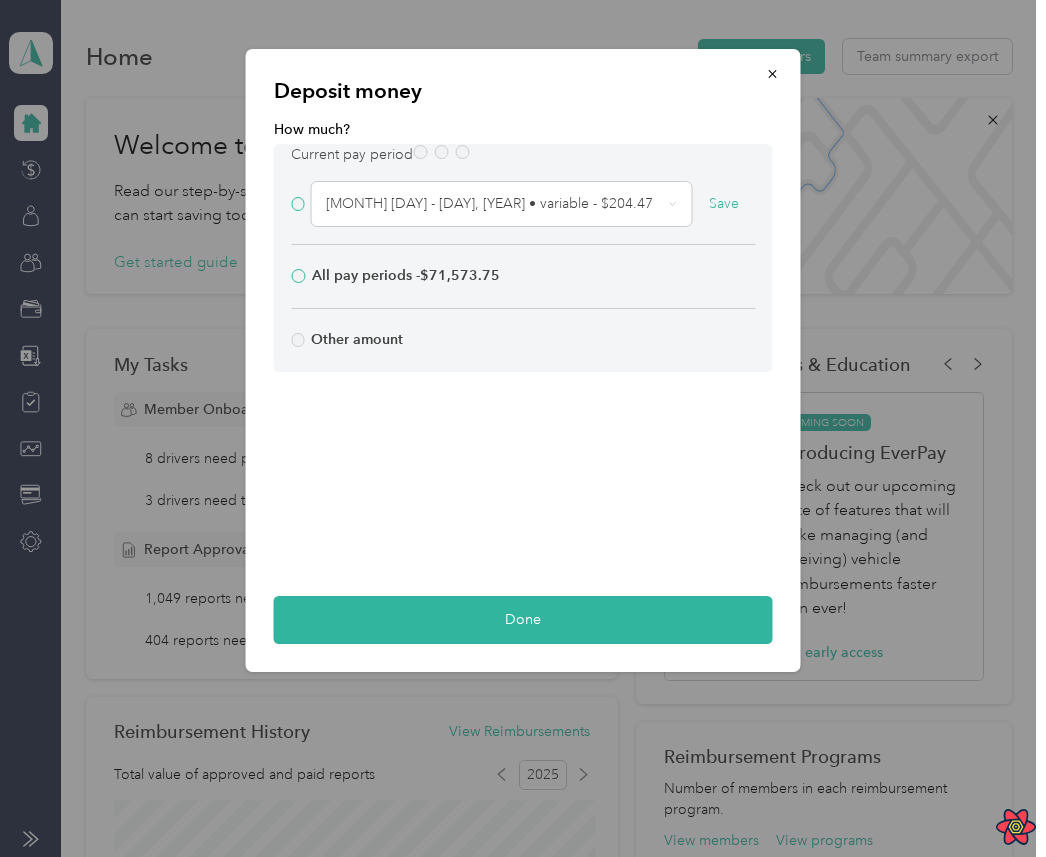 click on "All pay periods -  $71,573.75" at bounding box center (406, 276) 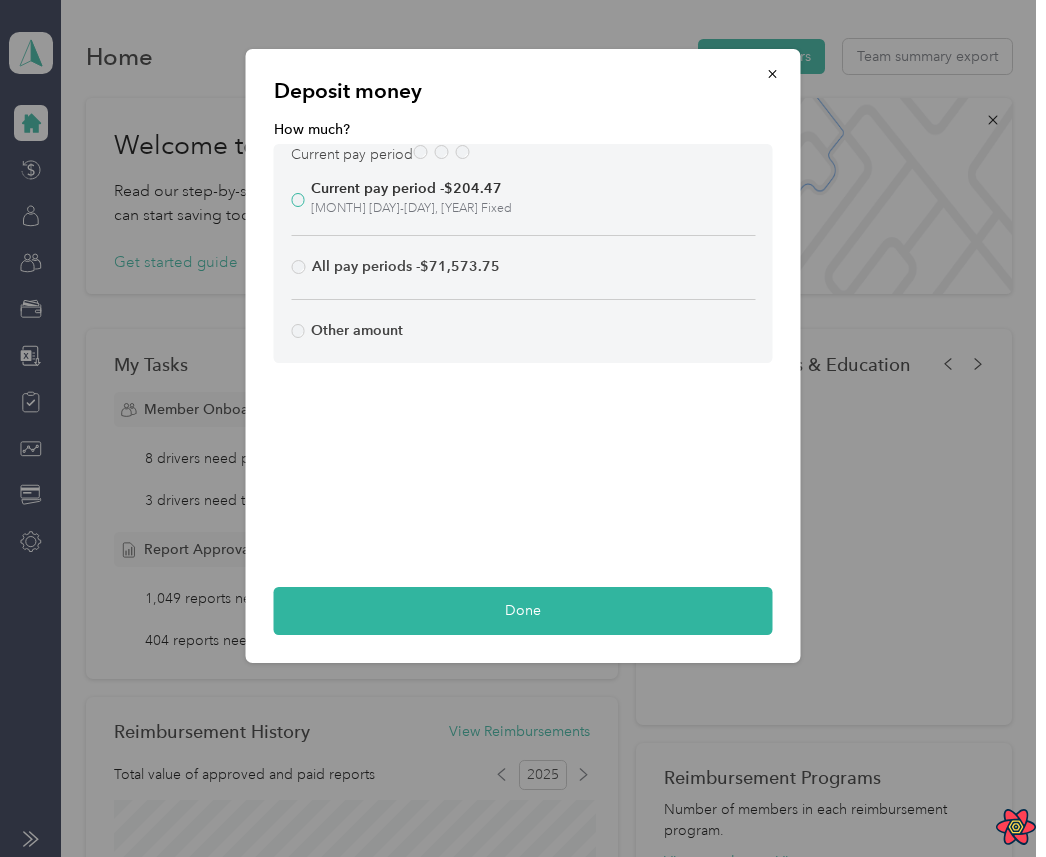 click on "Current pay period -  $204.47" at bounding box center [406, 189] 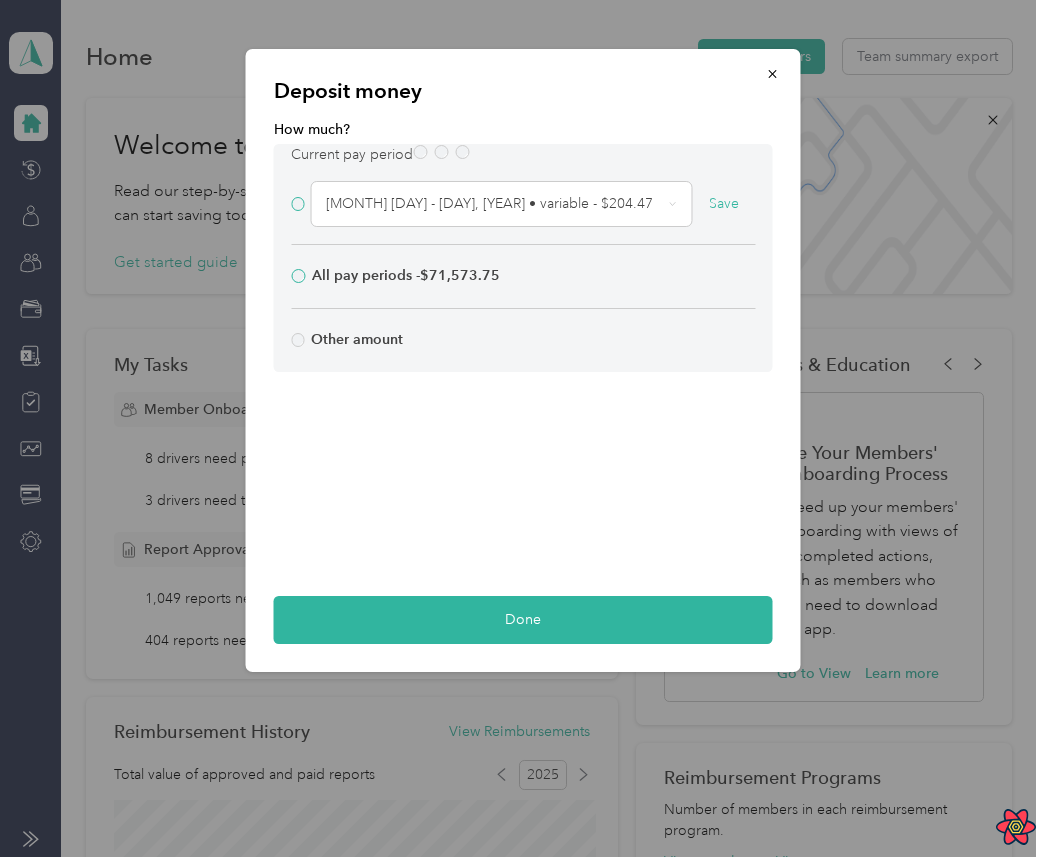 click on "All pay periods -  $71,573.75" at bounding box center [523, 282] 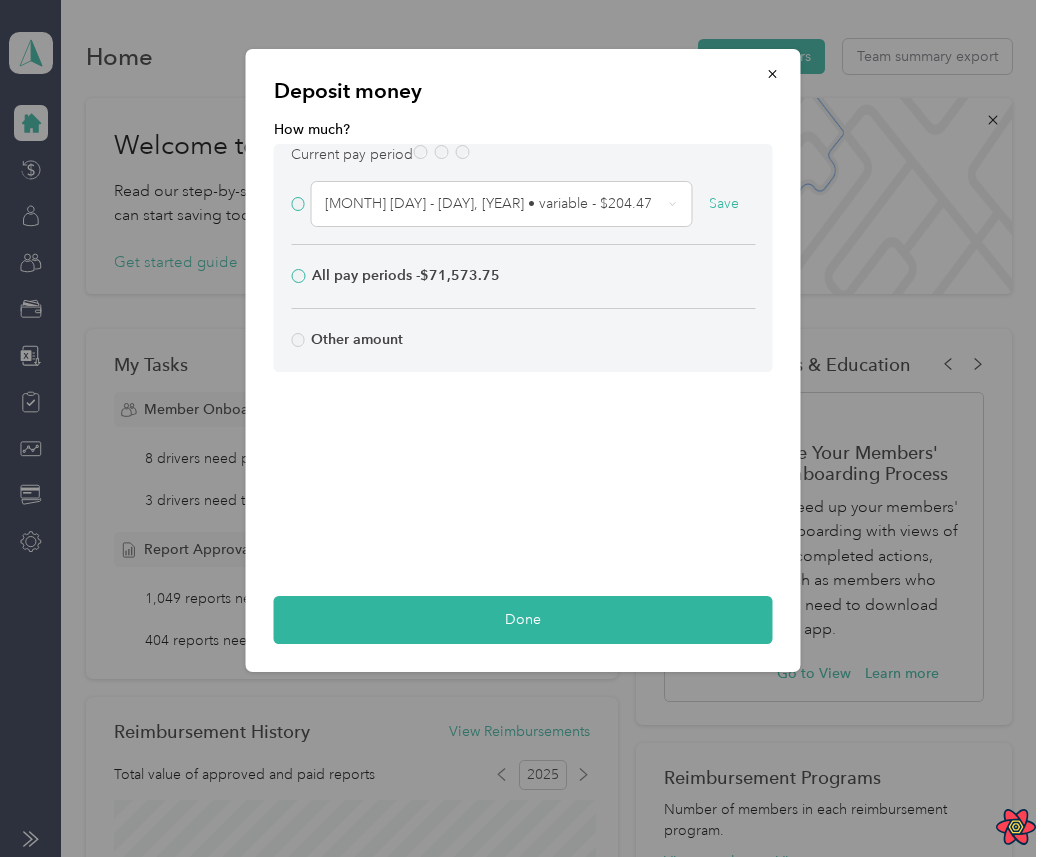 click on "All pay periods -  $71,573.75" at bounding box center (406, 276) 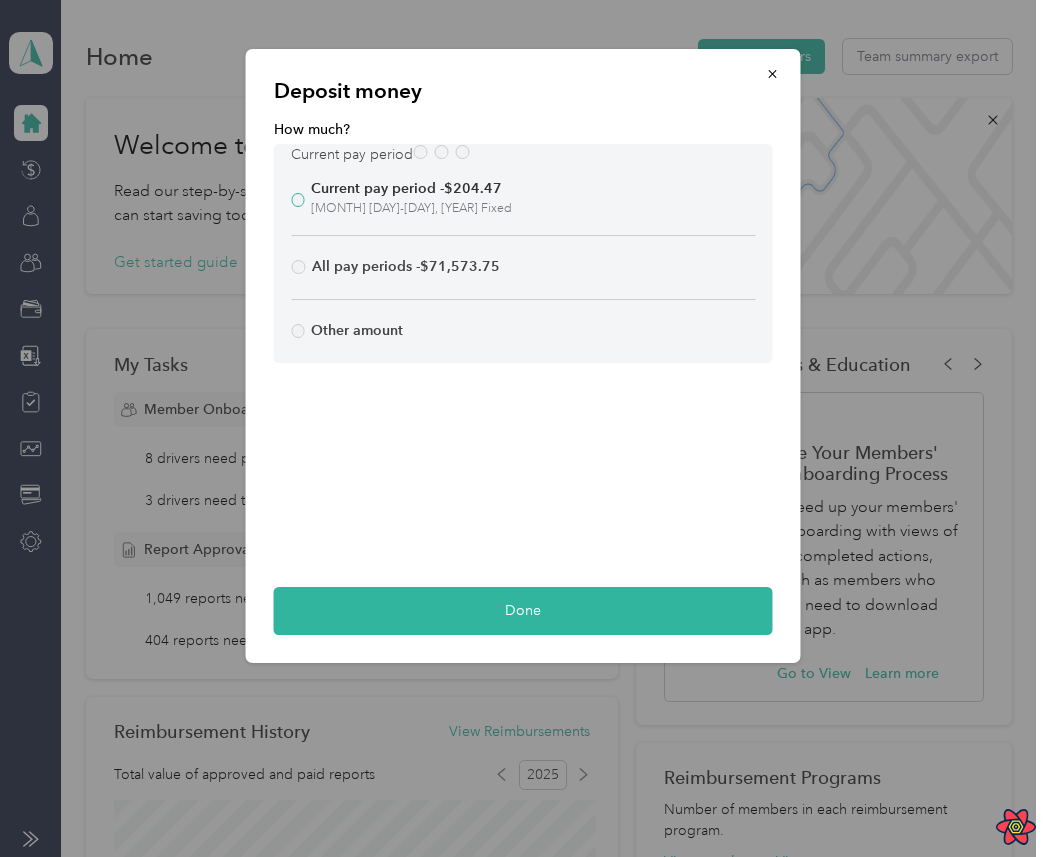 click on "June 1-16, 2025 Fixed" at bounding box center (533, 209) 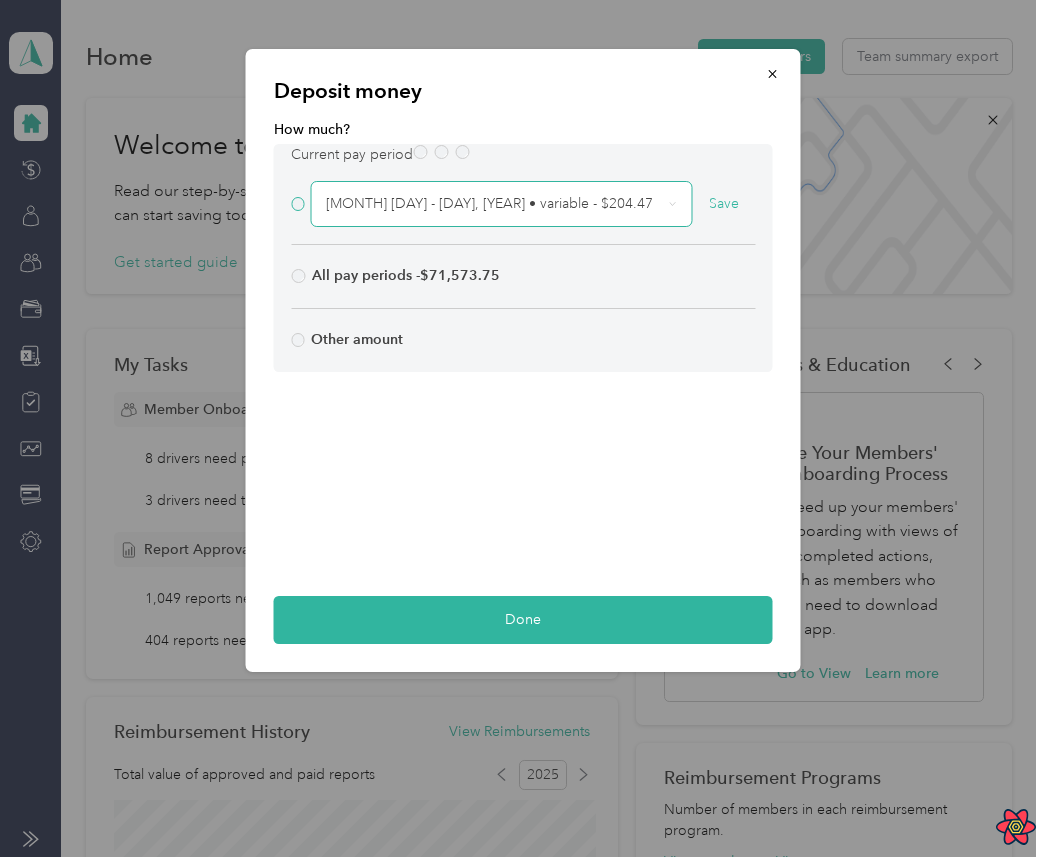 click 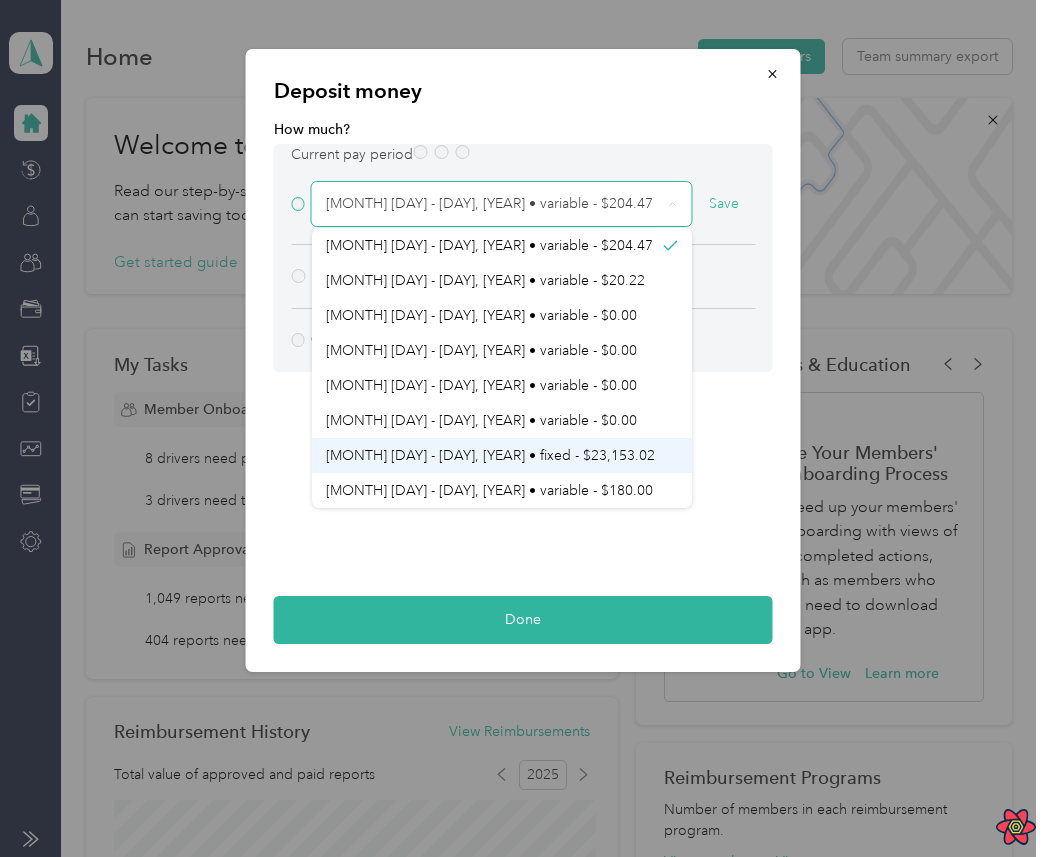 click on "July 1 - 31, 2025 • fixed - $23,153.02" at bounding box center [502, 455] 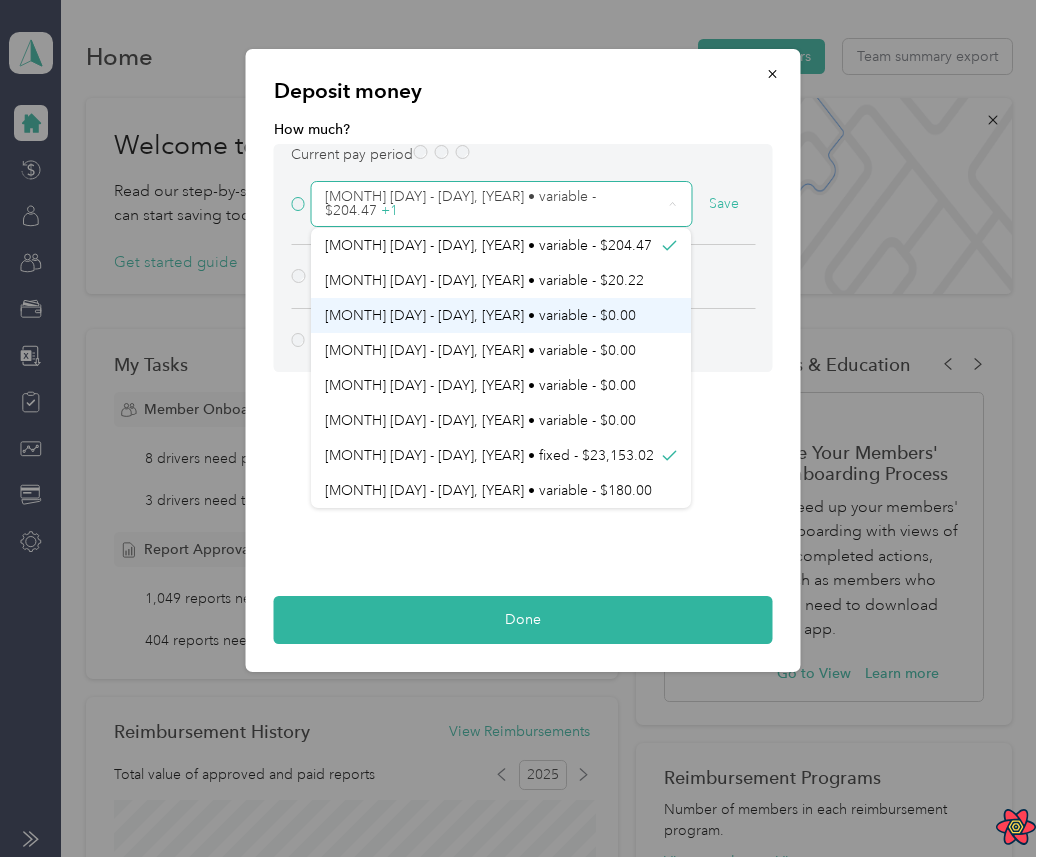 click on "August 1 - 31, 2025 • variable - $0.00" at bounding box center [501, 315] 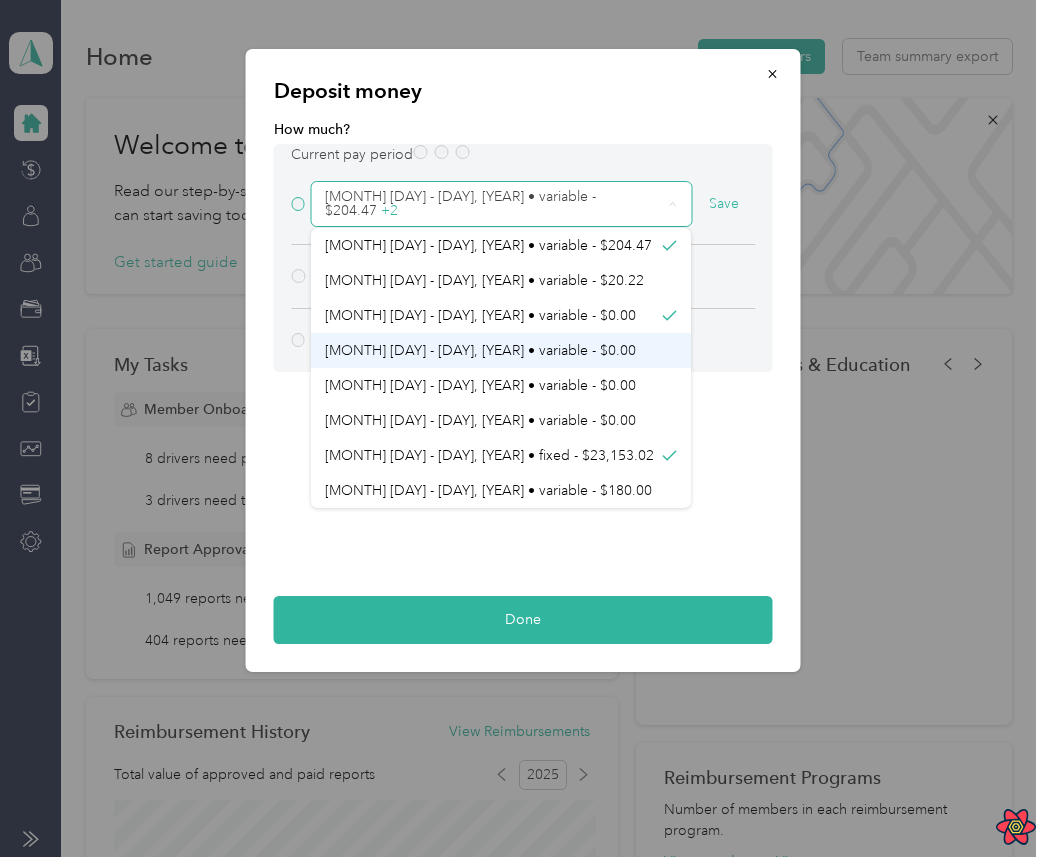 click on "July 28 - 3, 2025 • variable - $0.00" at bounding box center [501, 350] 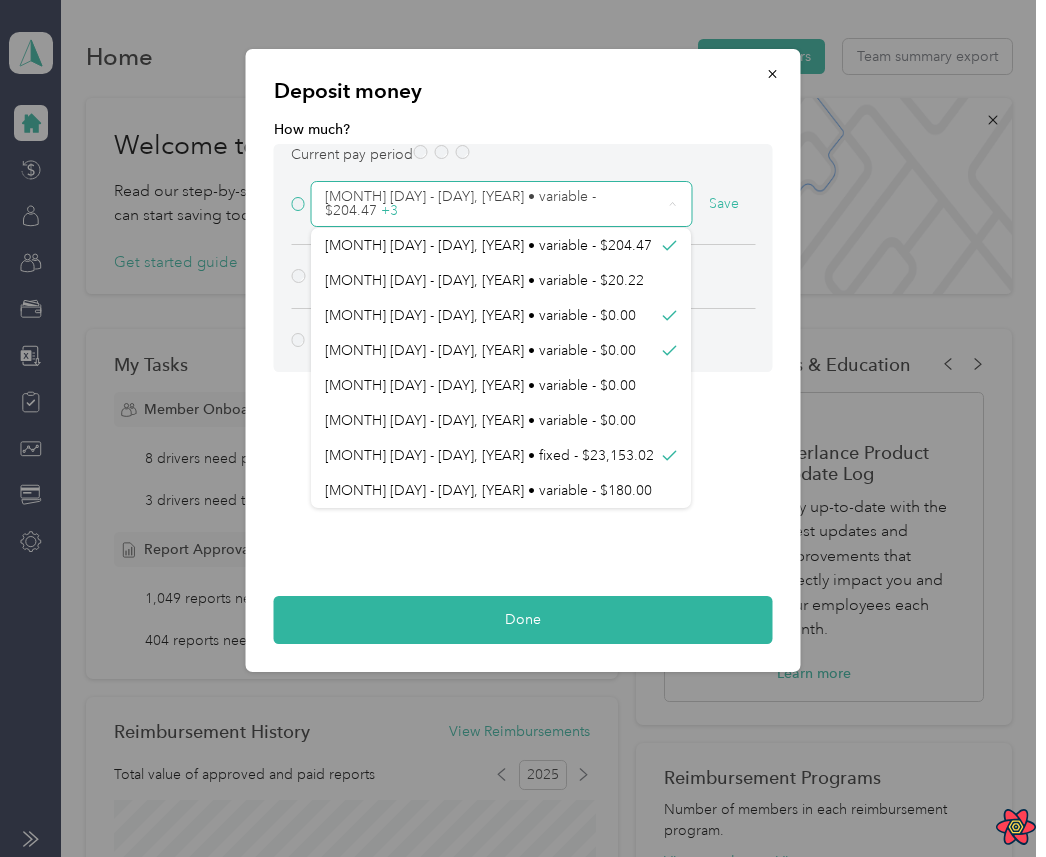click on "Current pay period August 1 - 31, 2025 • variable - $204.47 + 3 Save All pay periods -  $71,573.75 Other amount" at bounding box center (523, 258) 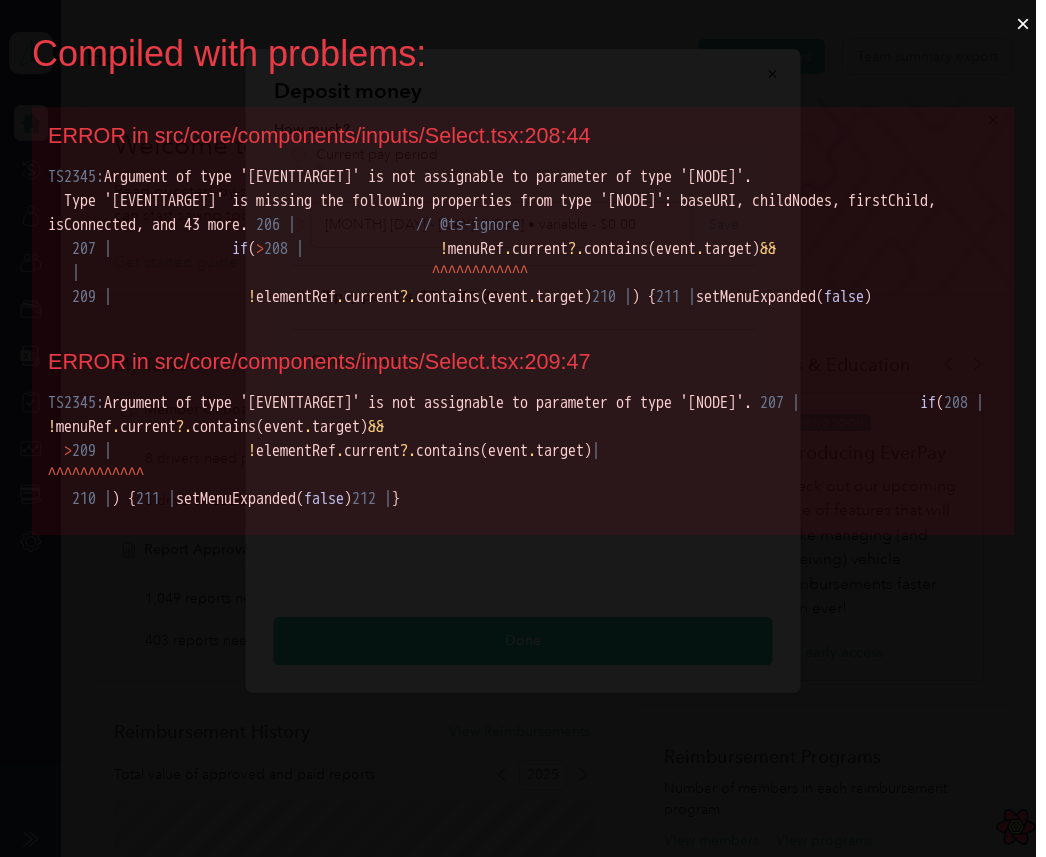 scroll, scrollTop: 0, scrollLeft: 0, axis: both 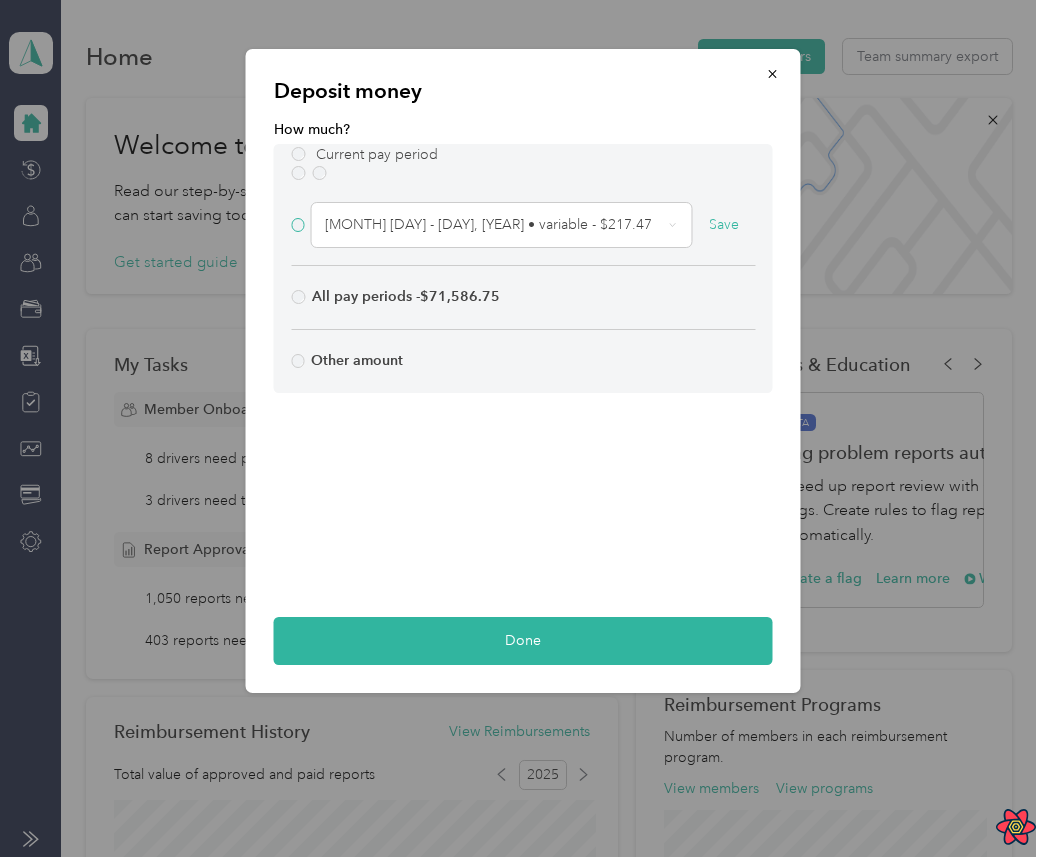 click on "Save" at bounding box center [724, 225] 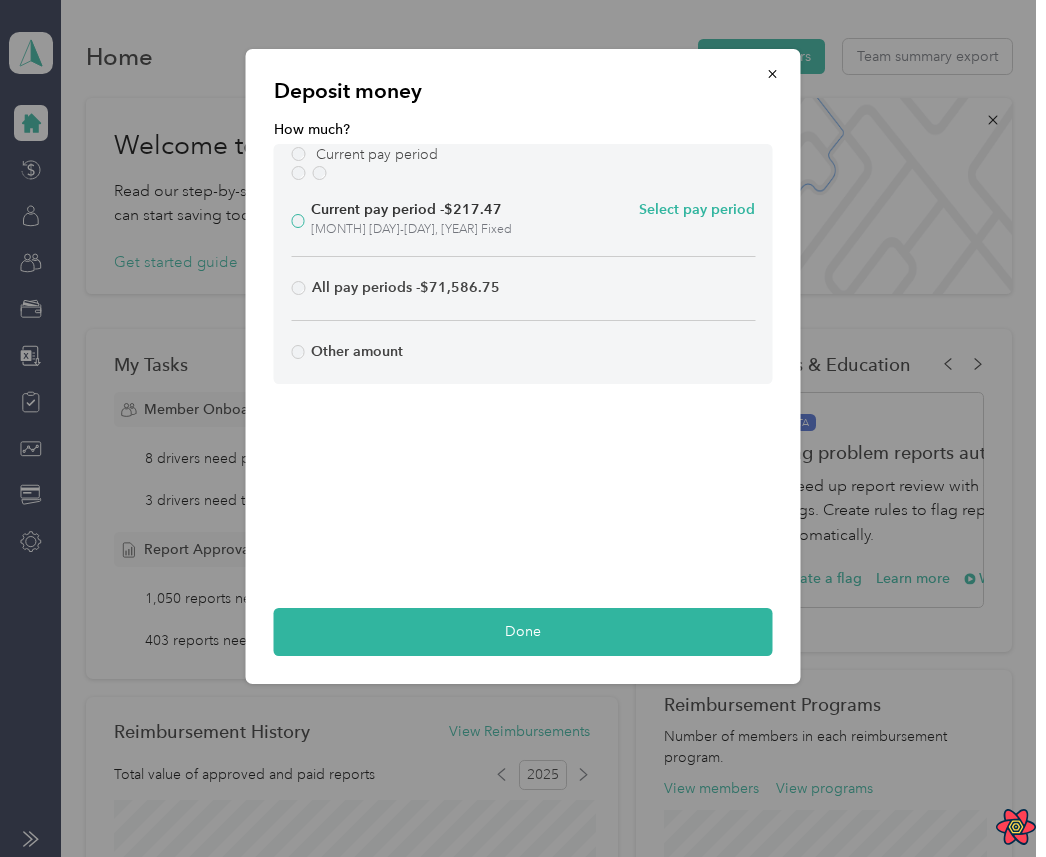 click on "June 1-16, 2025 Fixed" at bounding box center [533, 230] 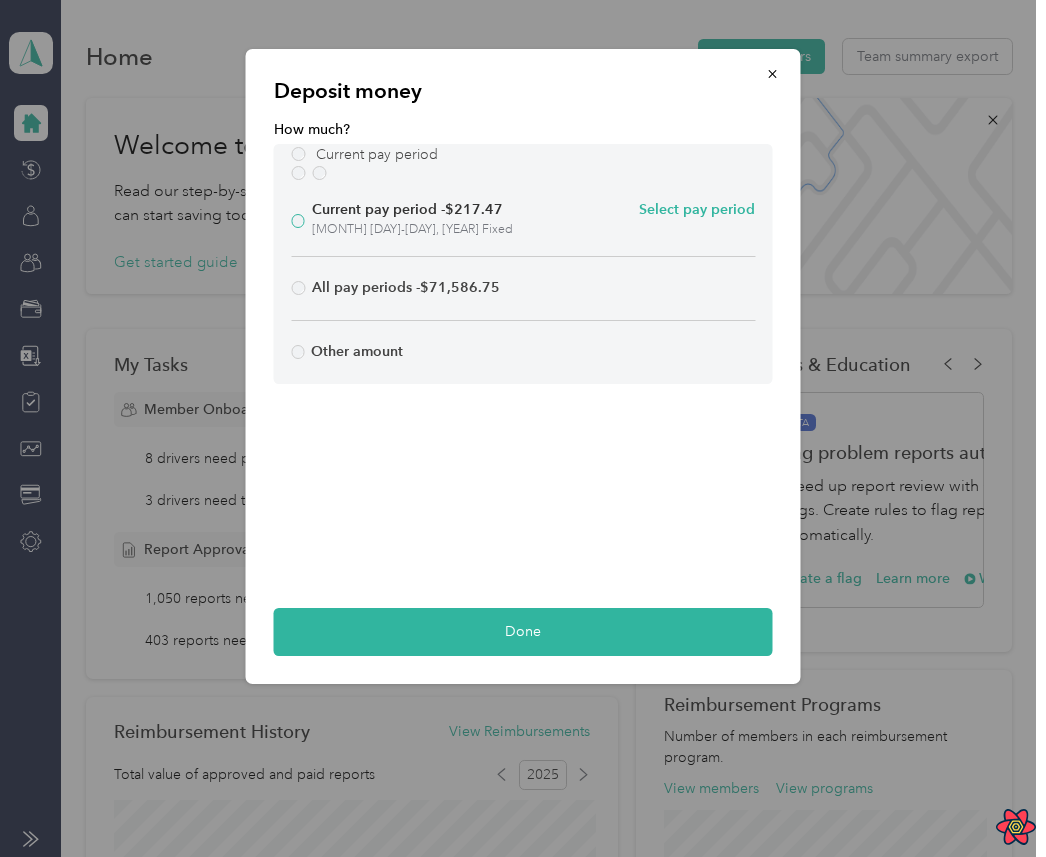 click on "Current pay period -  $217.47 Select pay period June 1-16, 2025 Fixed" at bounding box center (523, 221) 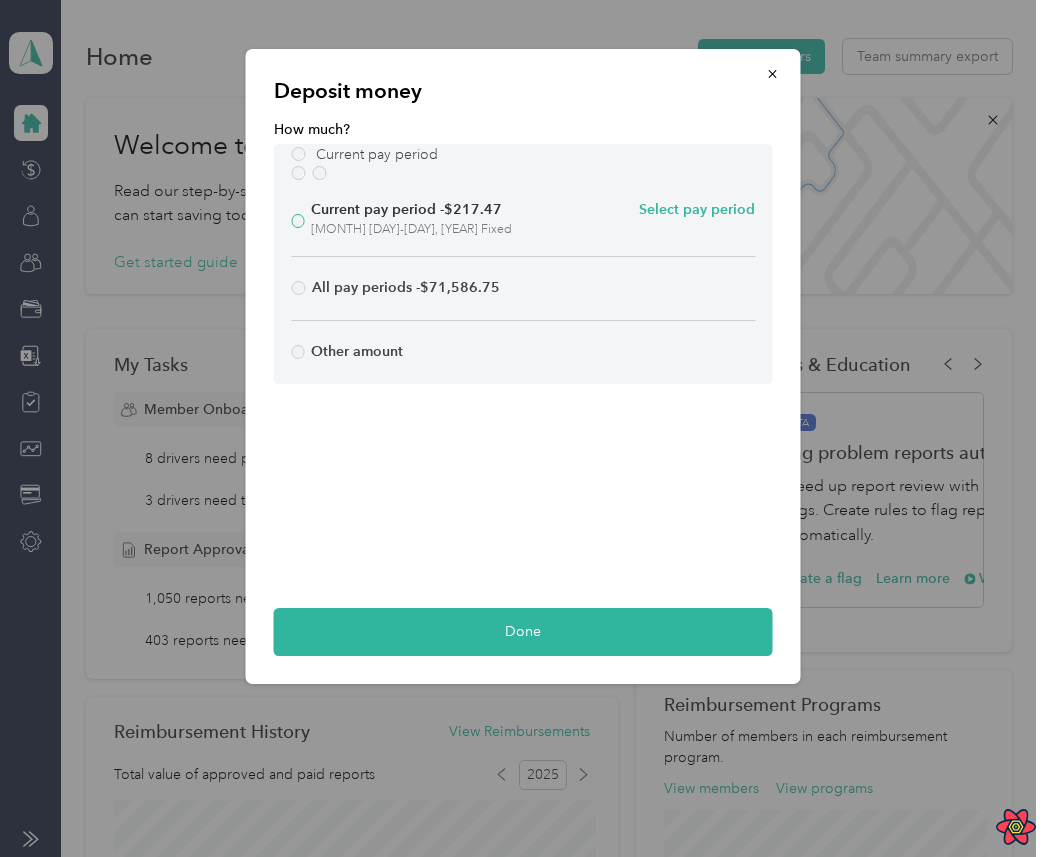 click on "Select pay period" at bounding box center (697, 210) 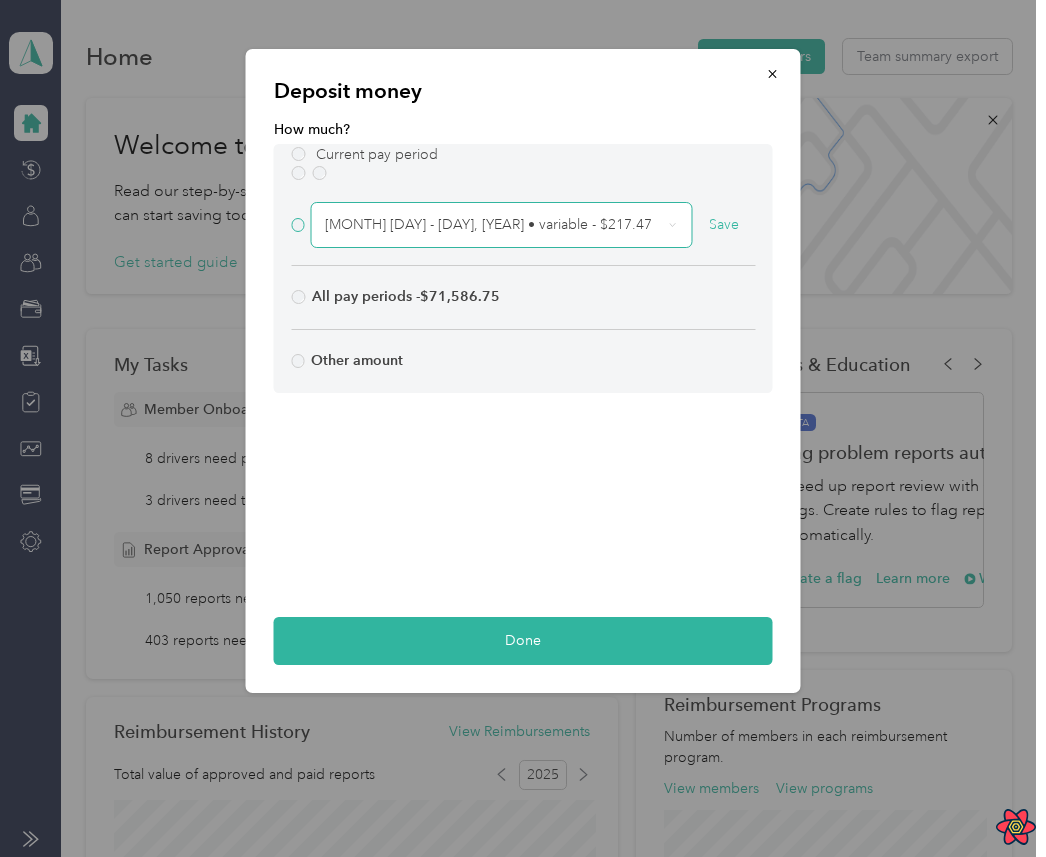 click on "August 1 - 31, 2025 • variable - $217.47" at bounding box center (488, 224) 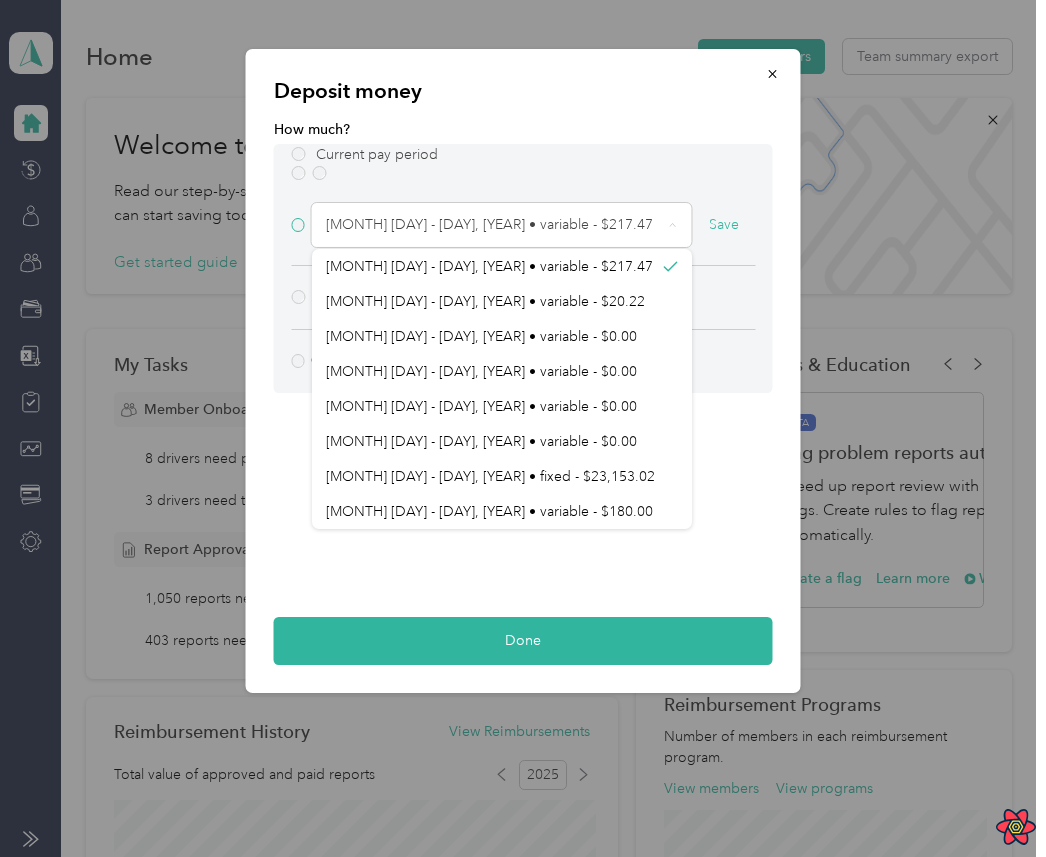 click on "Save" at bounding box center [724, 225] 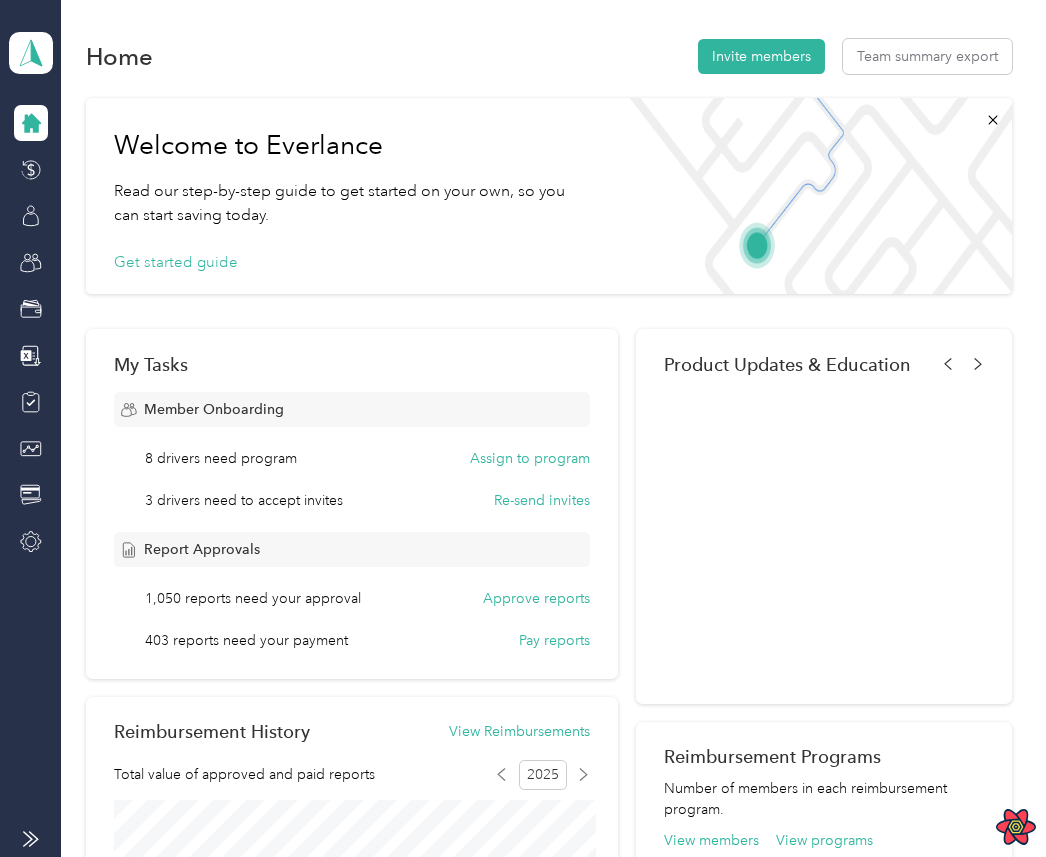 scroll, scrollTop: 0, scrollLeft: 0, axis: both 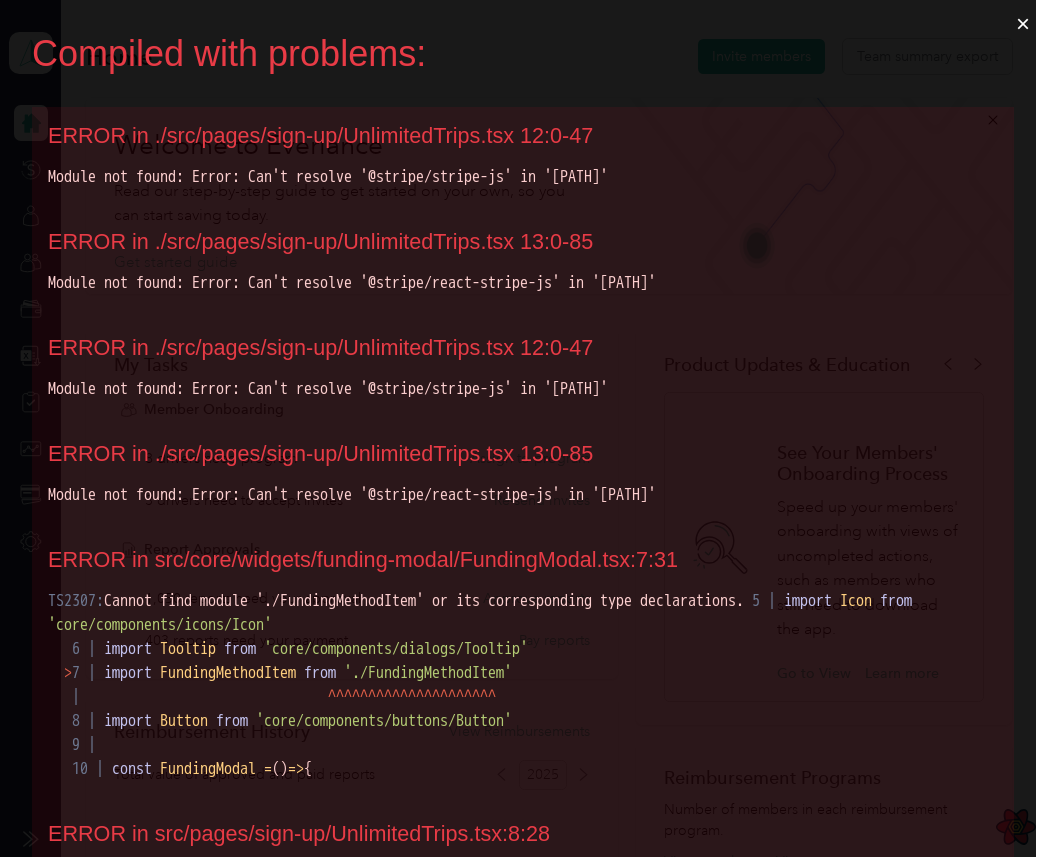 click on "×" at bounding box center (1023, 24) 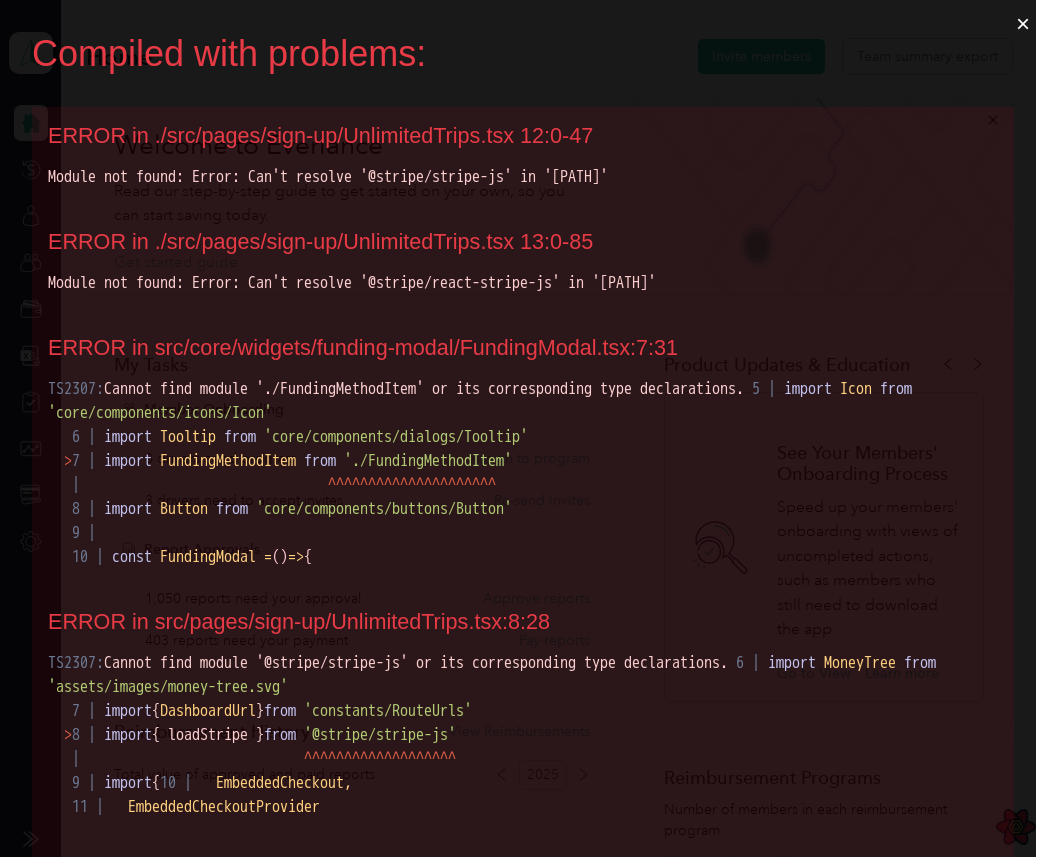 scroll, scrollTop: 0, scrollLeft: 0, axis: both 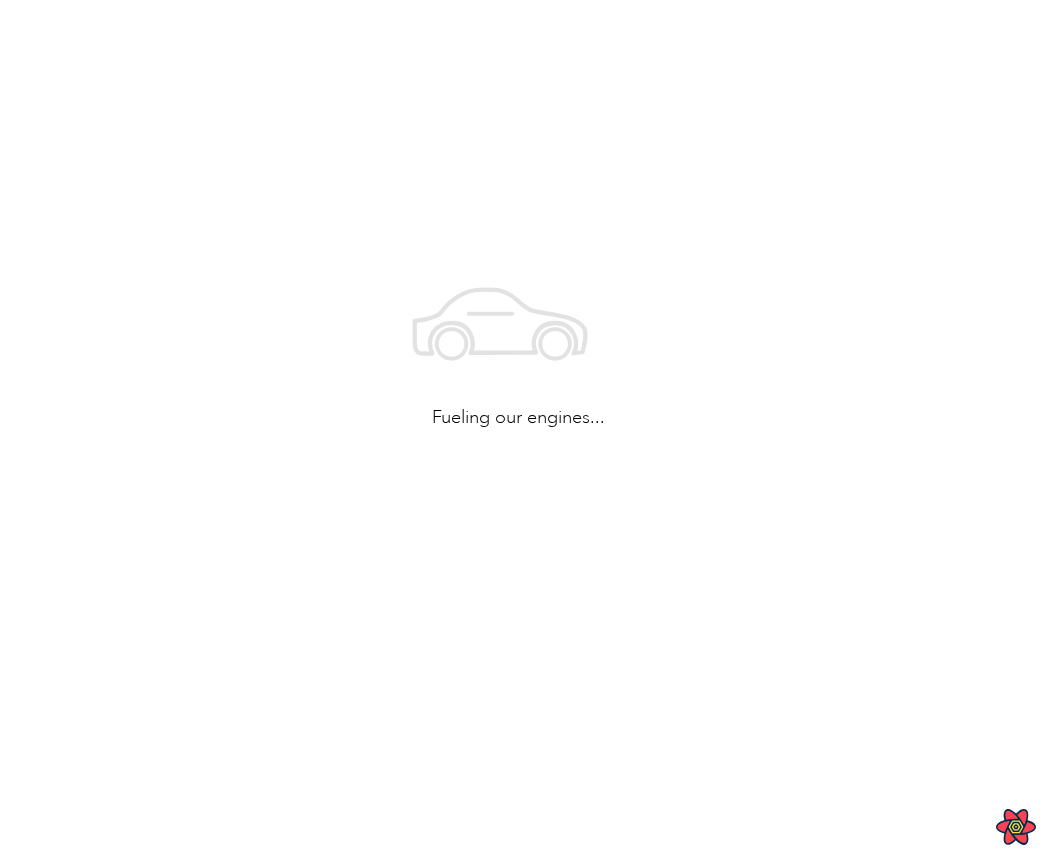 click on "Fueling our engines..." at bounding box center [518, 343] 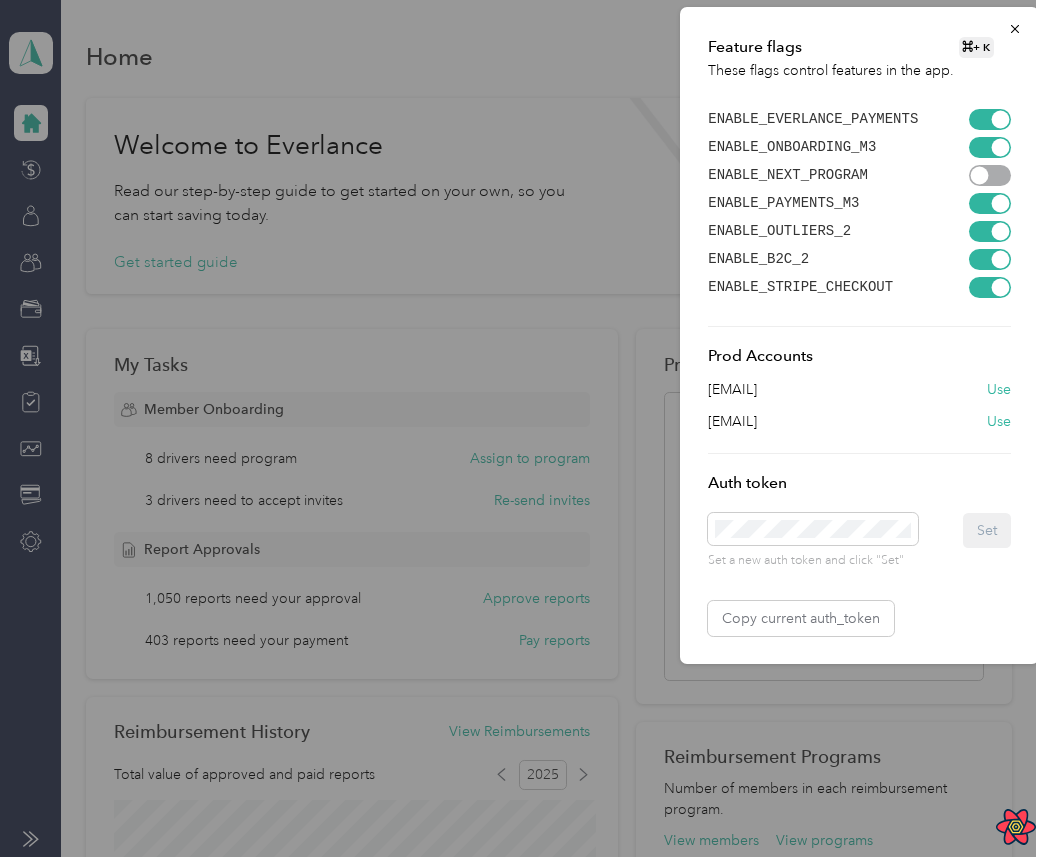 click at bounding box center [523, 428] 